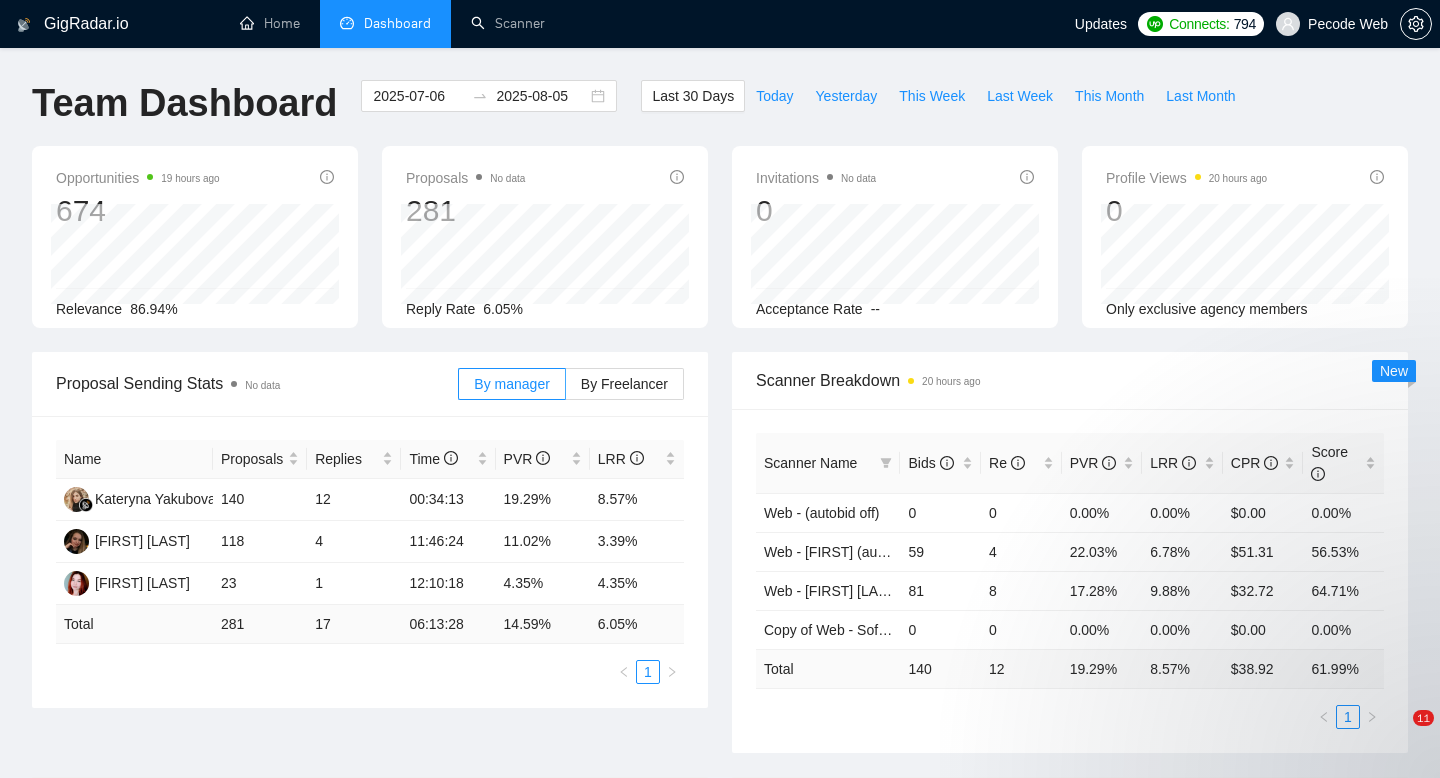 scroll, scrollTop: 0, scrollLeft: 0, axis: both 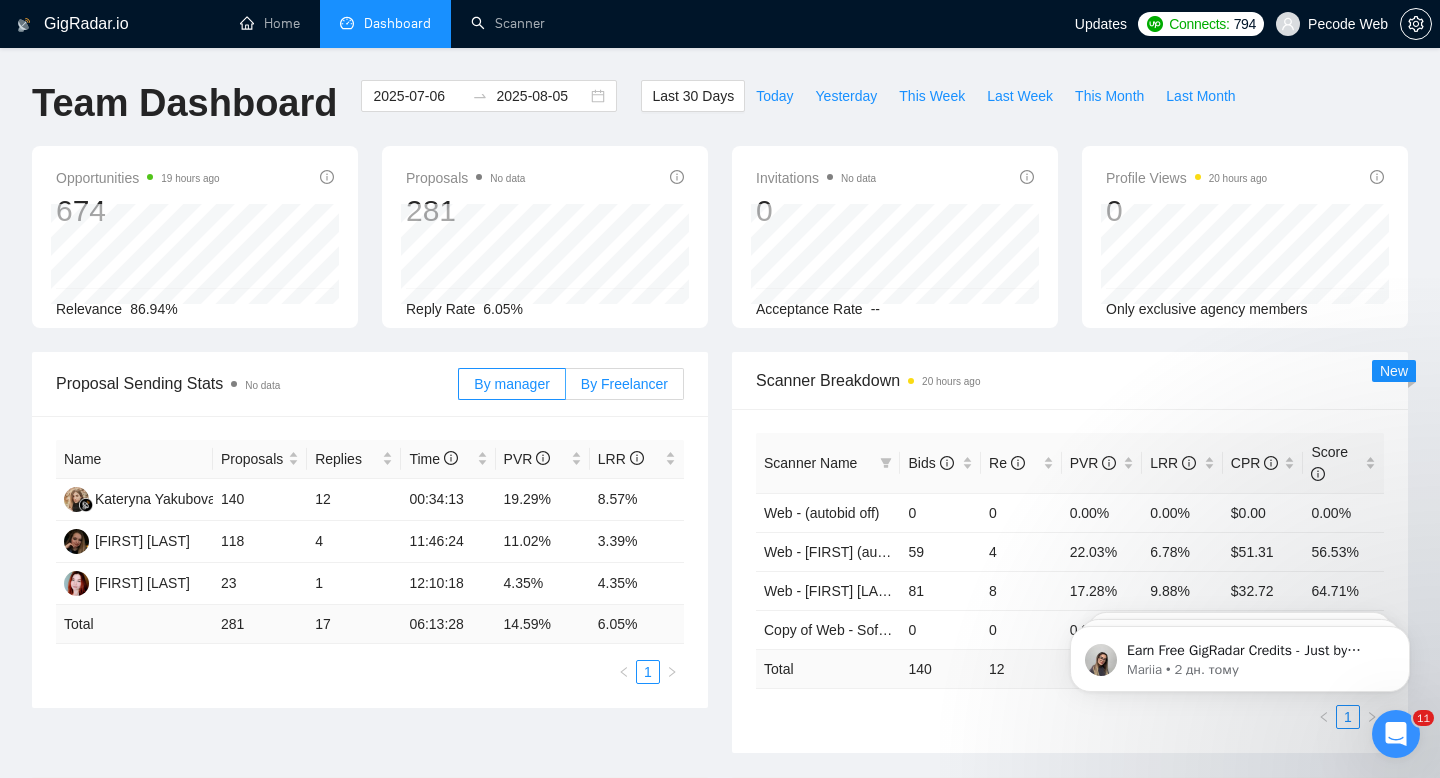 click on "By Freelancer" at bounding box center [625, 384] 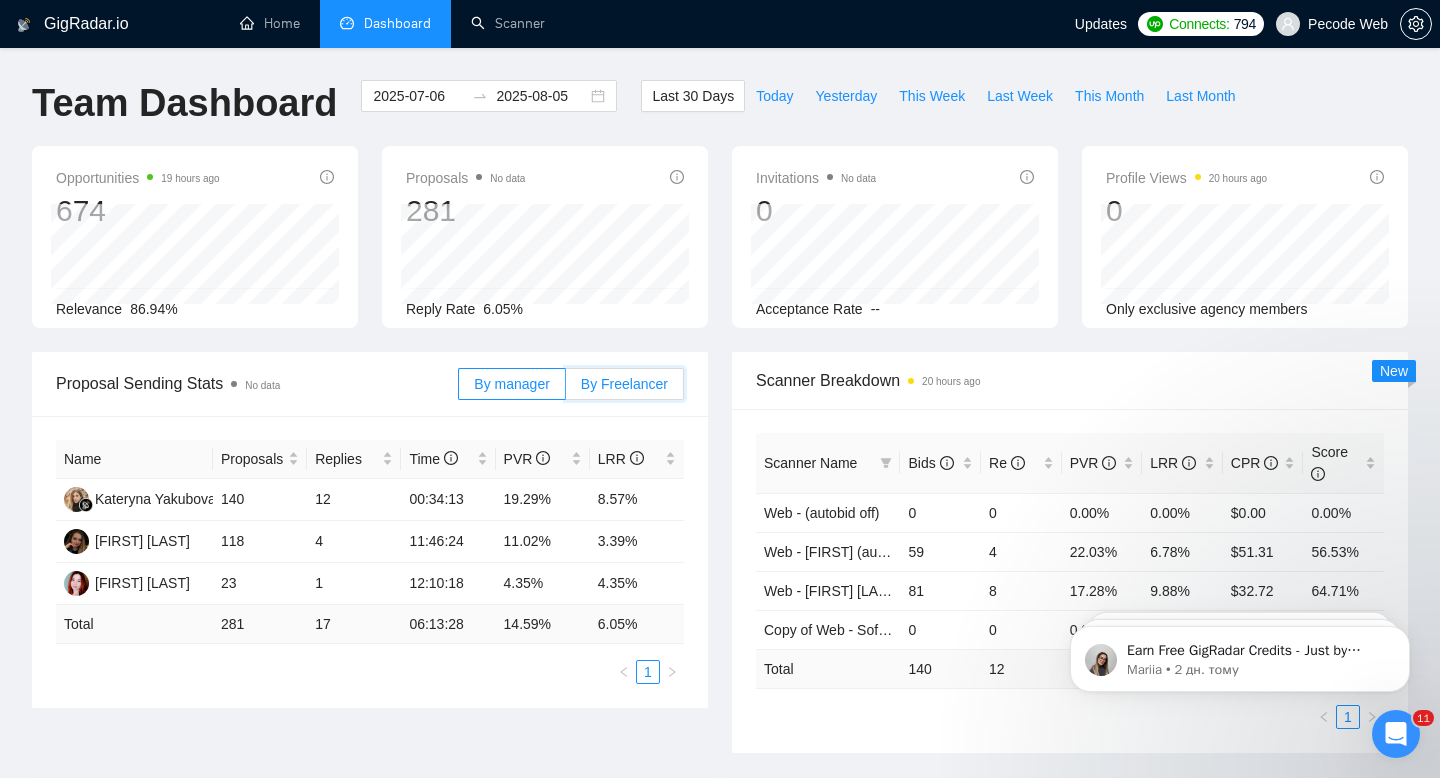 click on "By Freelancer" at bounding box center (566, 389) 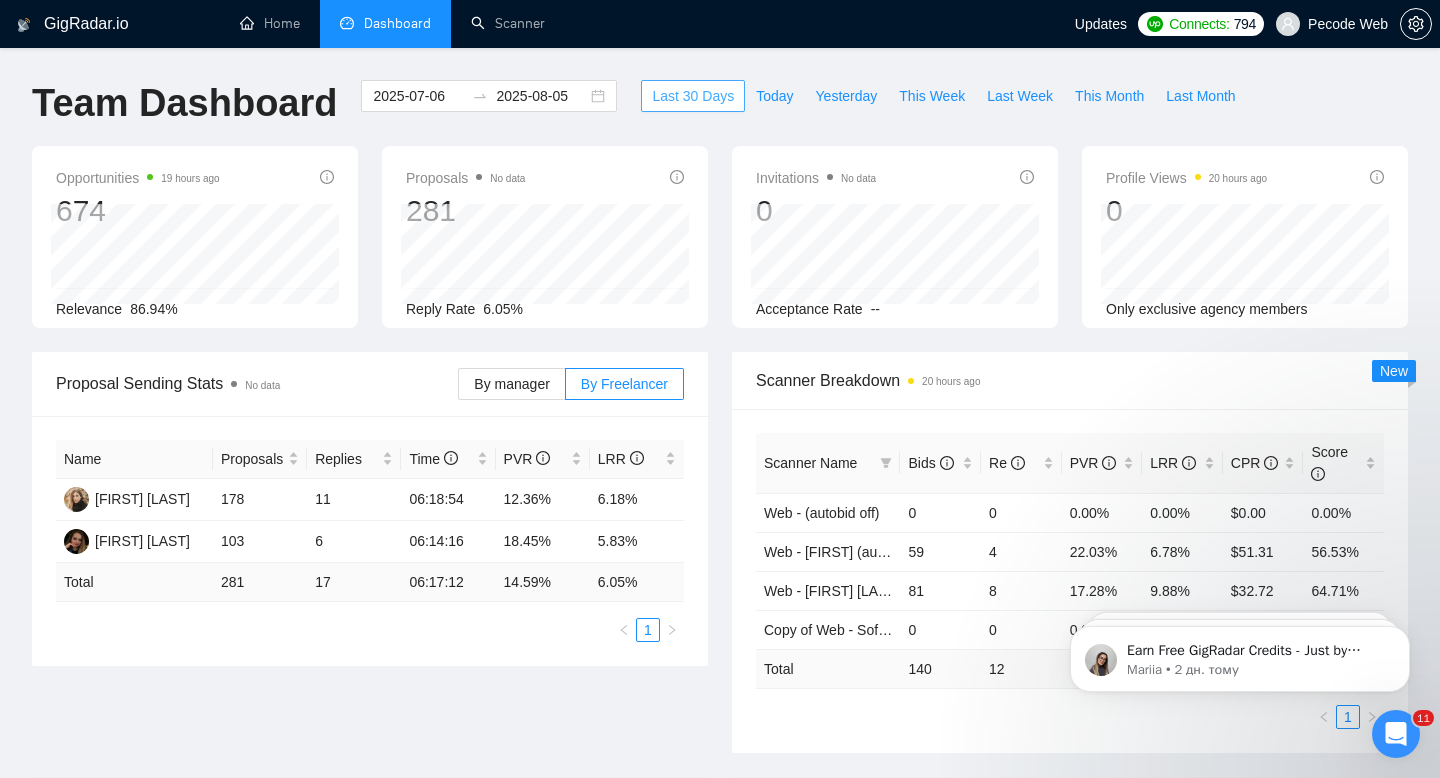 click on "Last 30 Days" at bounding box center [693, 96] 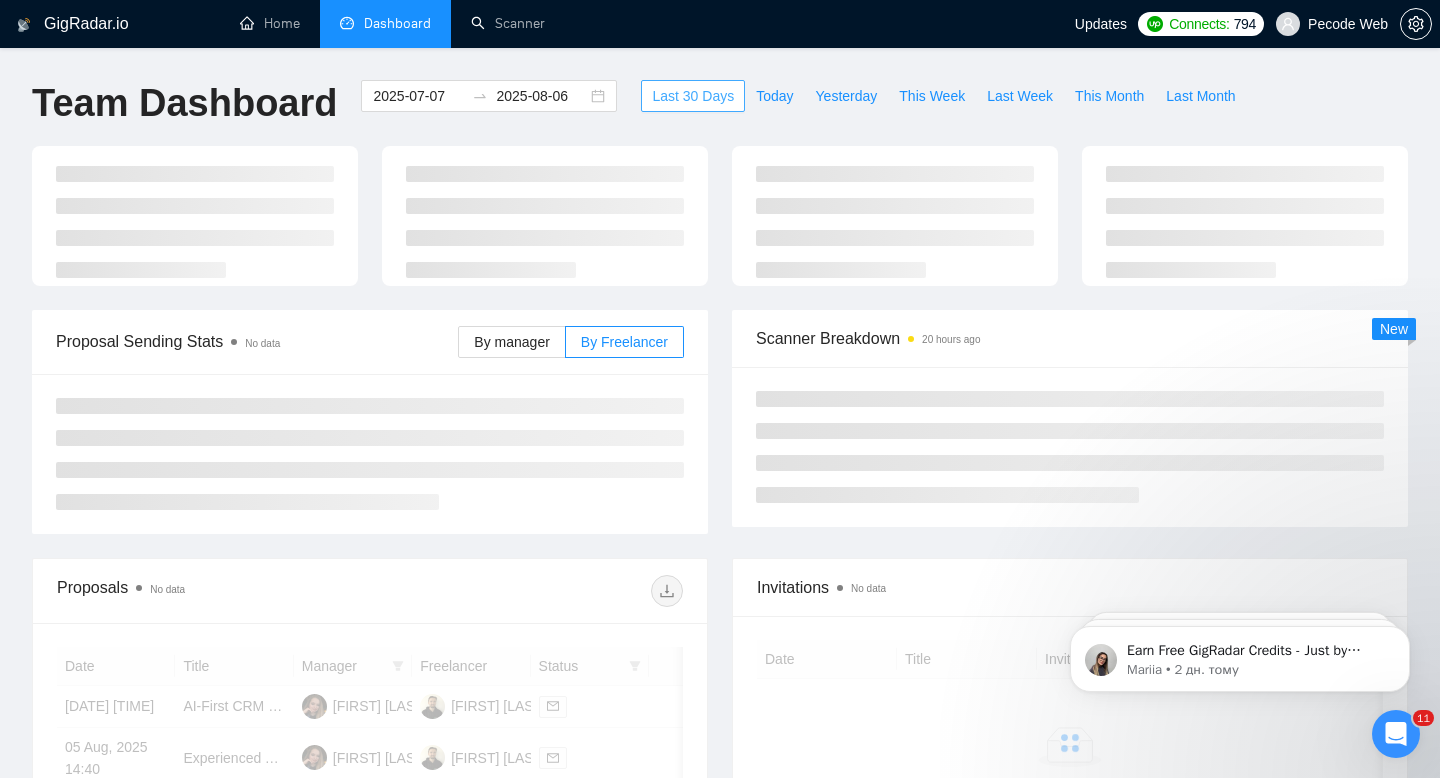 type on "2025-07-07" 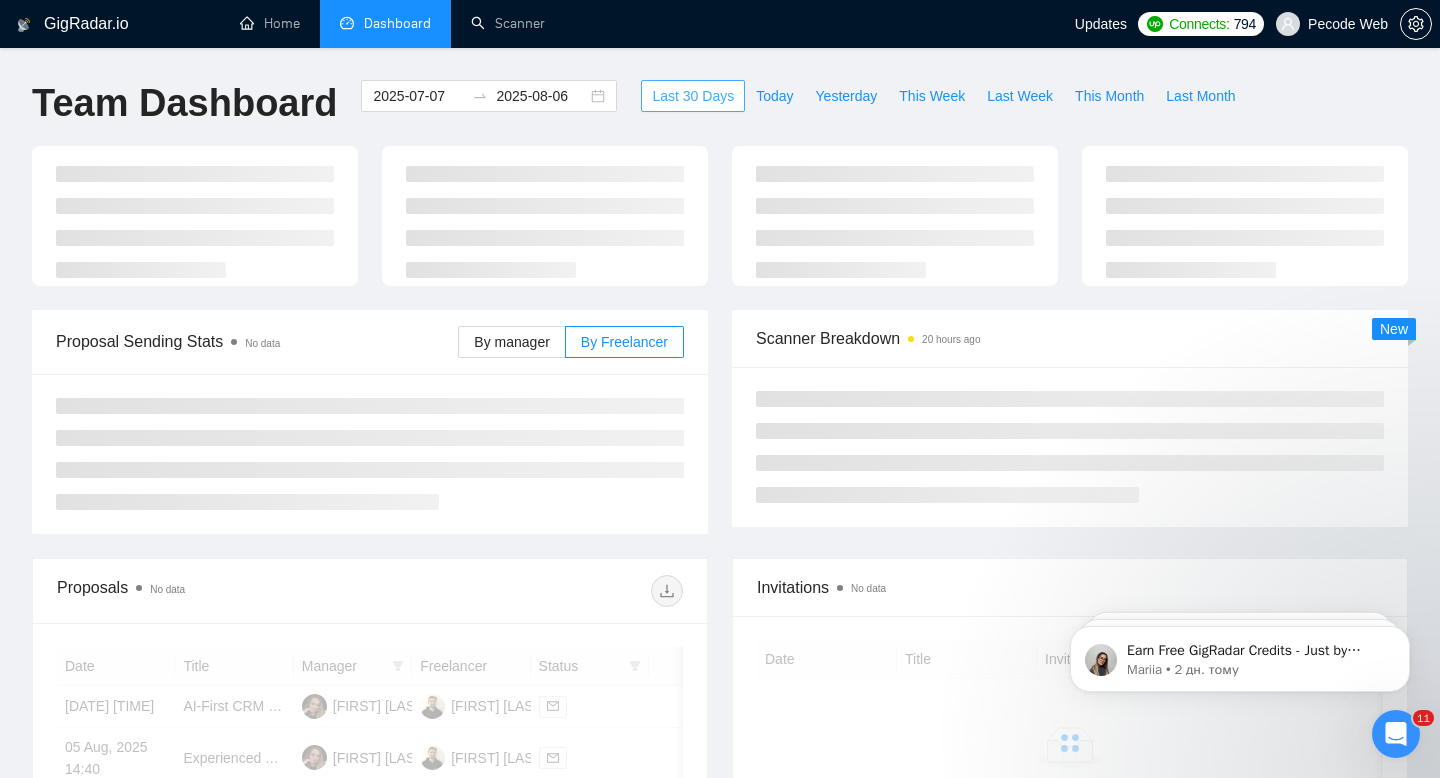 type on "2025-08-06" 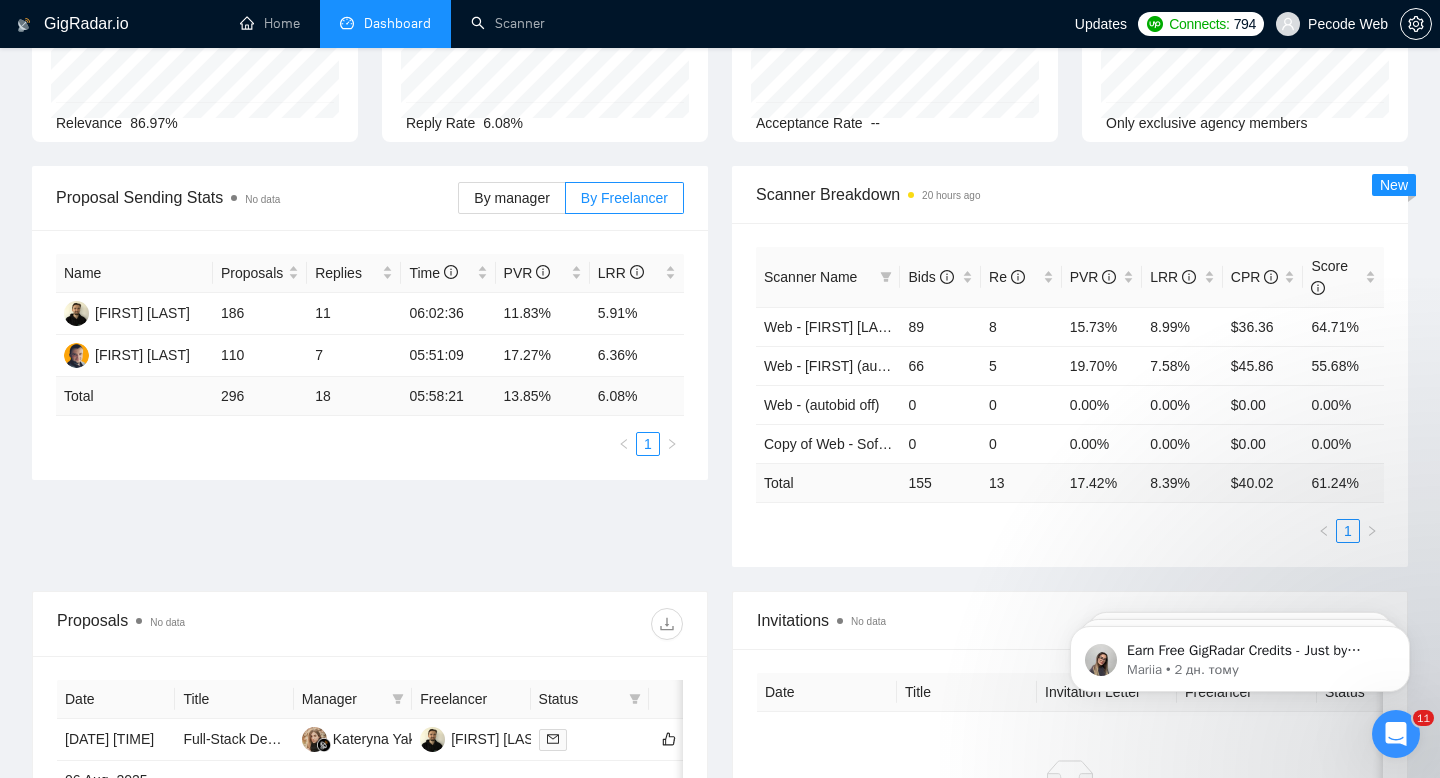 scroll, scrollTop: 60, scrollLeft: 0, axis: vertical 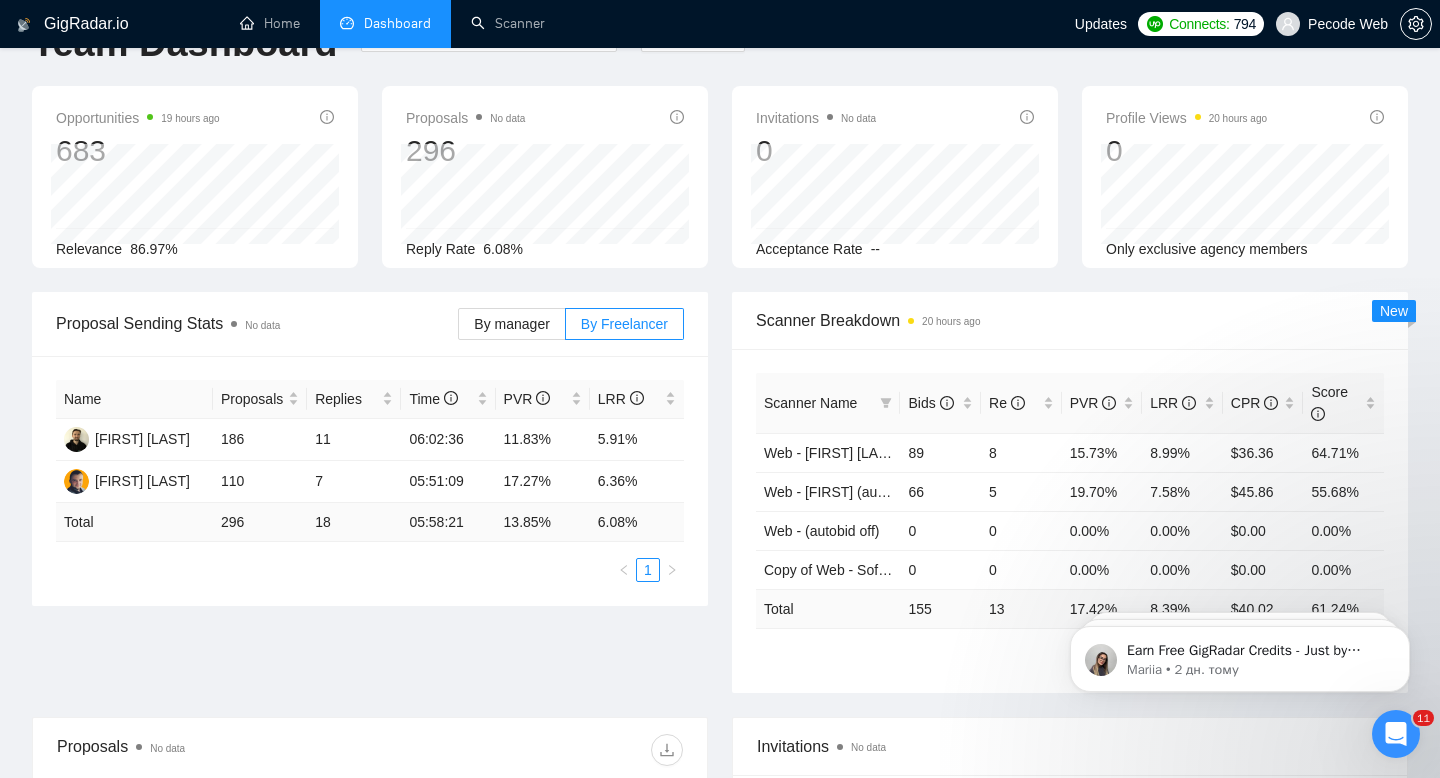 click at bounding box center [1396, 734] 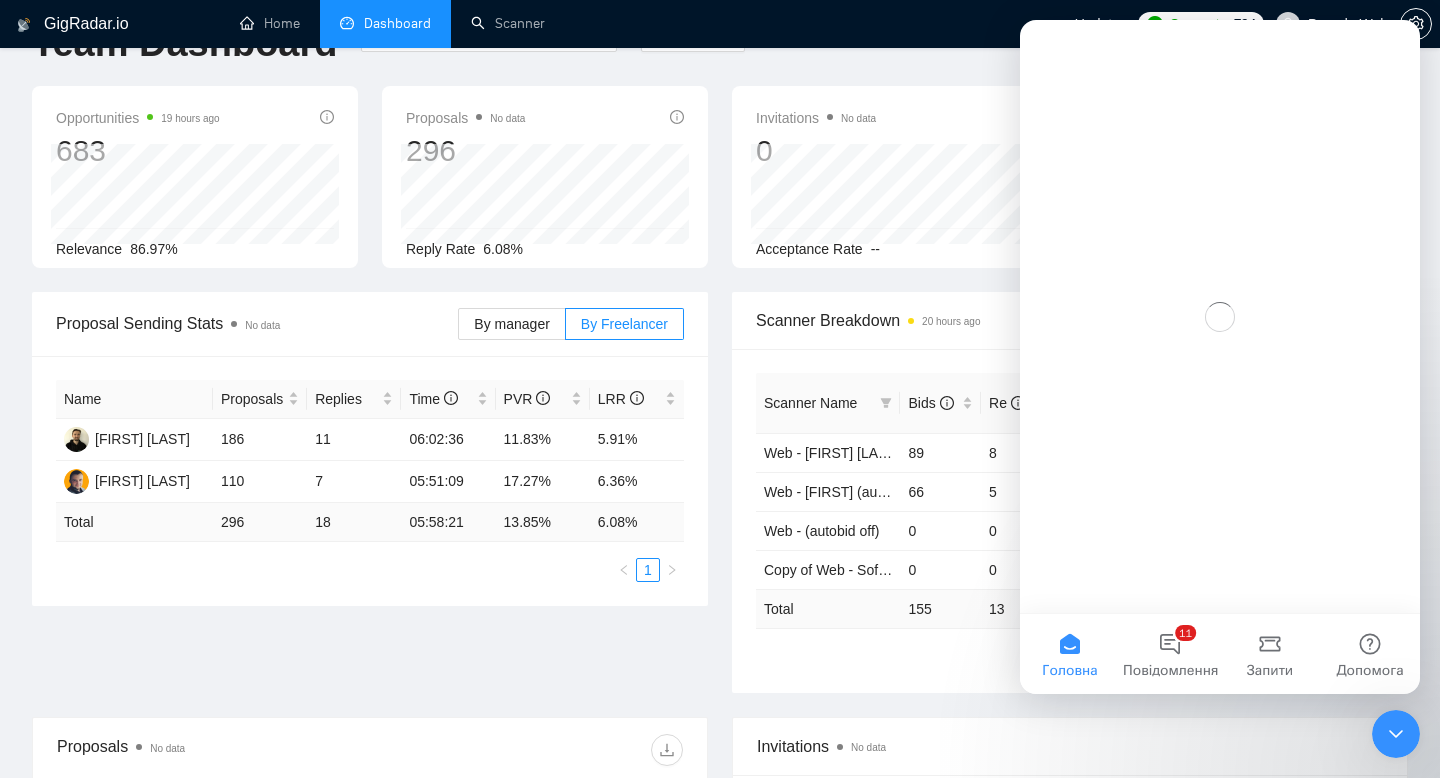 scroll, scrollTop: 0, scrollLeft: 0, axis: both 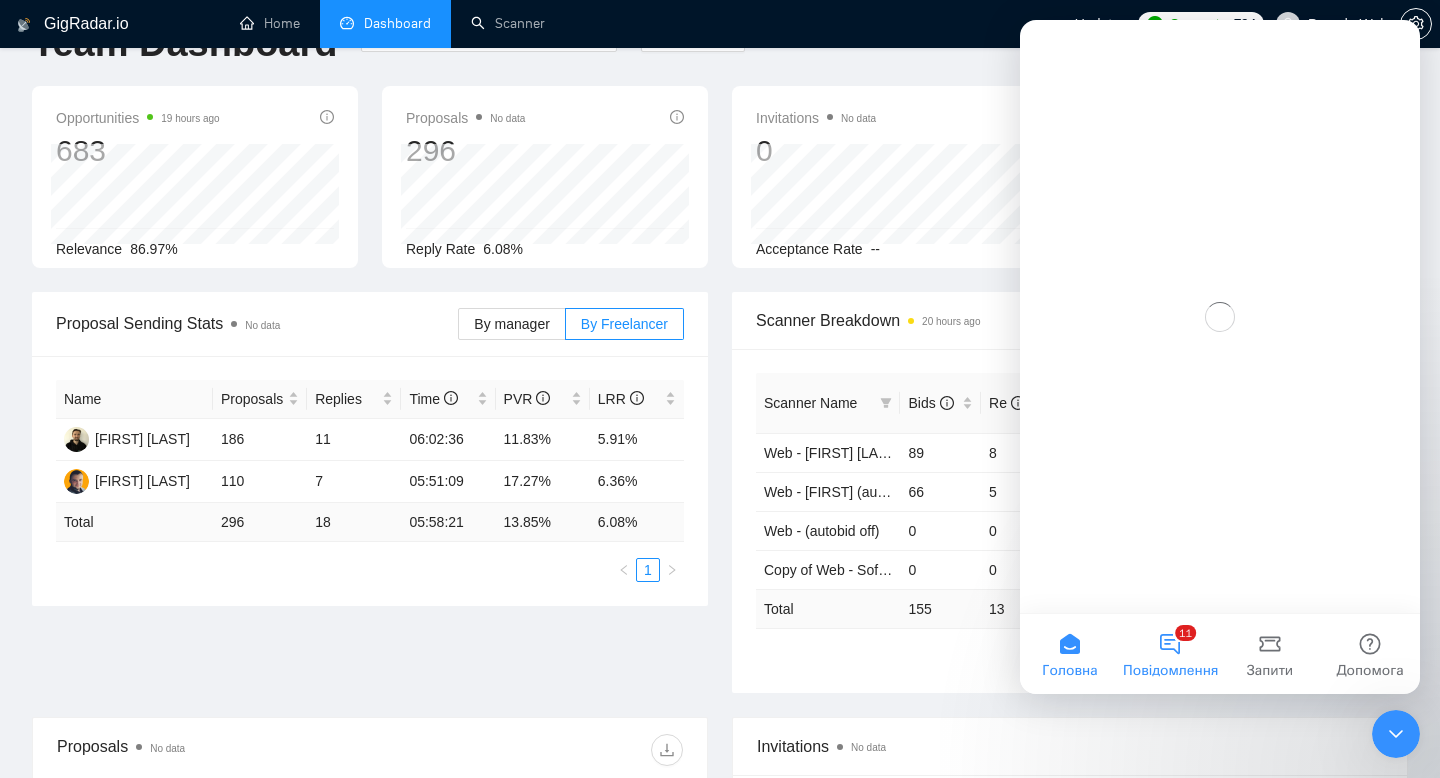 click on "11 Повідомлення" at bounding box center [1170, 654] 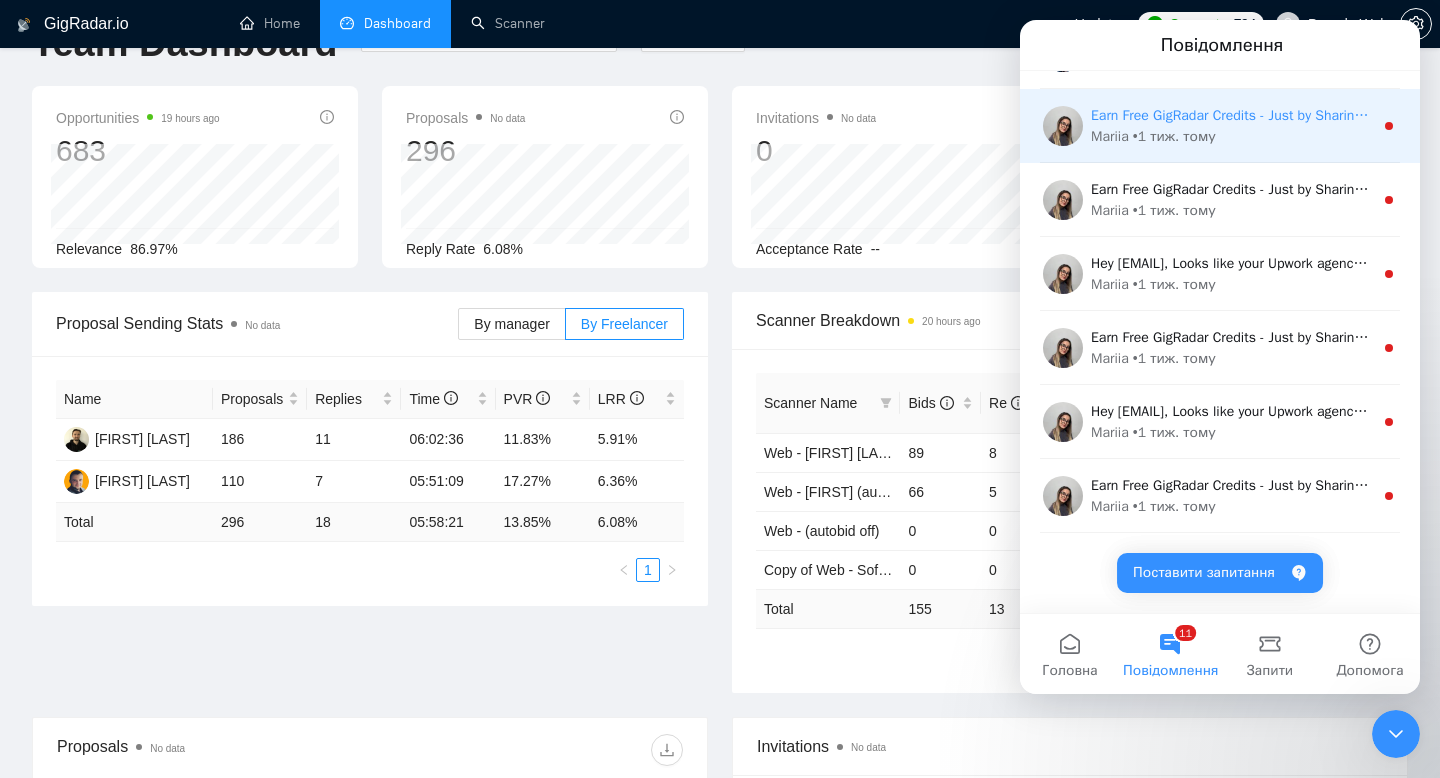 scroll, scrollTop: 0, scrollLeft: 0, axis: both 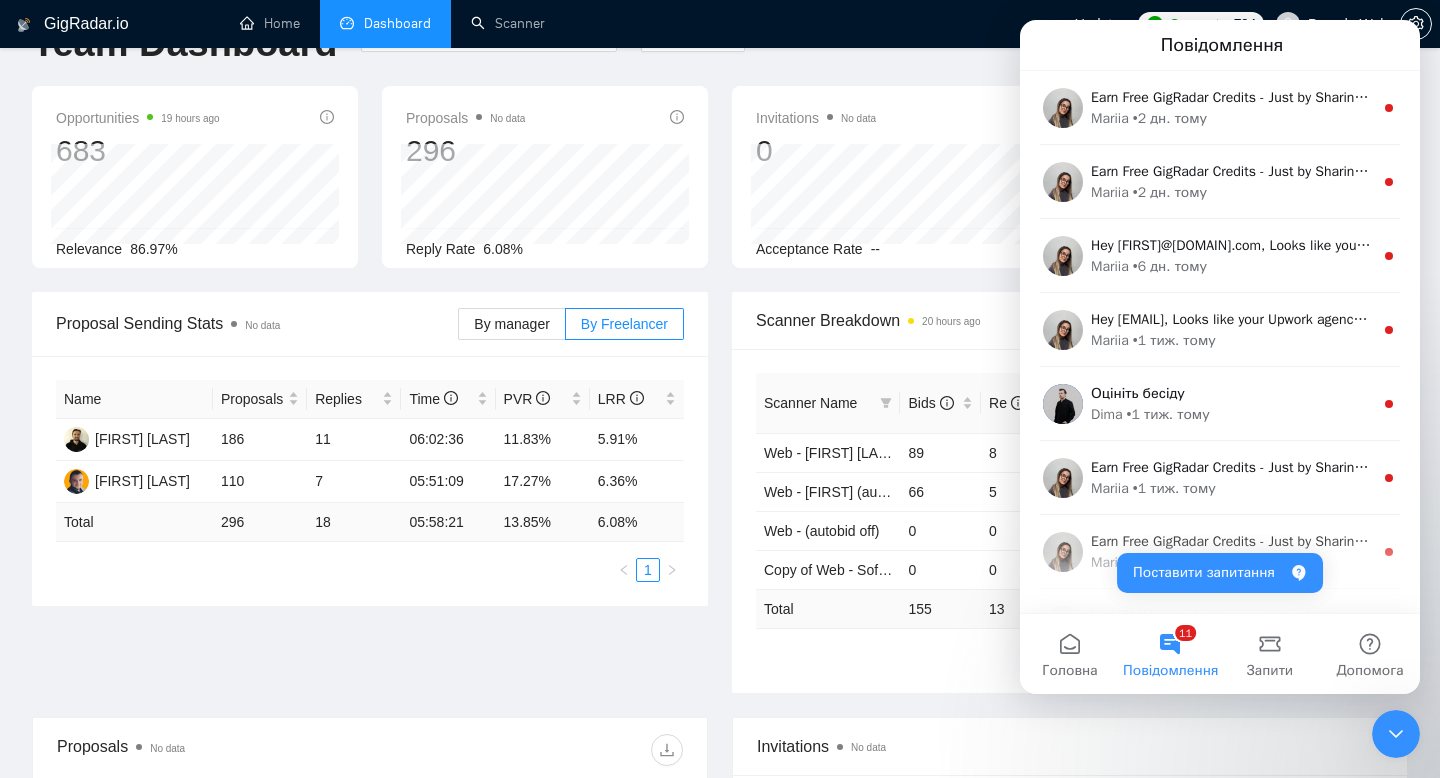 click on "Last 30 Days Today Yesterday This Week Last Week This Month Last Month" at bounding box center (943, 53) 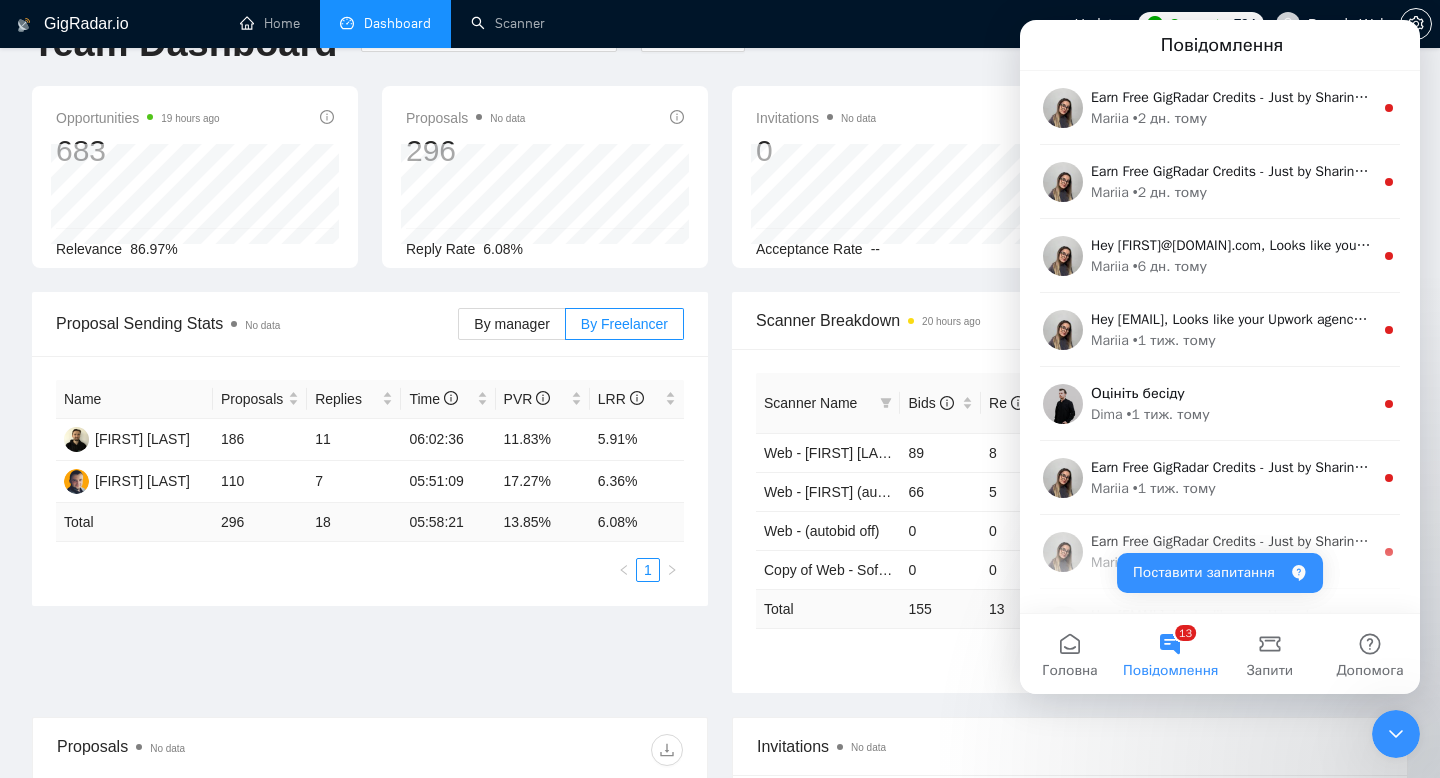 click on "13 Повідомлення" at bounding box center (1170, 654) 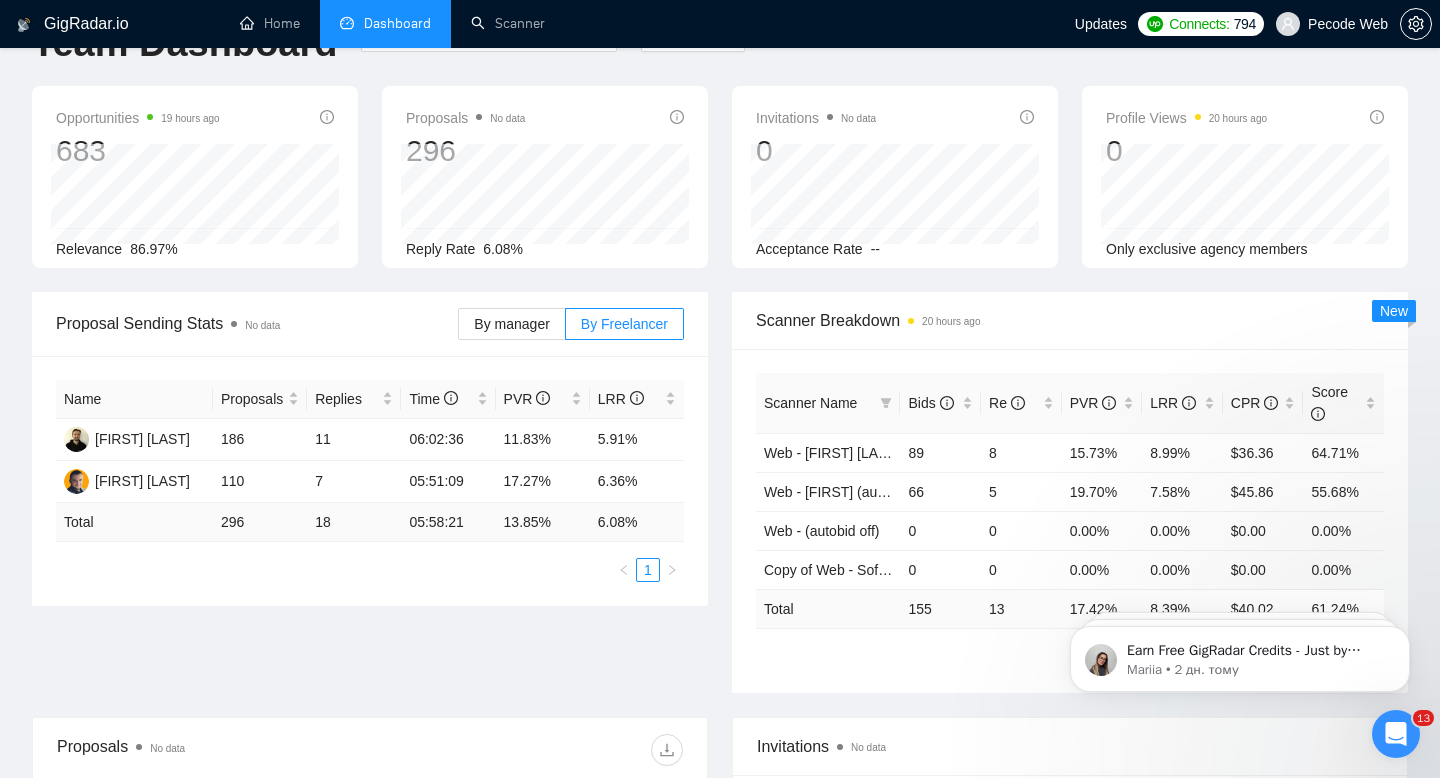 scroll, scrollTop: 0, scrollLeft: 0, axis: both 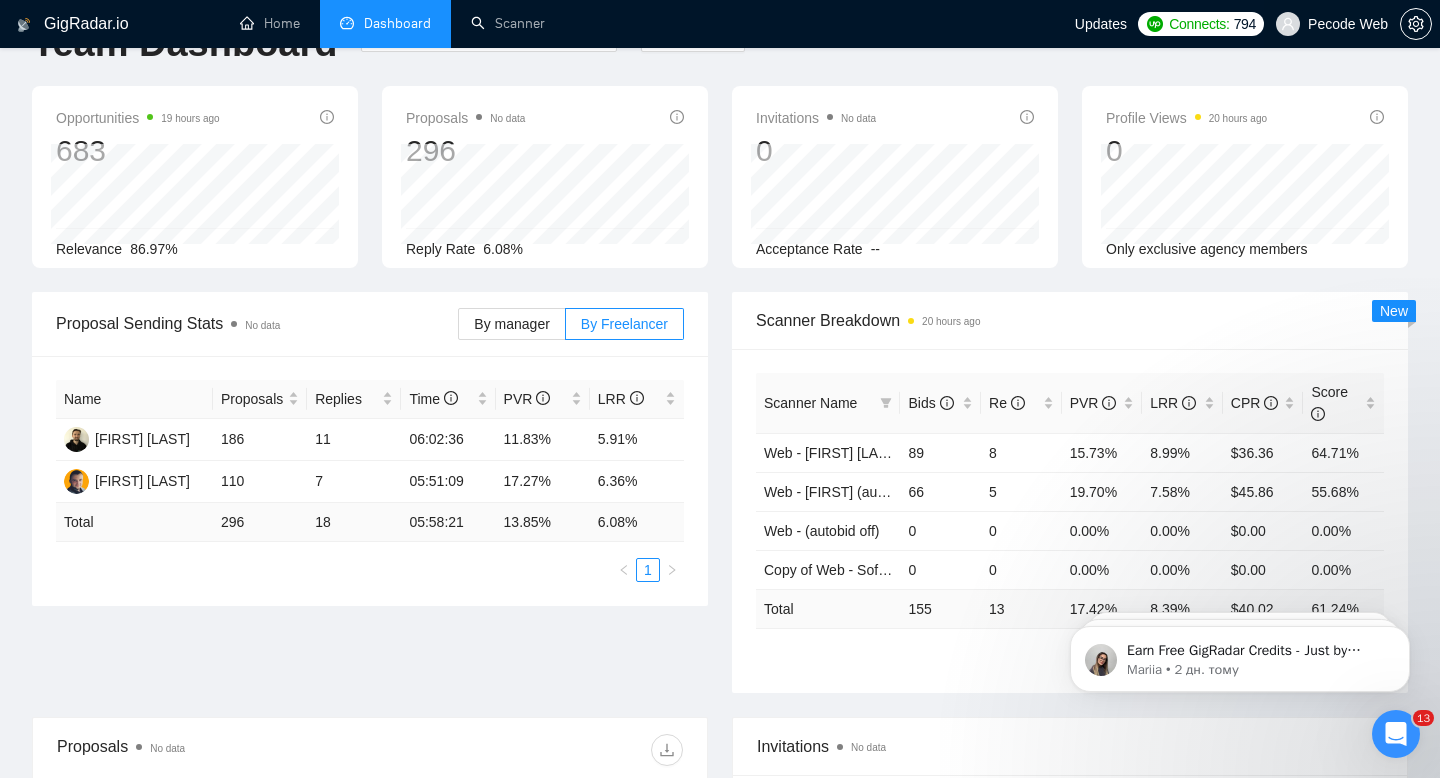 click on "Pecode Web" at bounding box center [1332, 24] 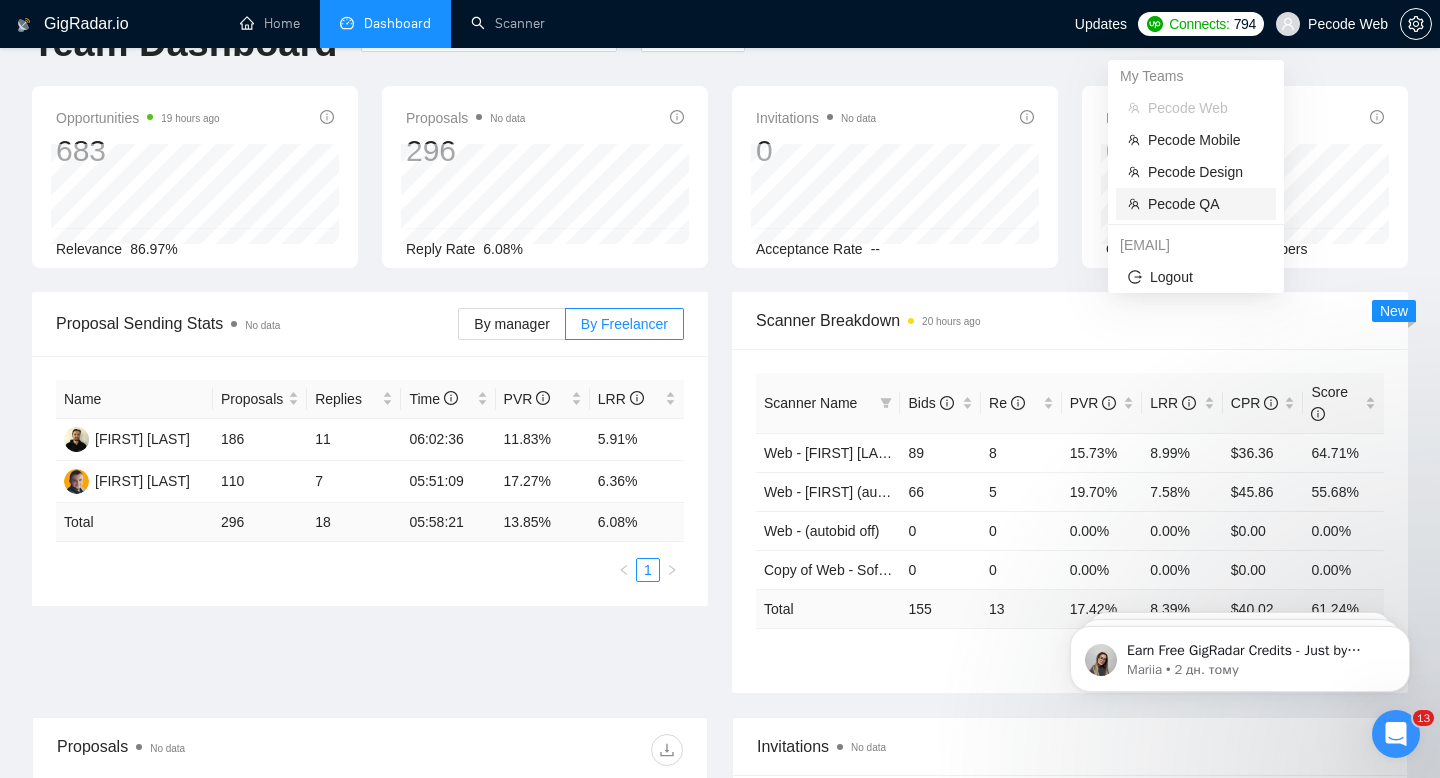 click on "Pecode QA" at bounding box center (1206, 204) 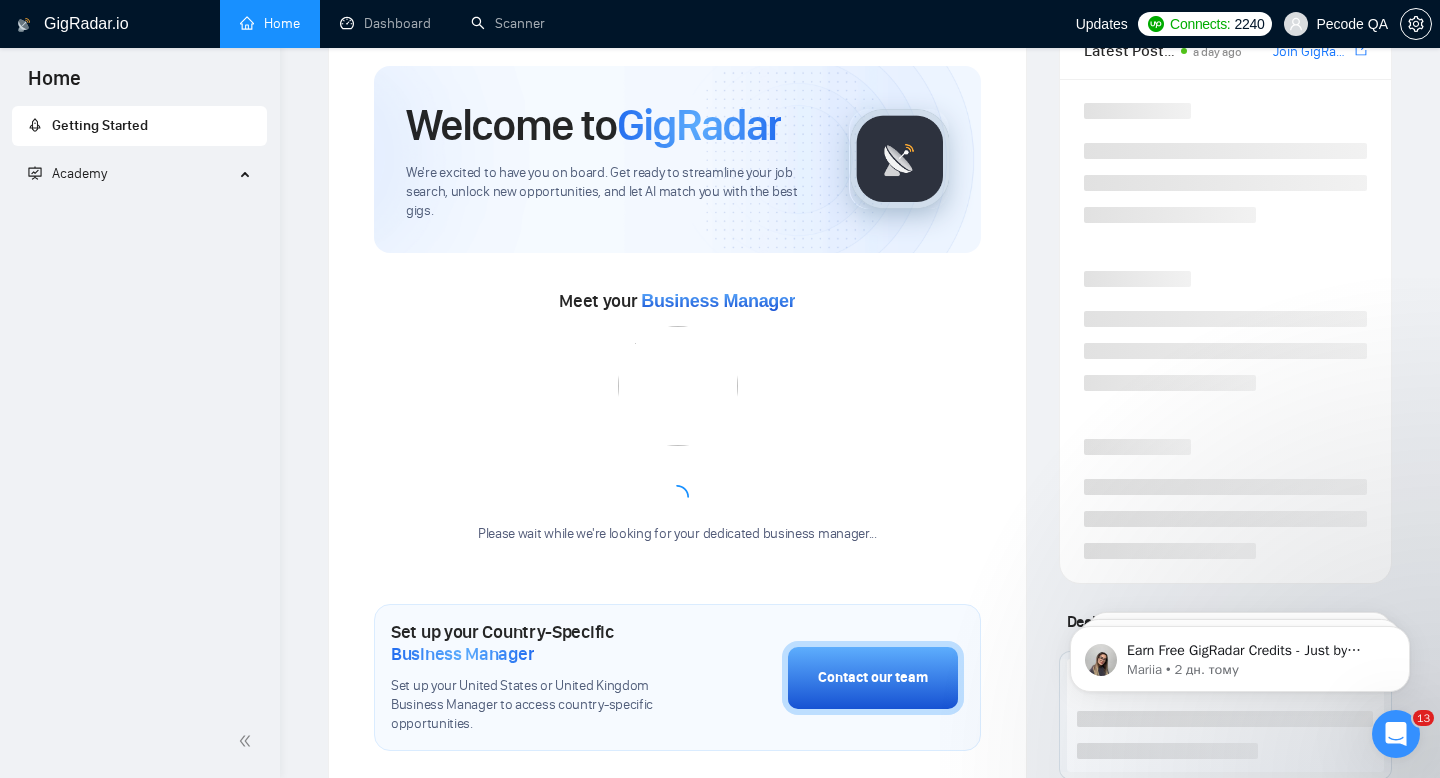 scroll, scrollTop: 0, scrollLeft: 0, axis: both 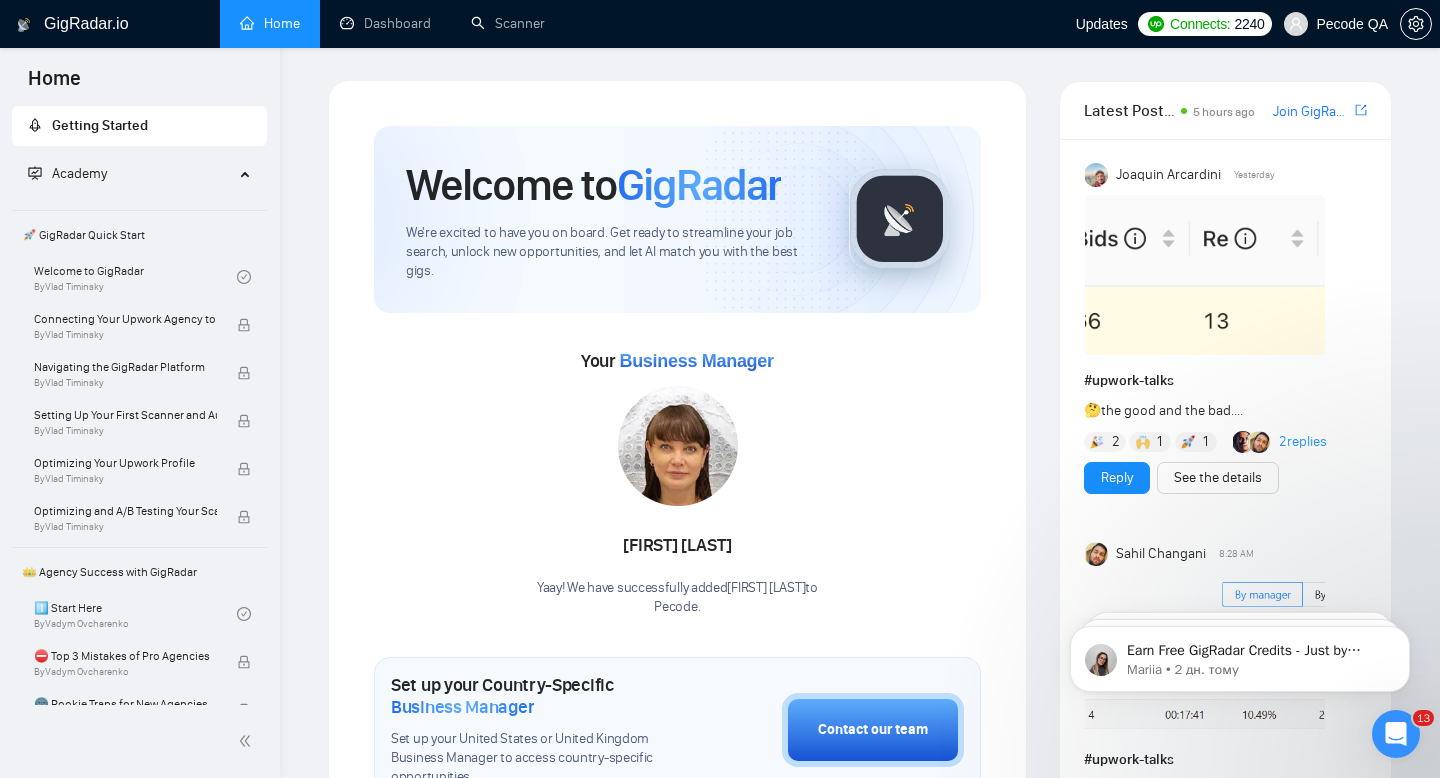 click on "Pecode QA" at bounding box center (1336, 24) 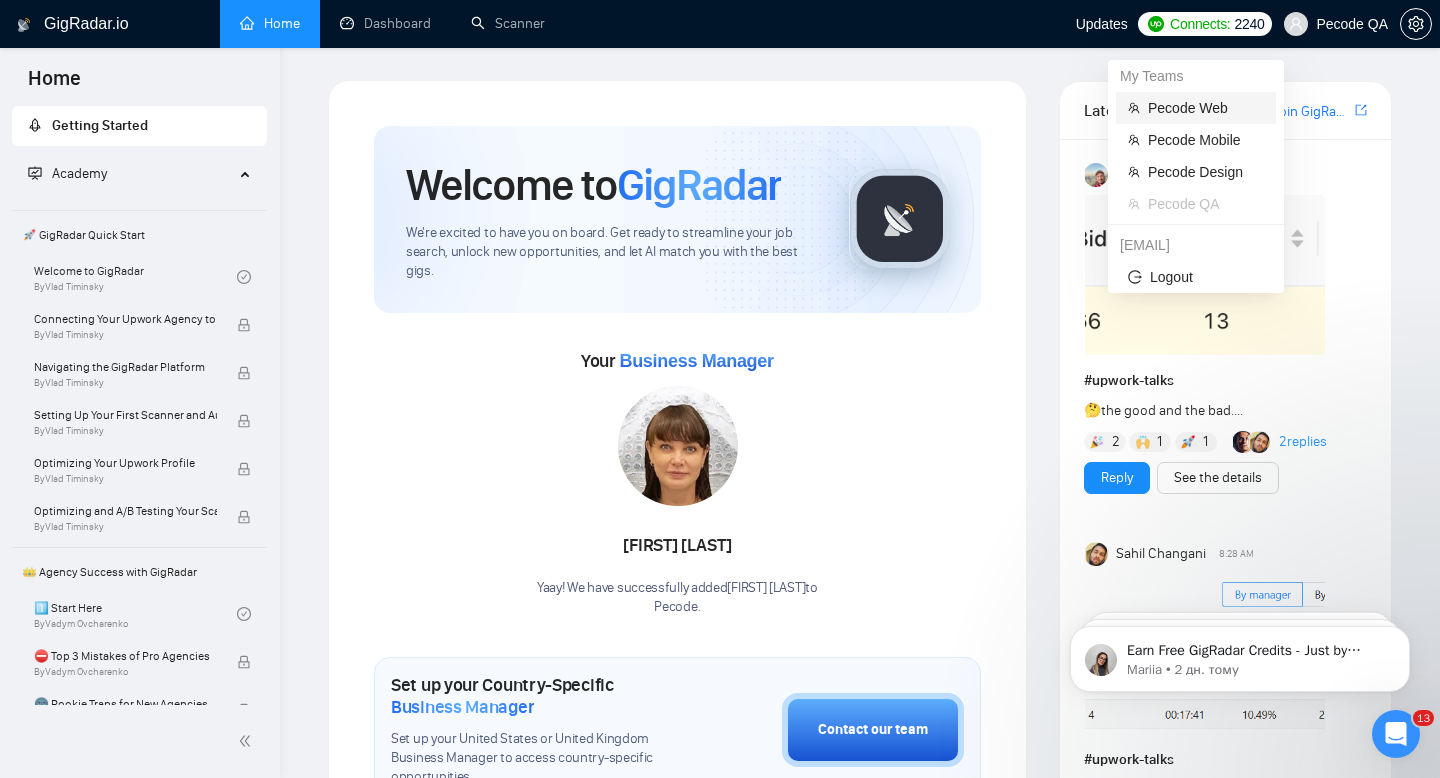 click on "Pecode Web" at bounding box center [1206, 108] 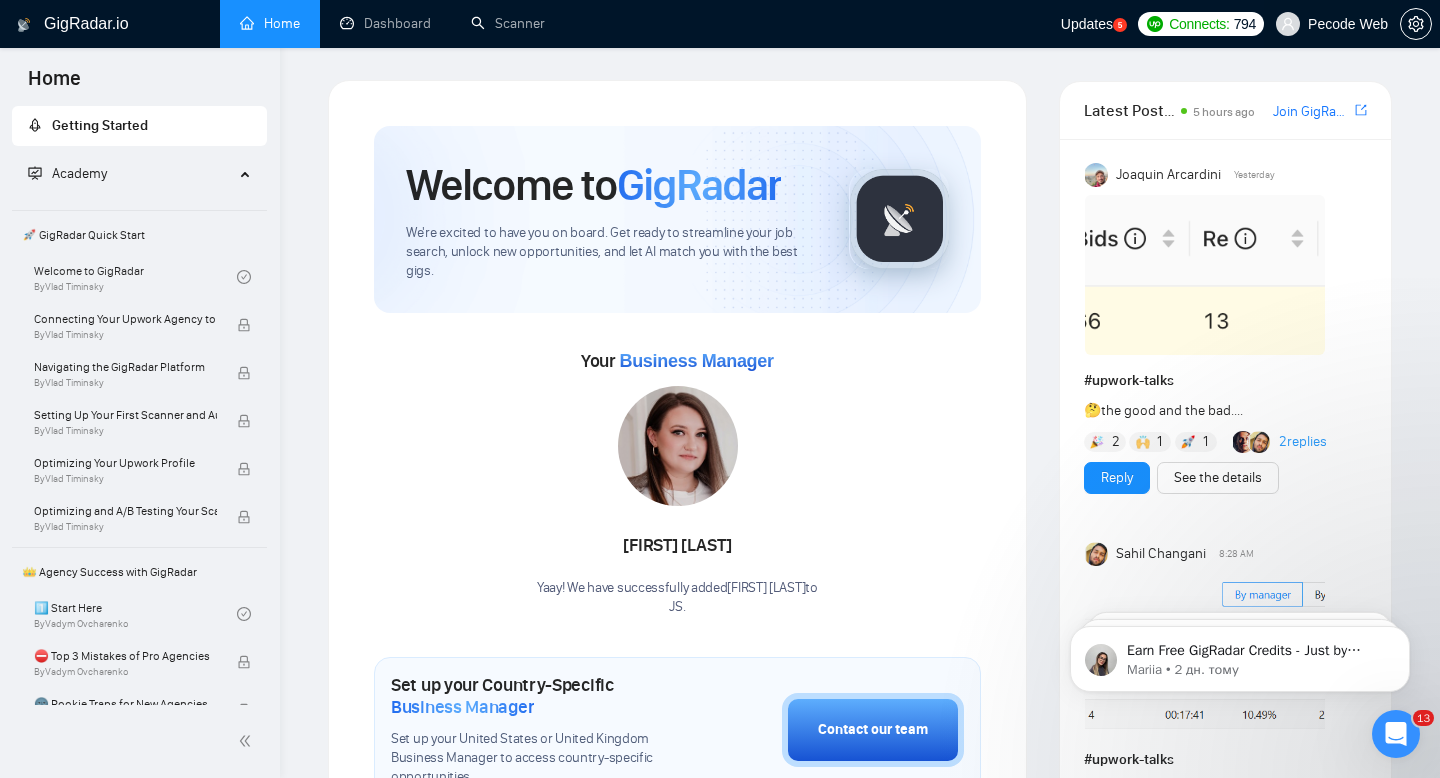 click on "Pecode Web" at bounding box center (1348, 24) 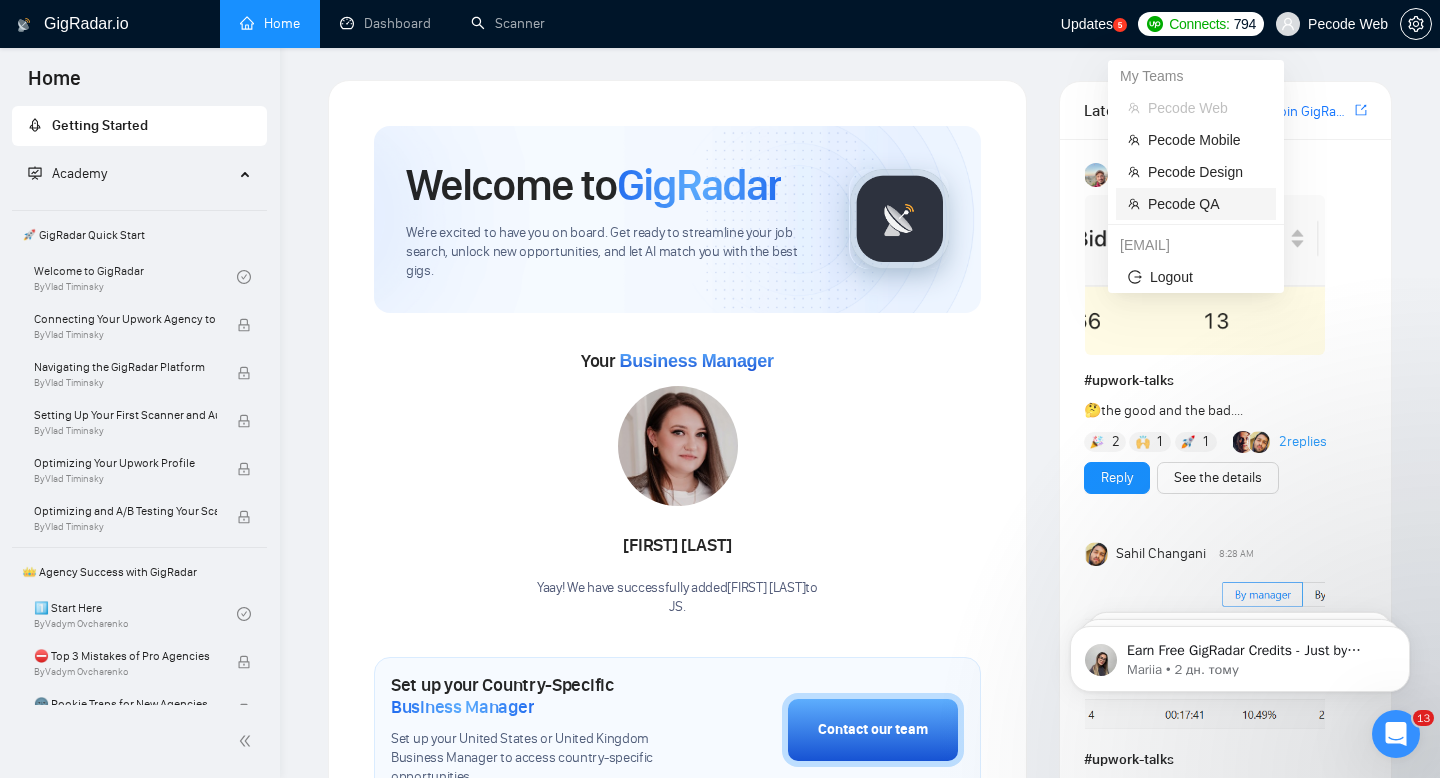 click on "Pecode QA" at bounding box center [1206, 204] 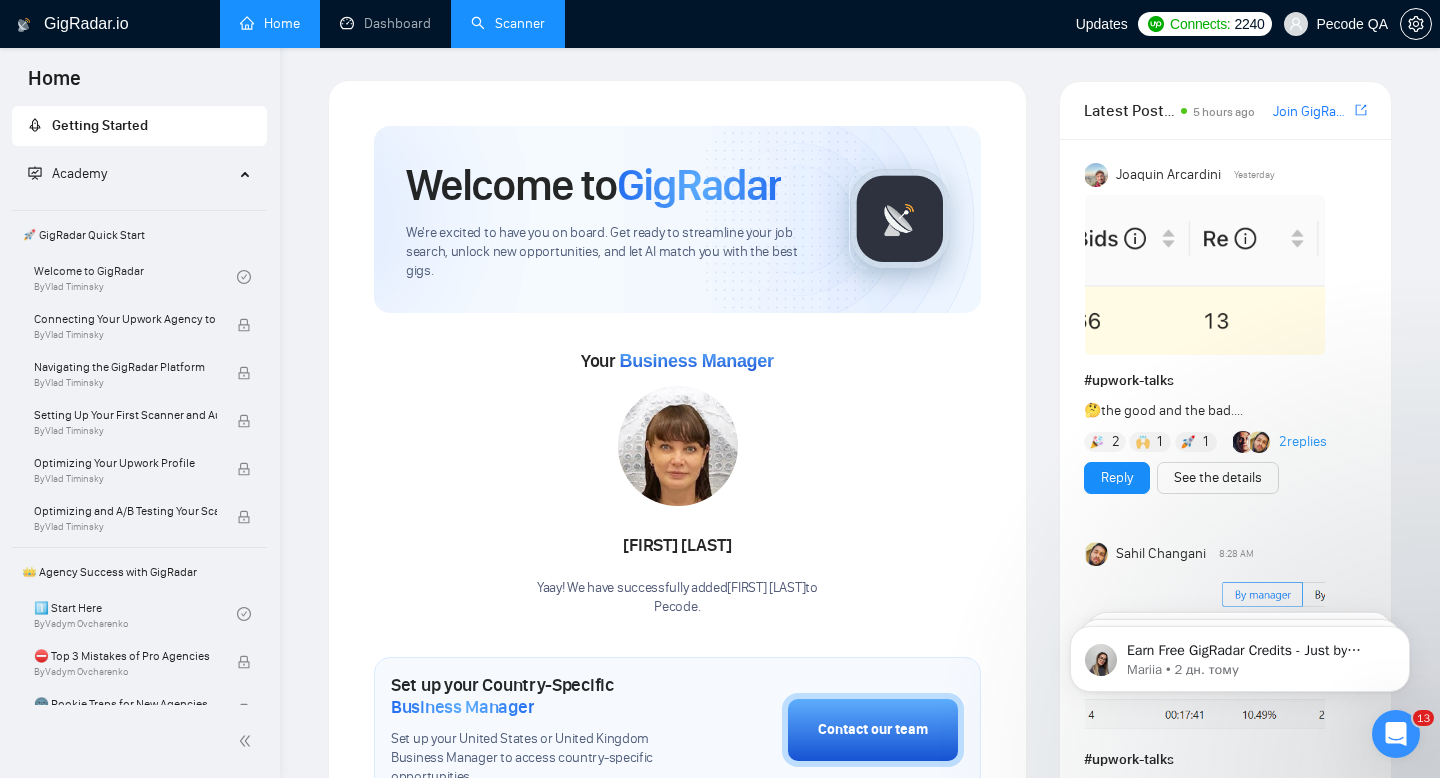 click on "Scanner" at bounding box center [508, 23] 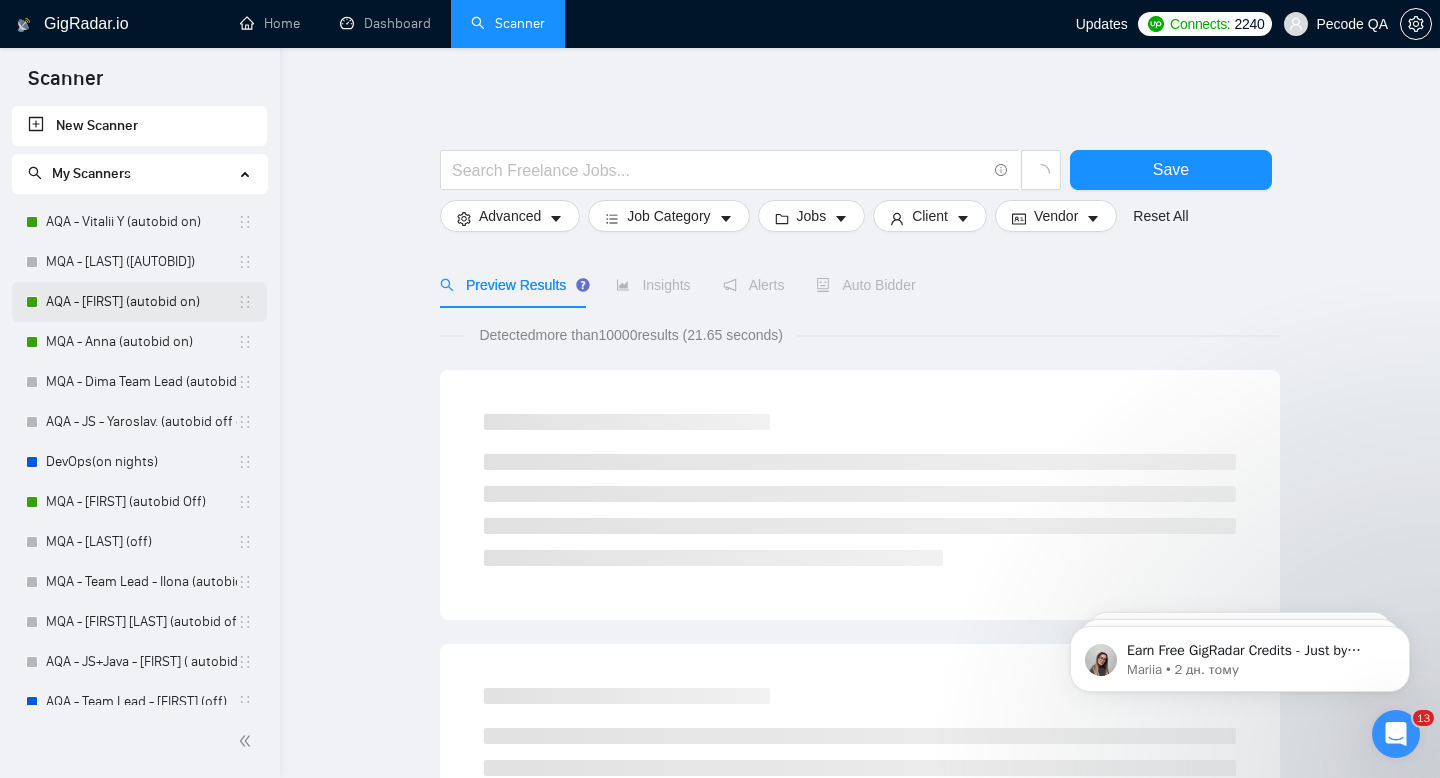 click on "AQA - [FIRST] (autobid on)" at bounding box center [141, 302] 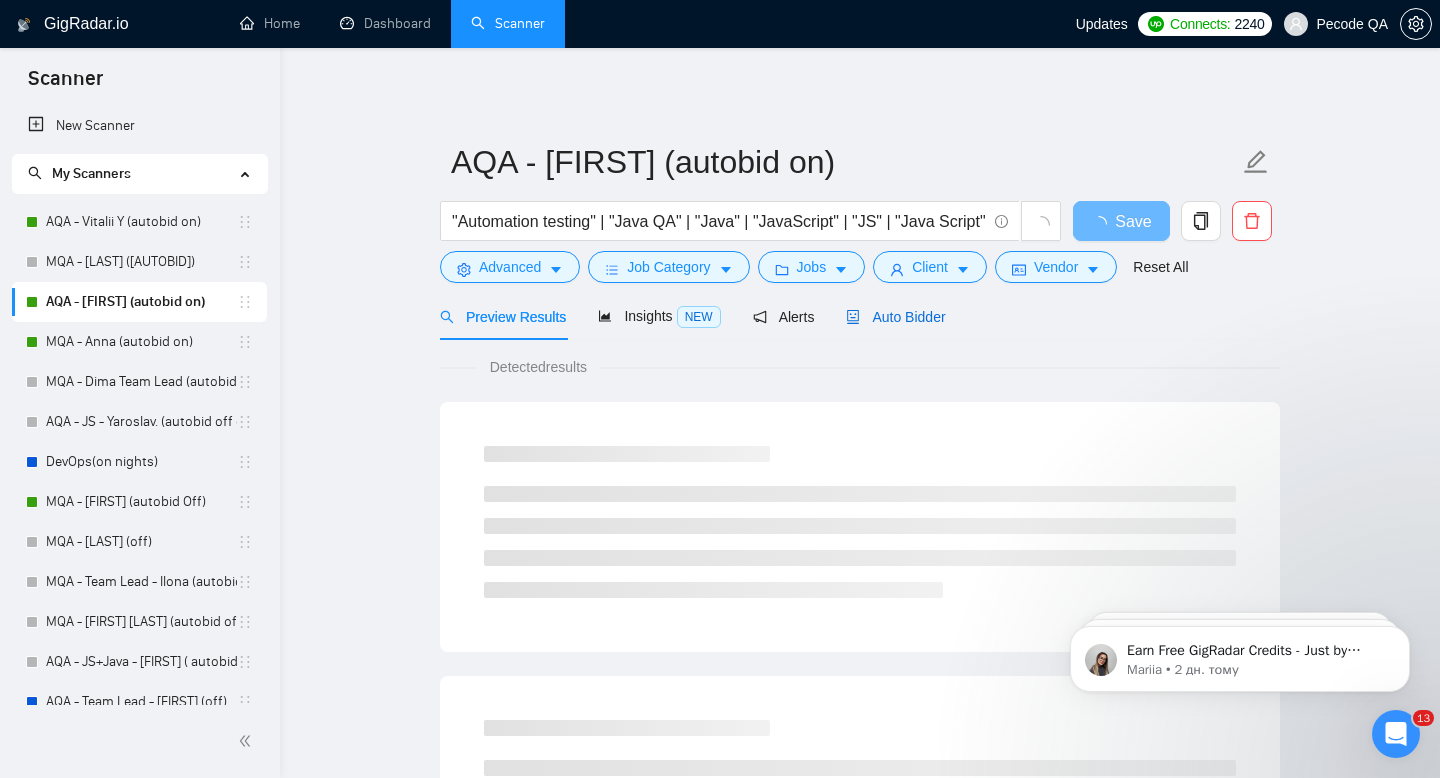 click on "Auto Bidder" at bounding box center (895, 317) 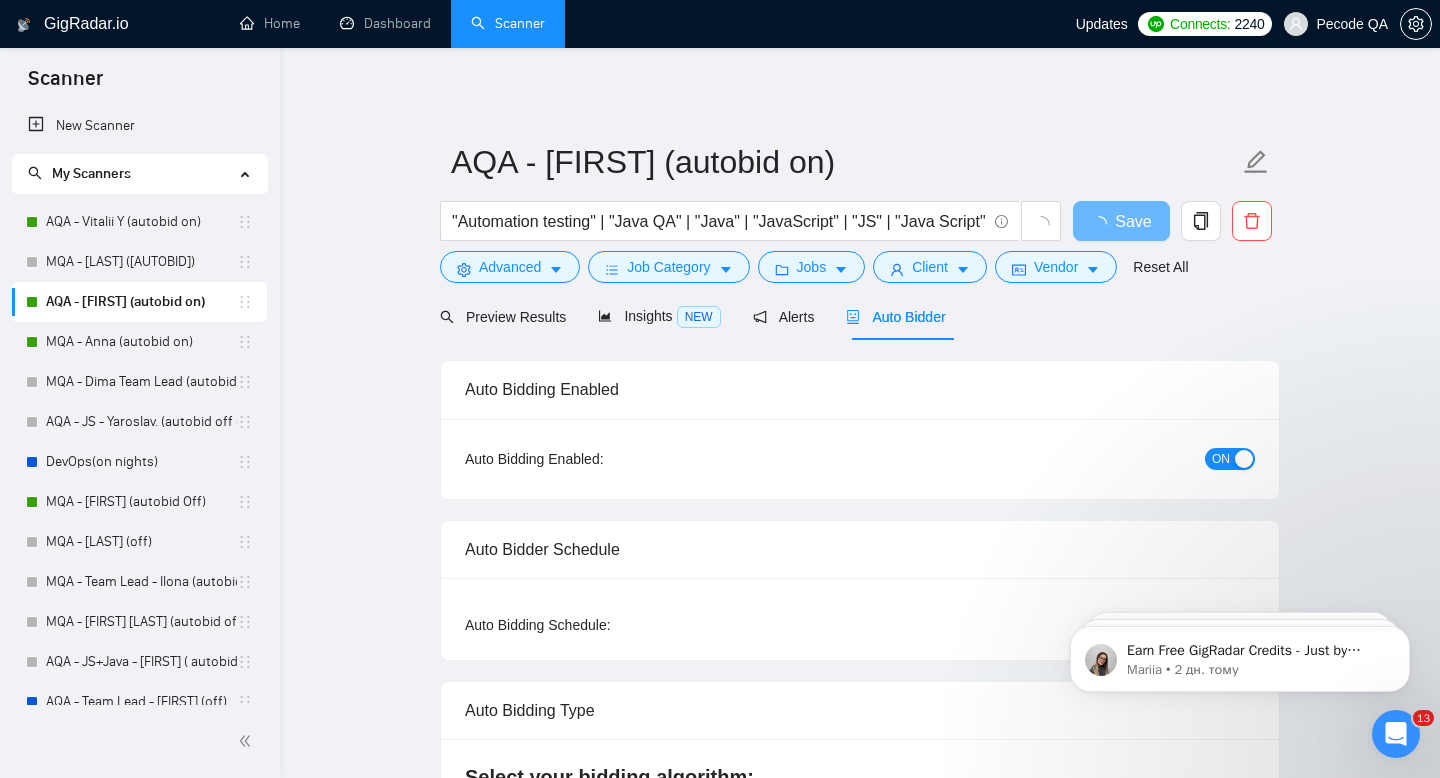 type 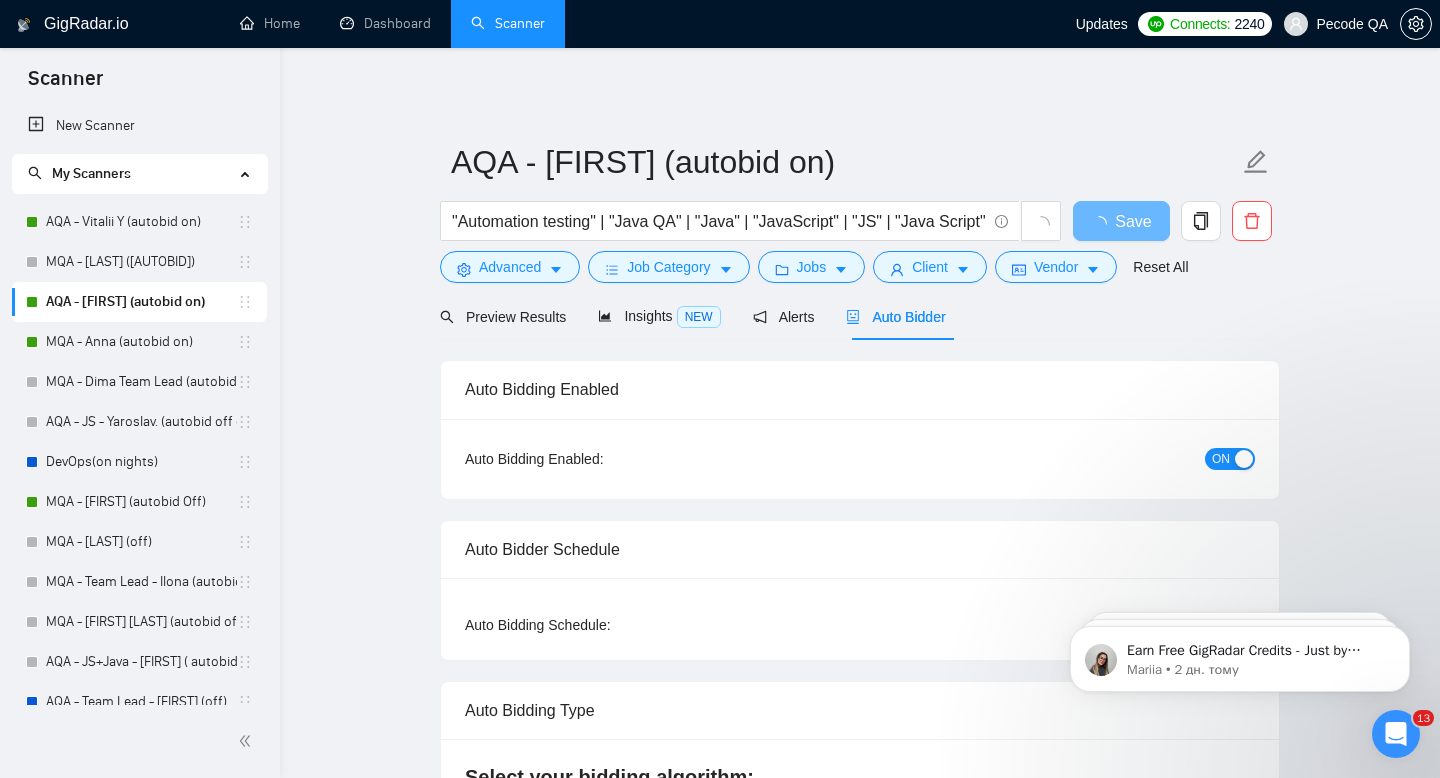 checkbox on "true" 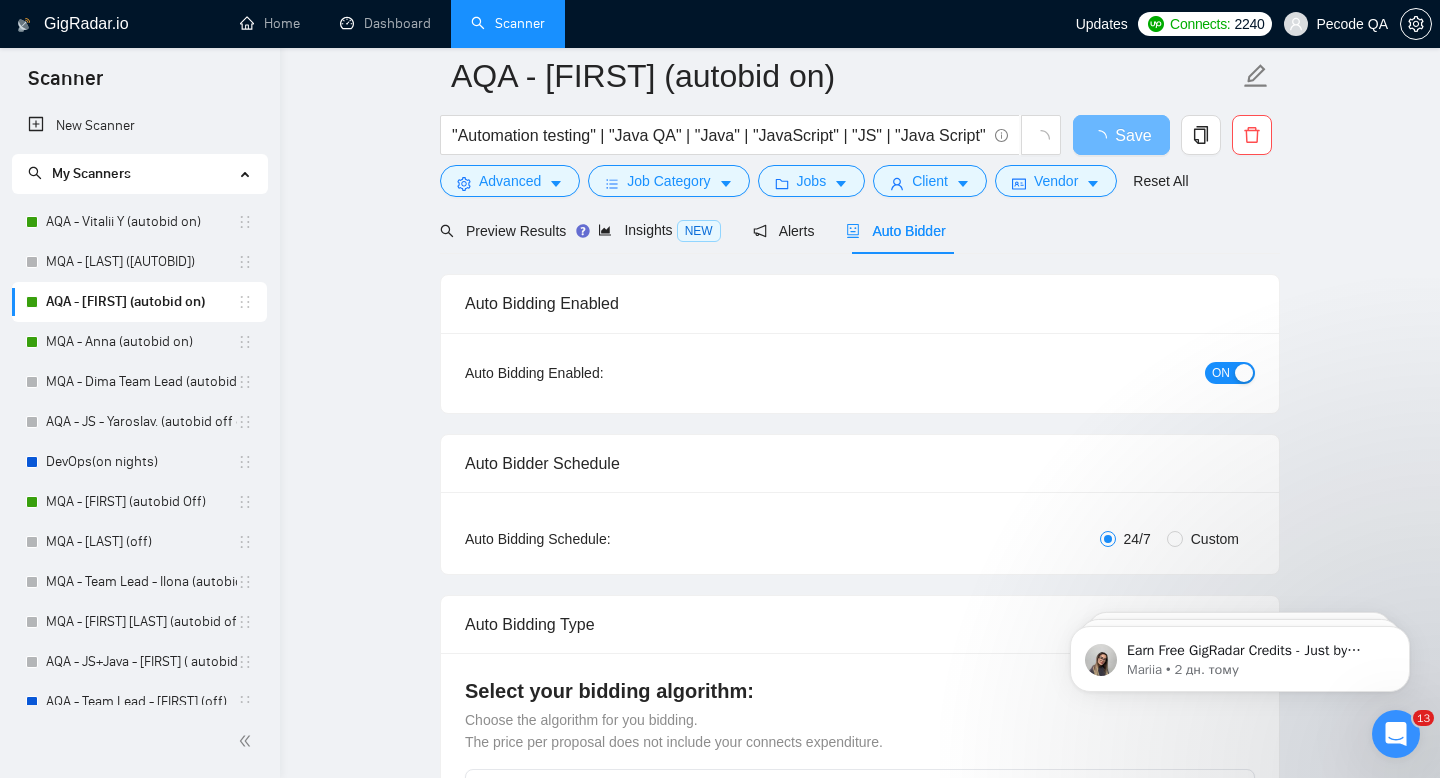 scroll, scrollTop: 0, scrollLeft: 0, axis: both 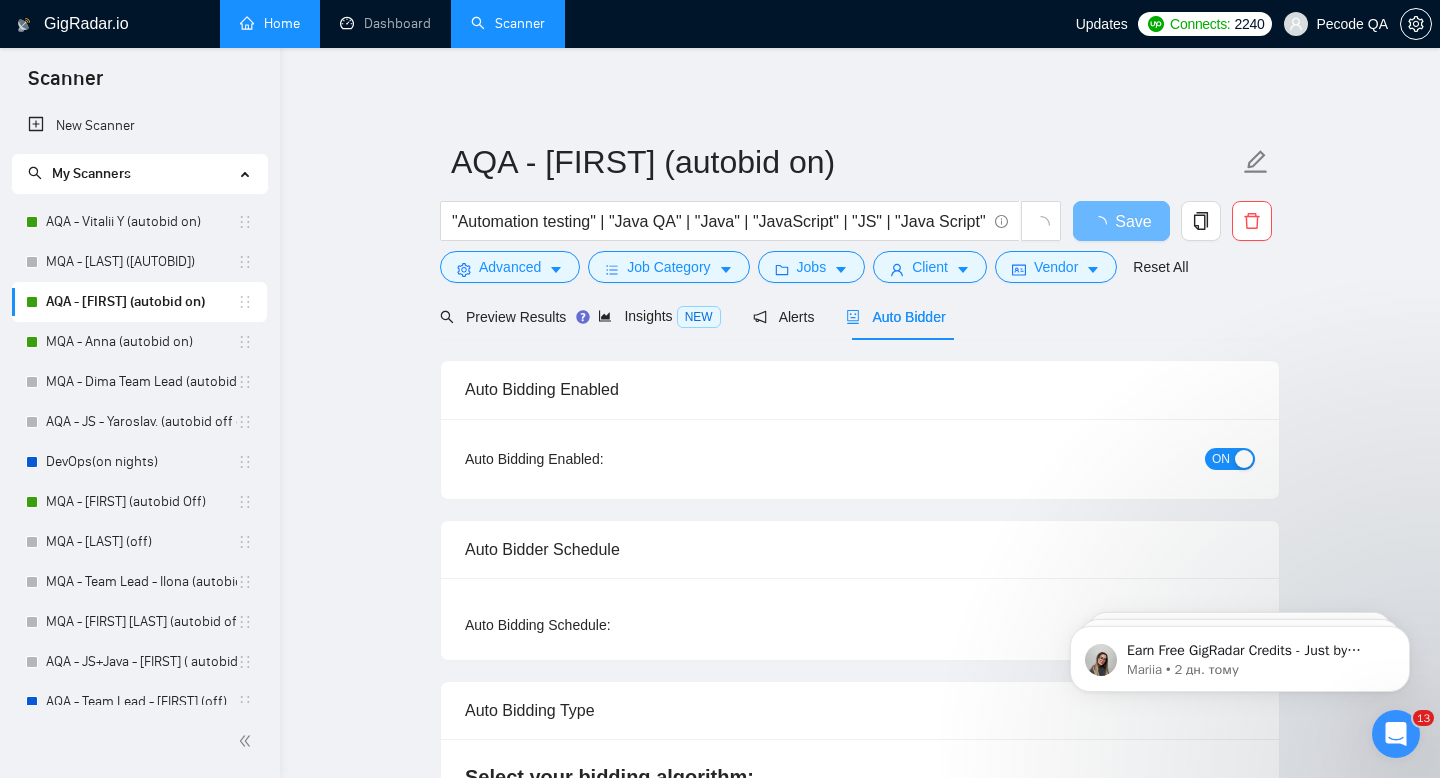 click on "Home" at bounding box center (270, 23) 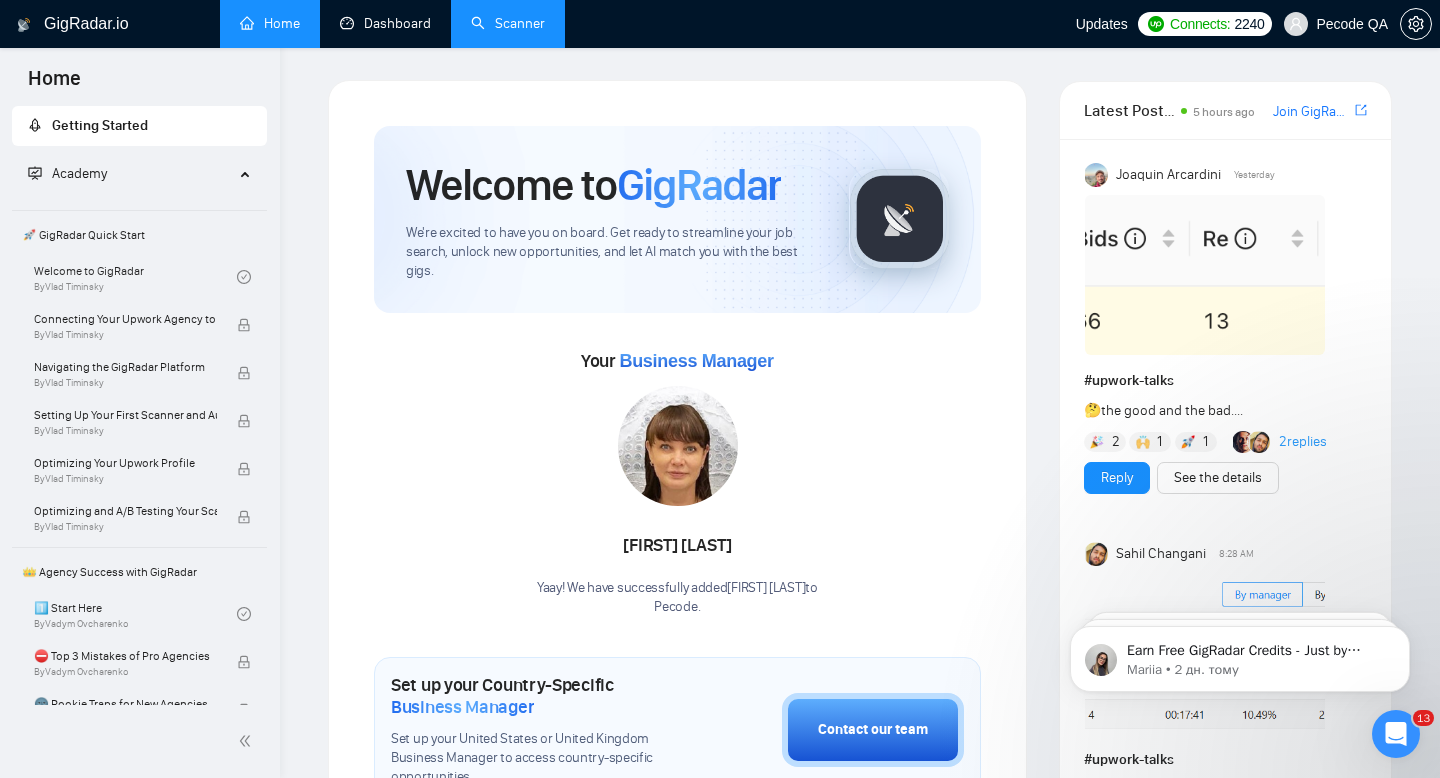 click on "Scanner" at bounding box center (508, 23) 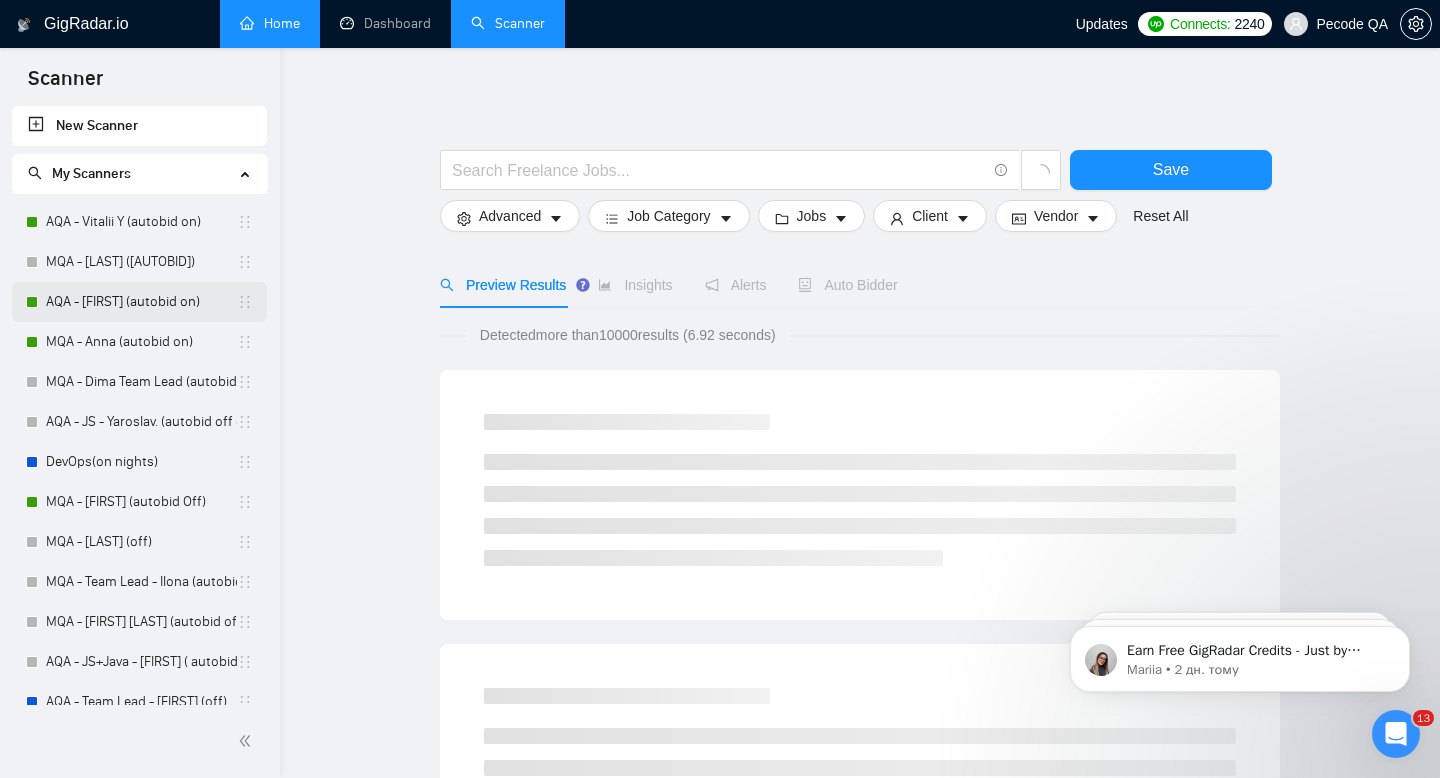 click on "AQA - [FIRST] (autobid on)" at bounding box center [141, 302] 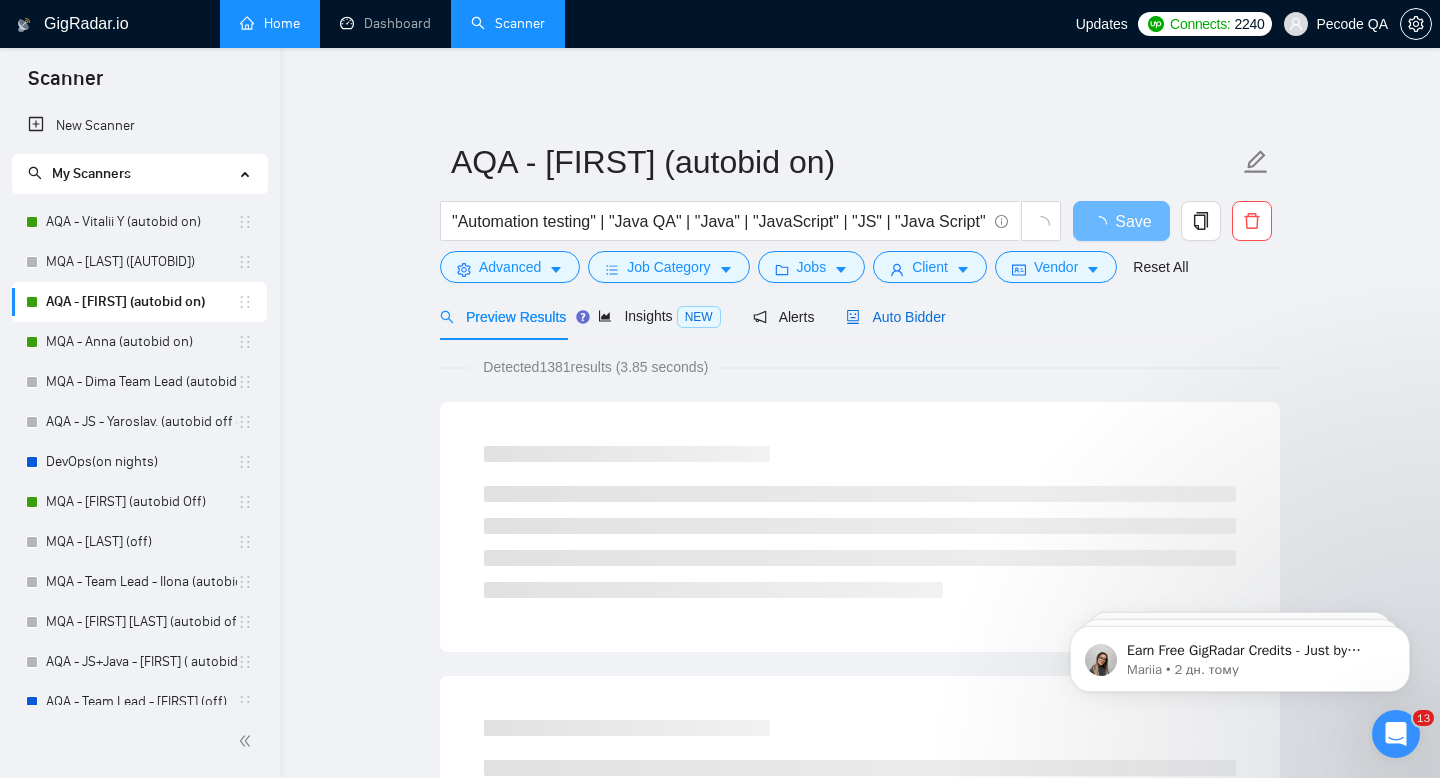 click on "Auto Bidder" at bounding box center (895, 317) 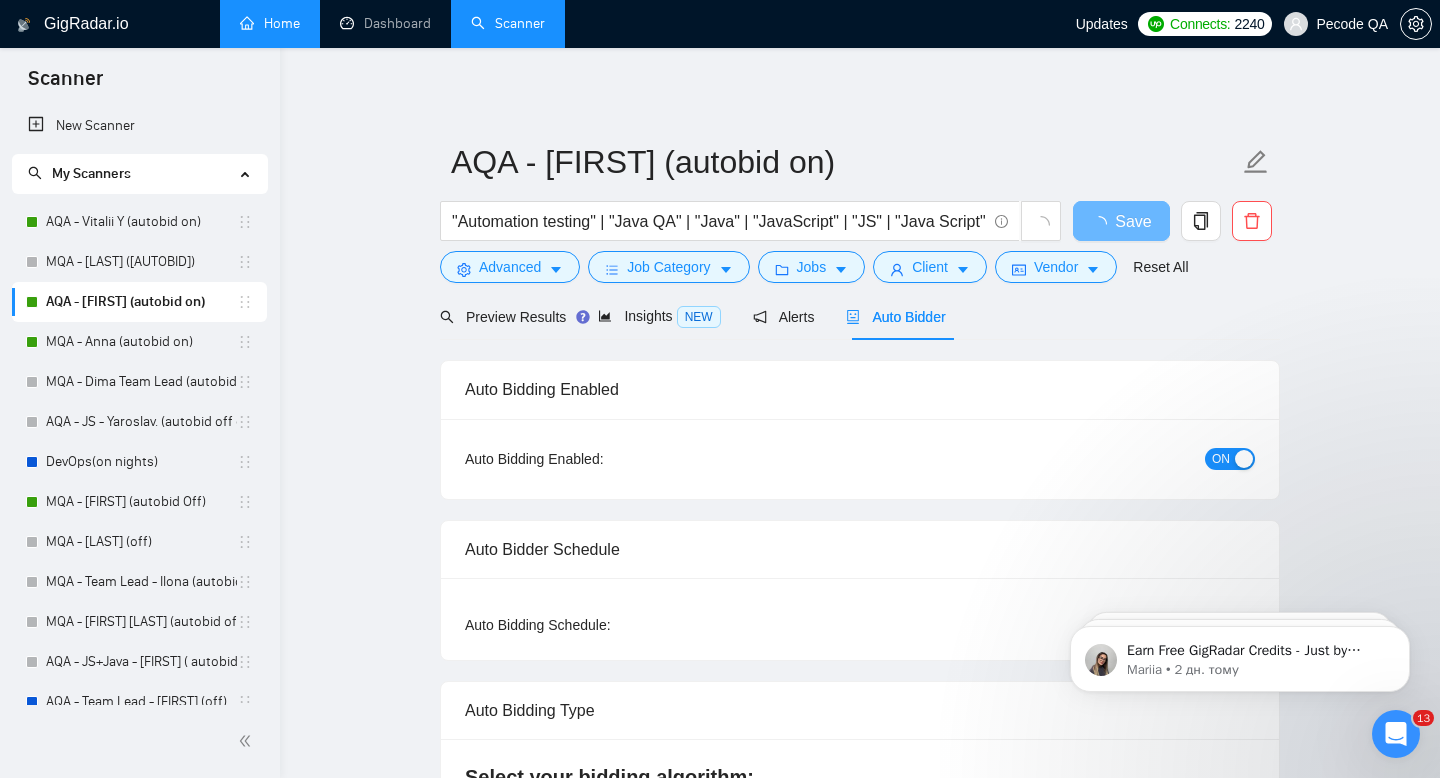 type 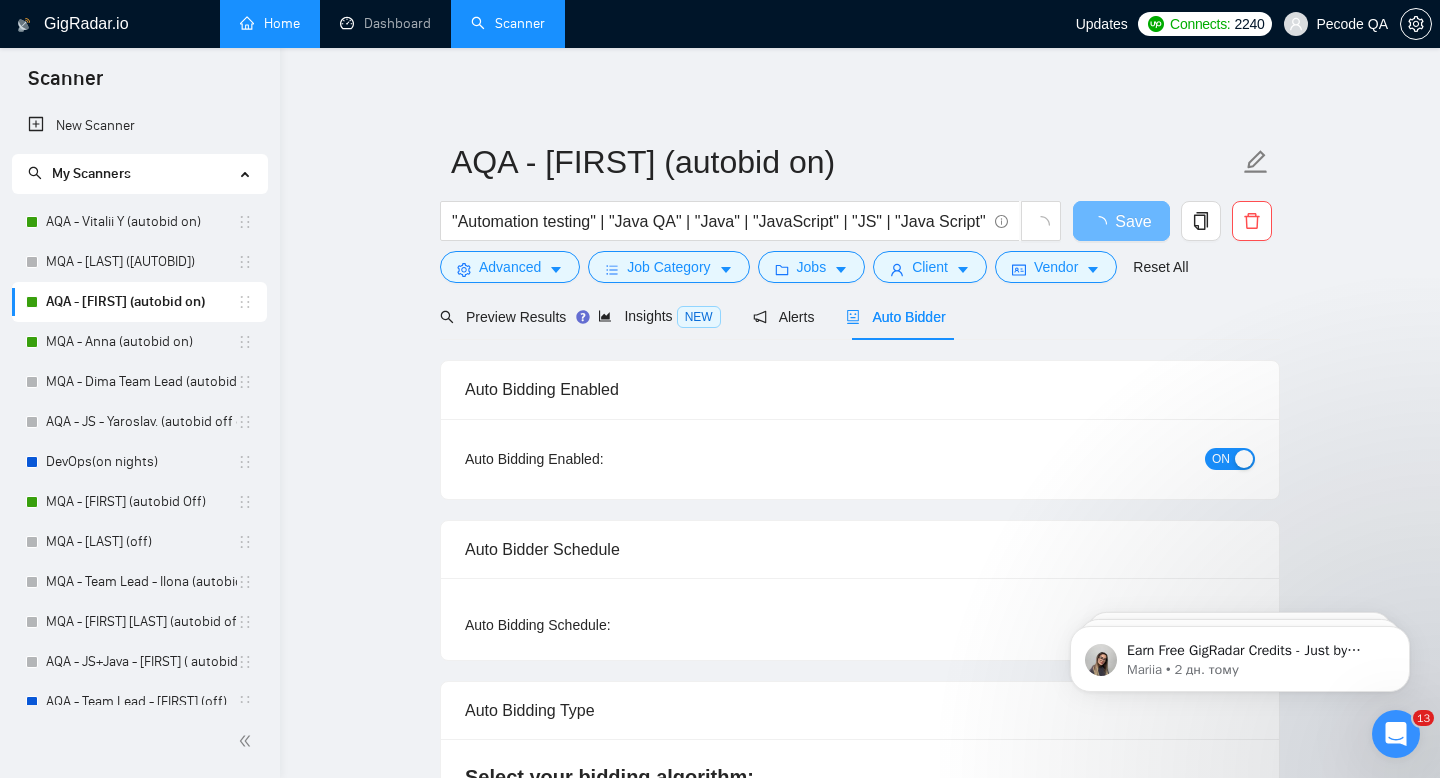 checkbox on "true" 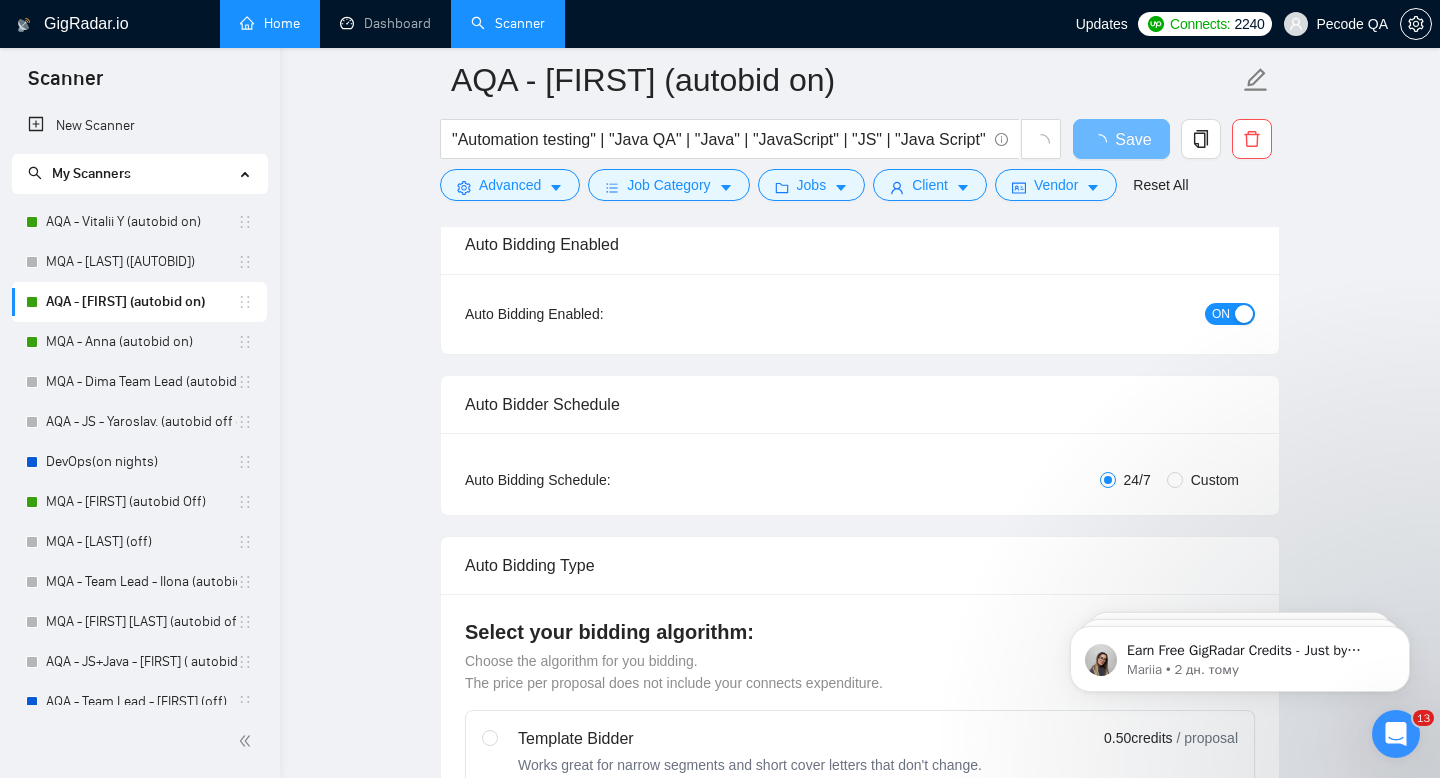 type 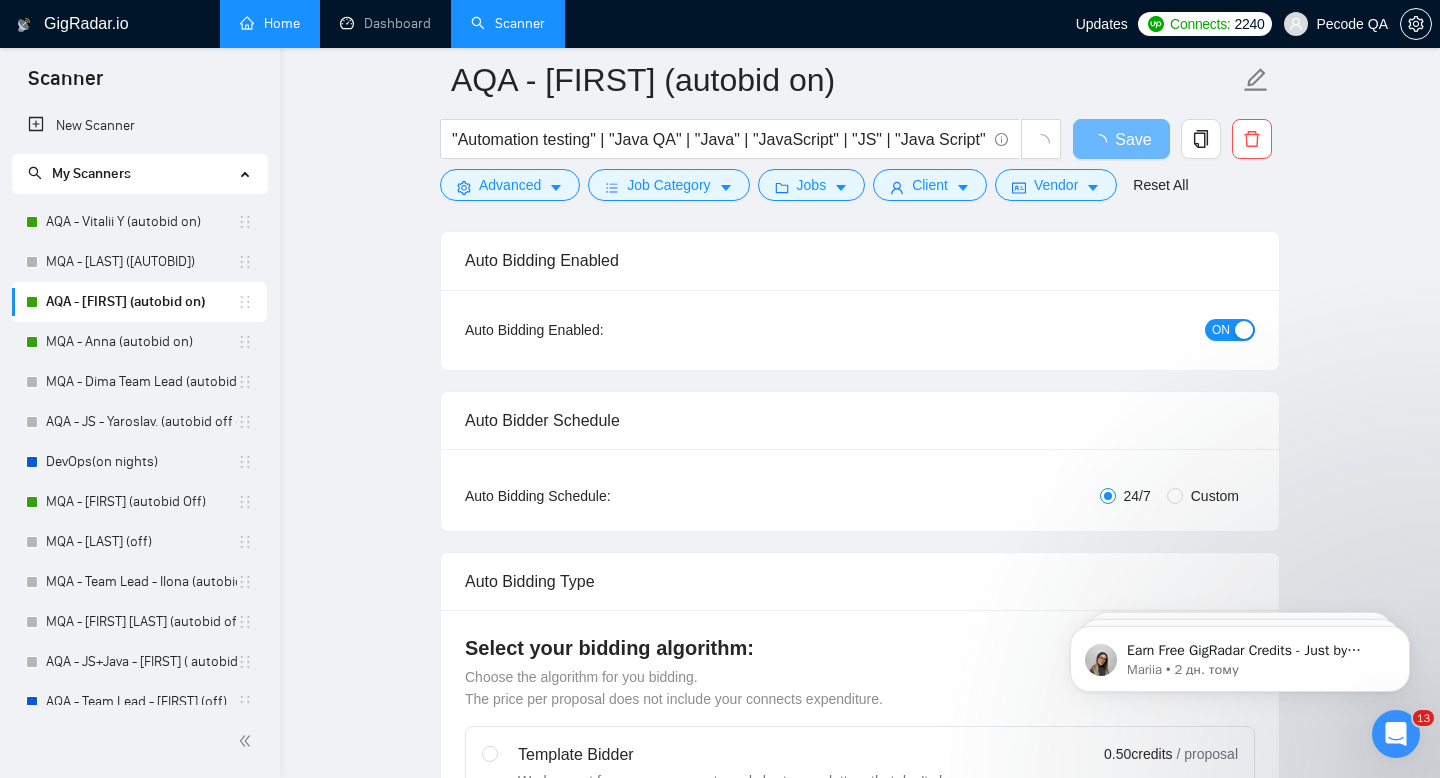 click on "Custom" at bounding box center [1215, 496] 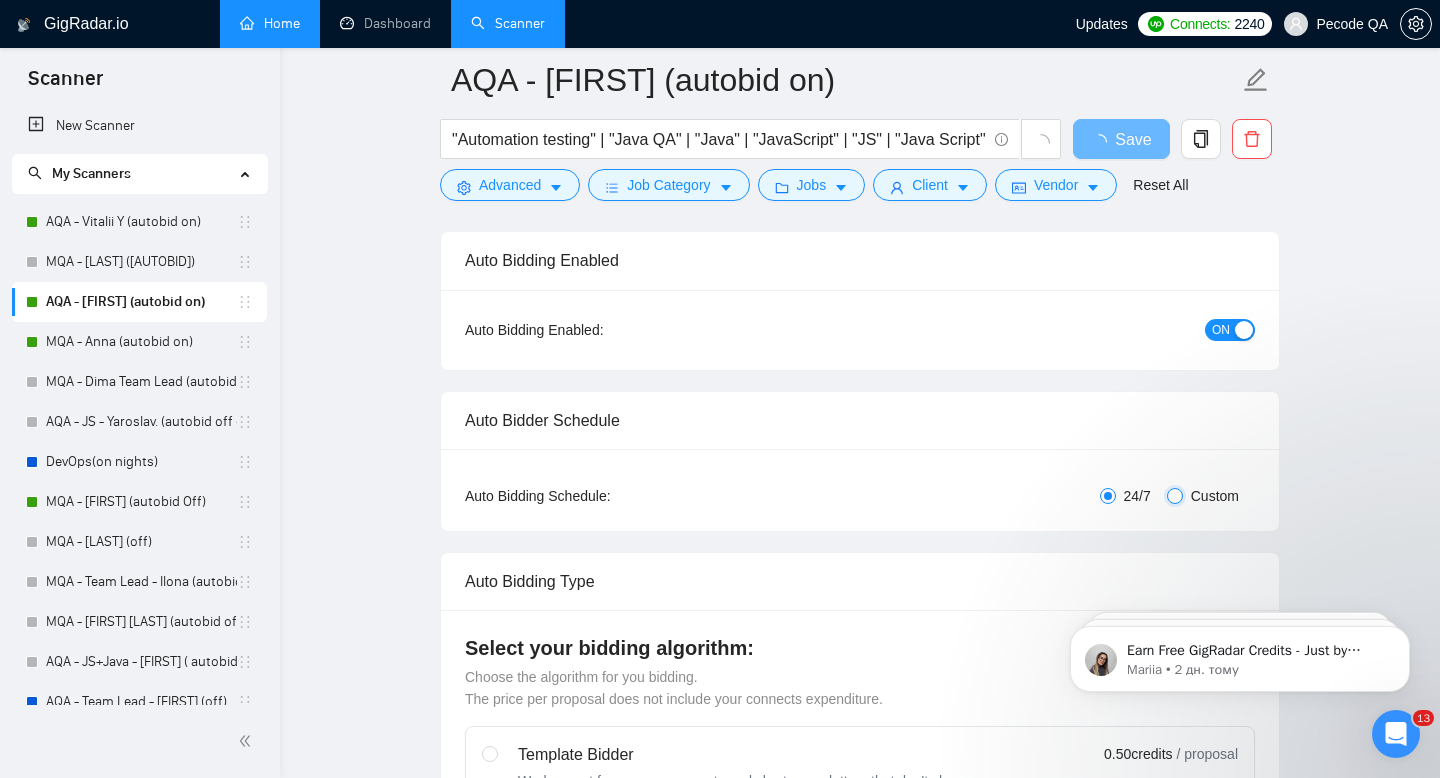 click on "Custom" at bounding box center (1175, 496) 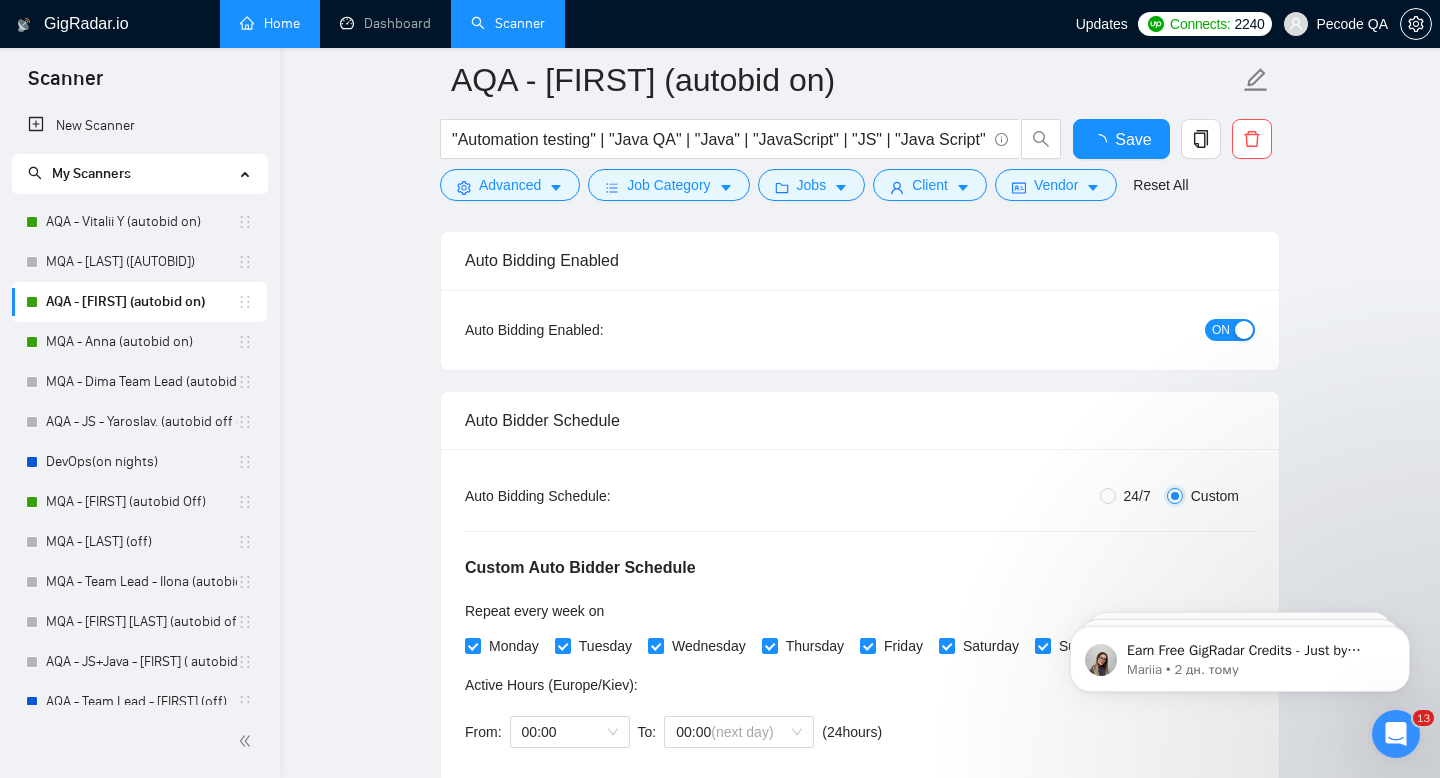 scroll, scrollTop: 399, scrollLeft: 0, axis: vertical 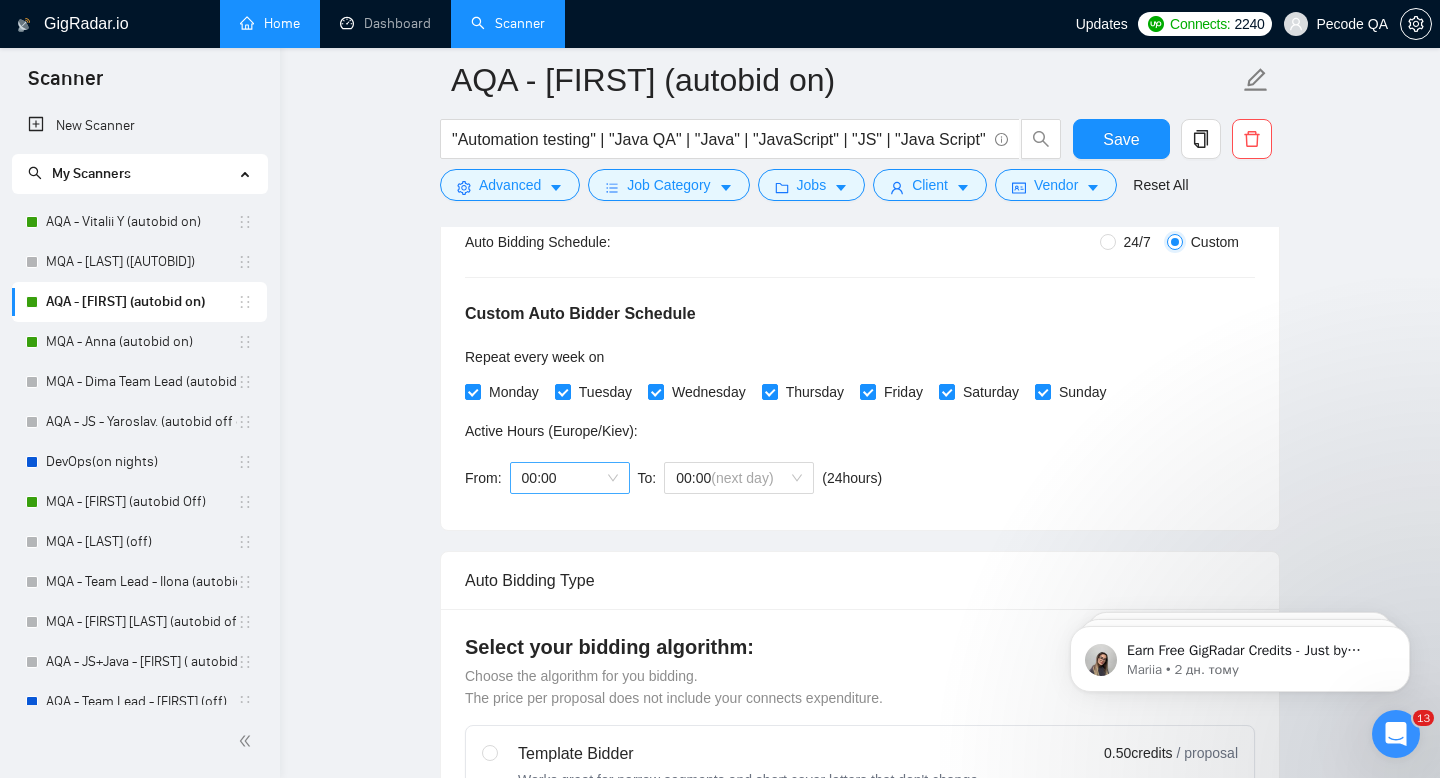 click on "00:00" at bounding box center (570, 478) 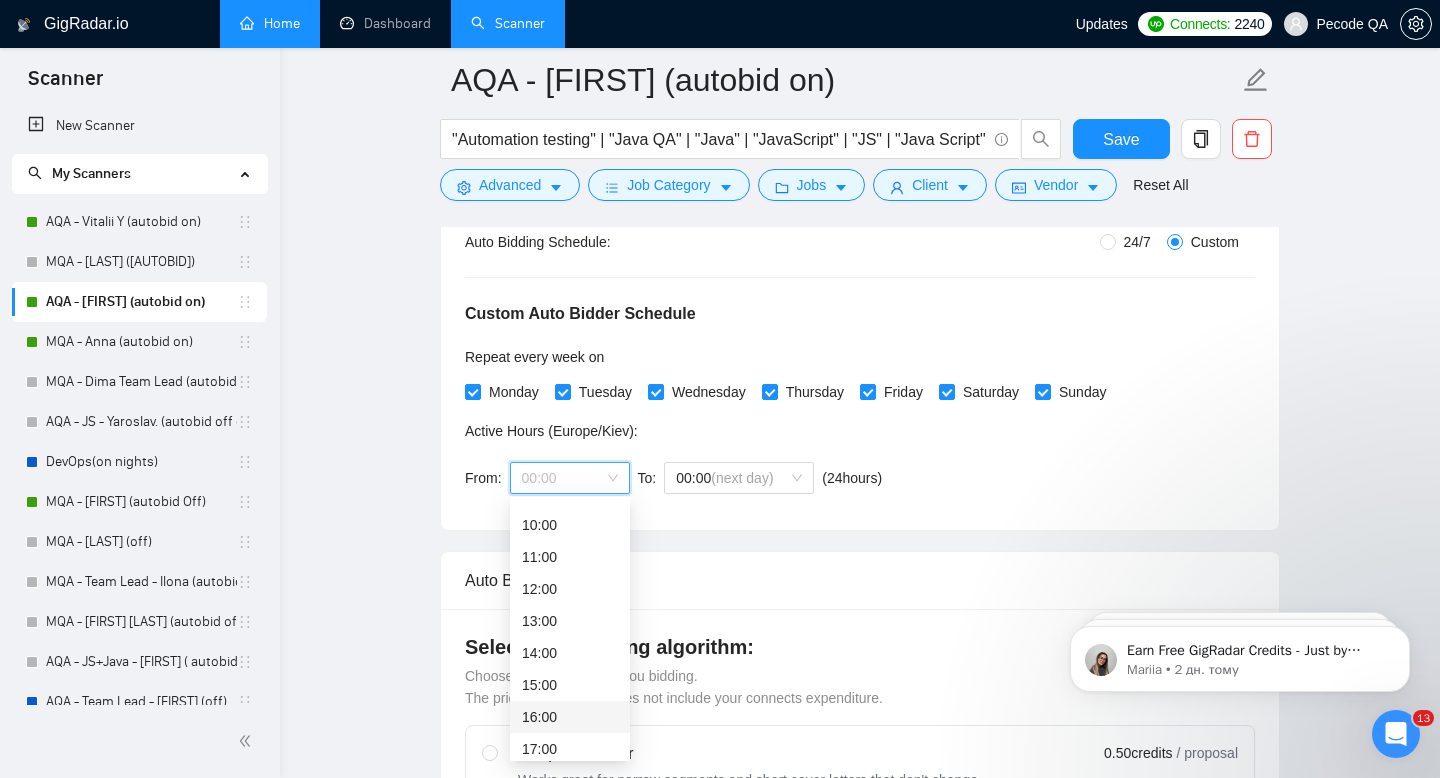 scroll, scrollTop: 406, scrollLeft: 0, axis: vertical 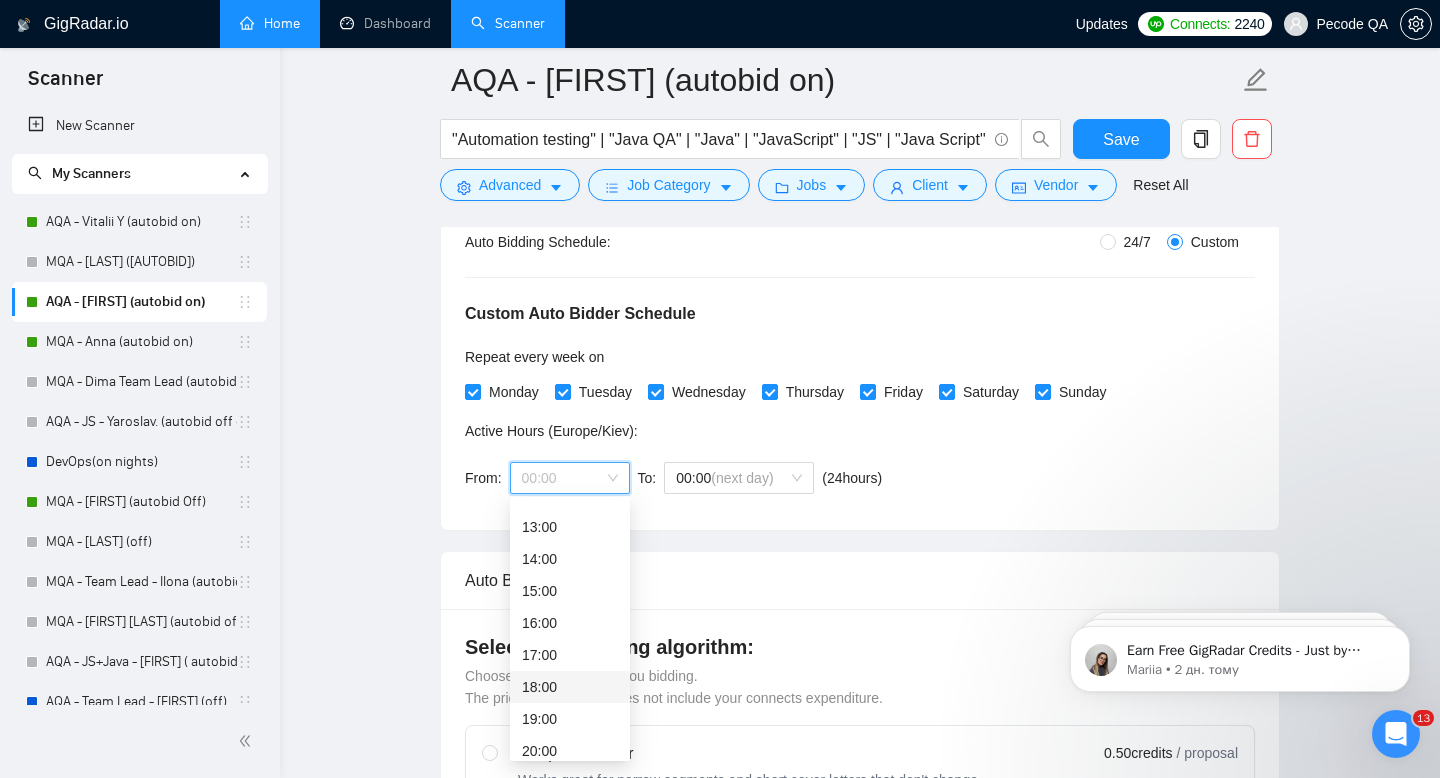 click on "18:00" at bounding box center [570, 687] 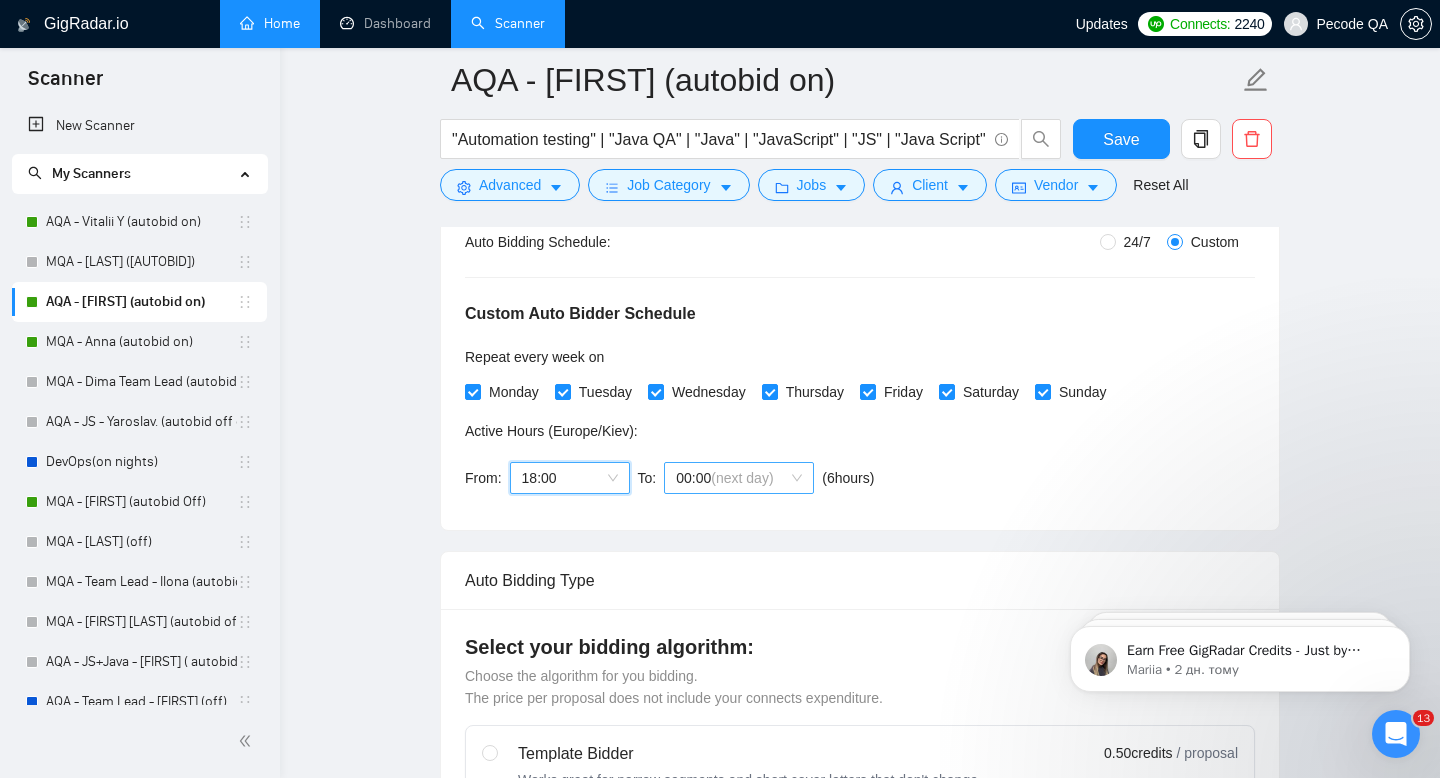 click on "00:00  (next day)" at bounding box center [739, 478] 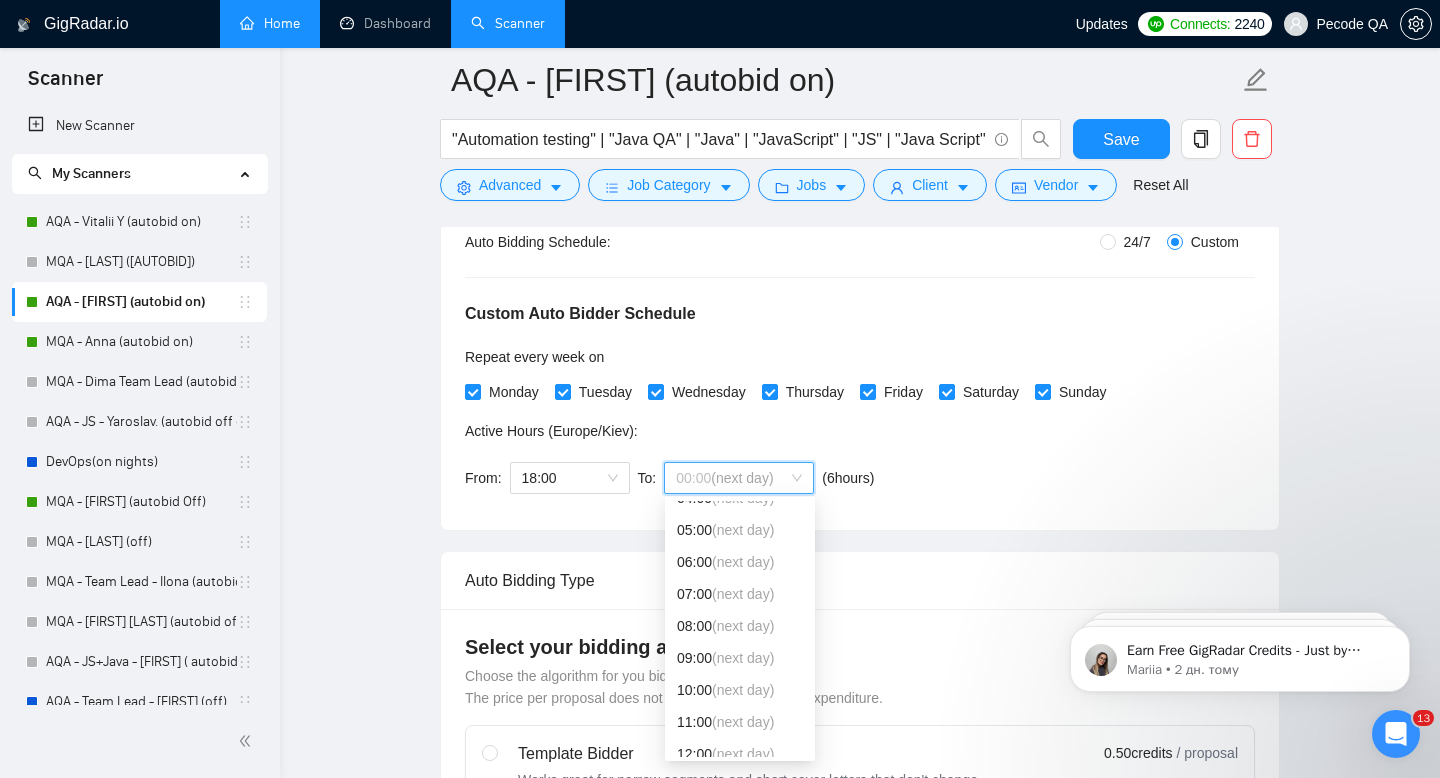 scroll, scrollTop: 184, scrollLeft: 0, axis: vertical 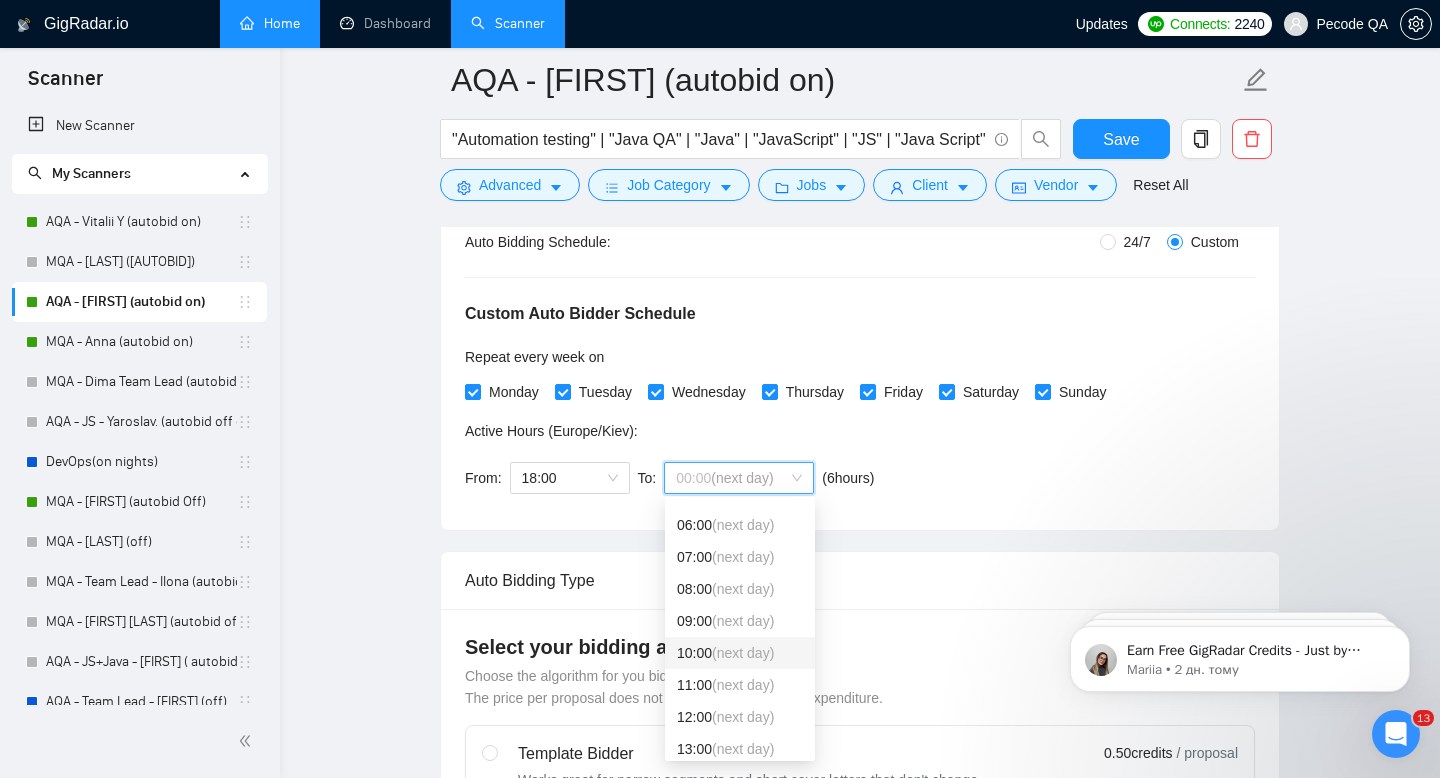 click on "(next day)" at bounding box center [743, 653] 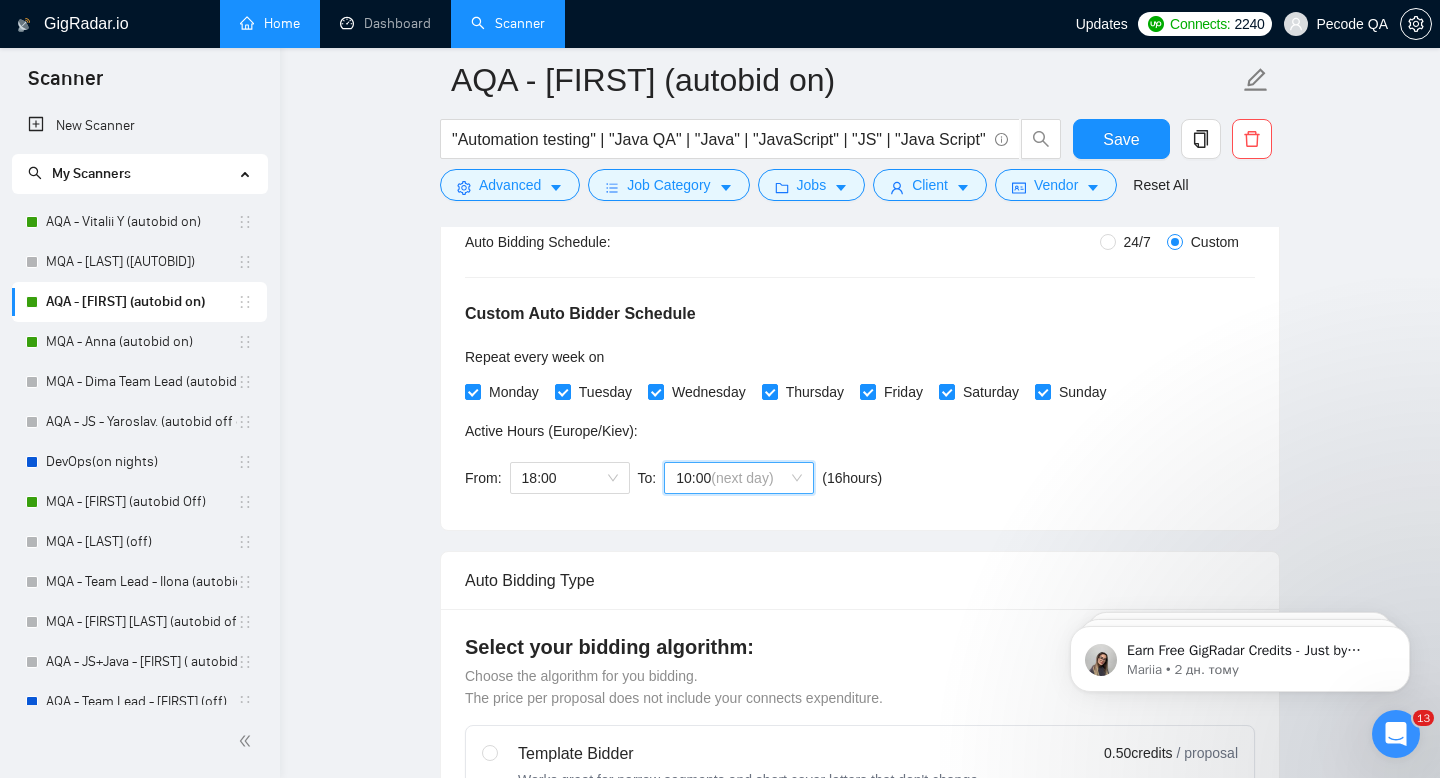 click on "10:00  (next day)" at bounding box center [739, 478] 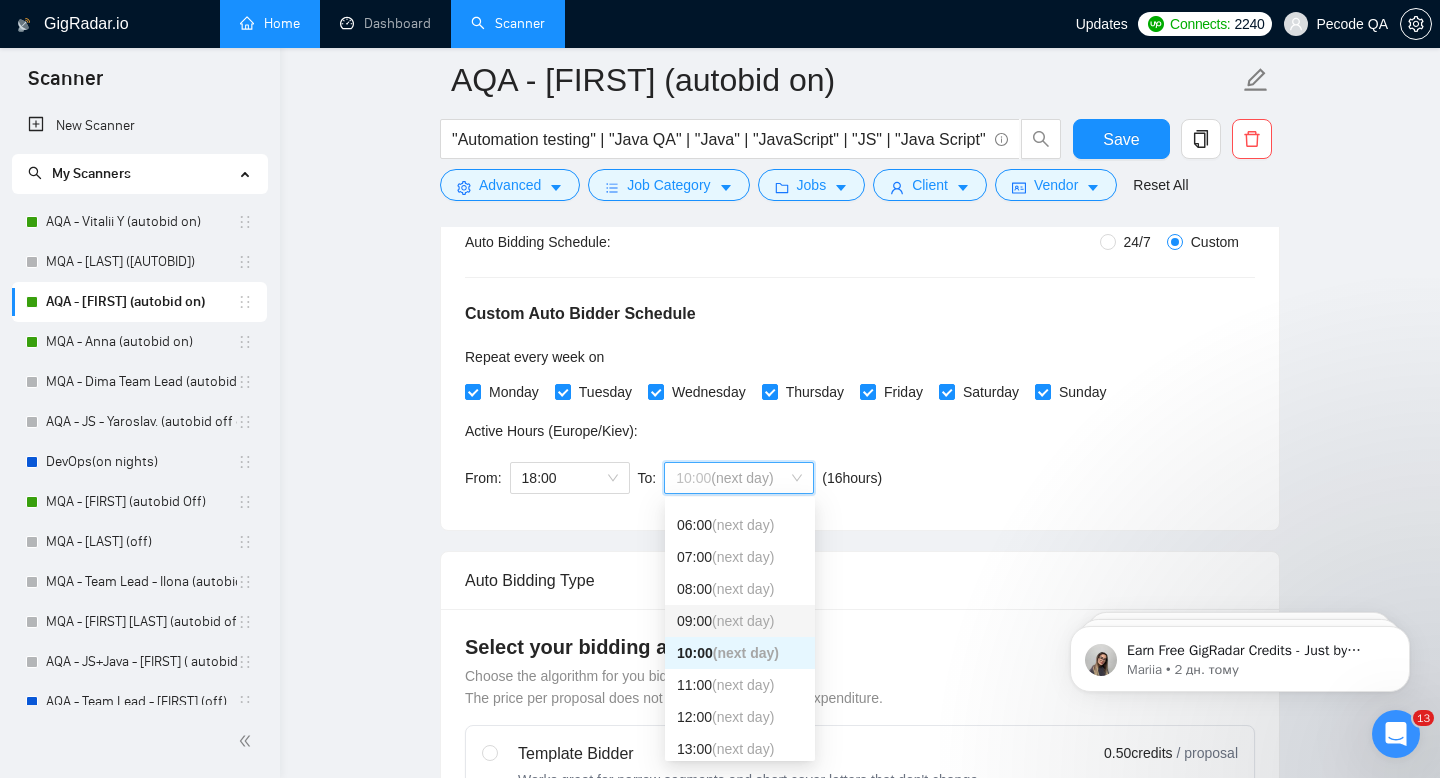 click on "(next day)" at bounding box center (743, 621) 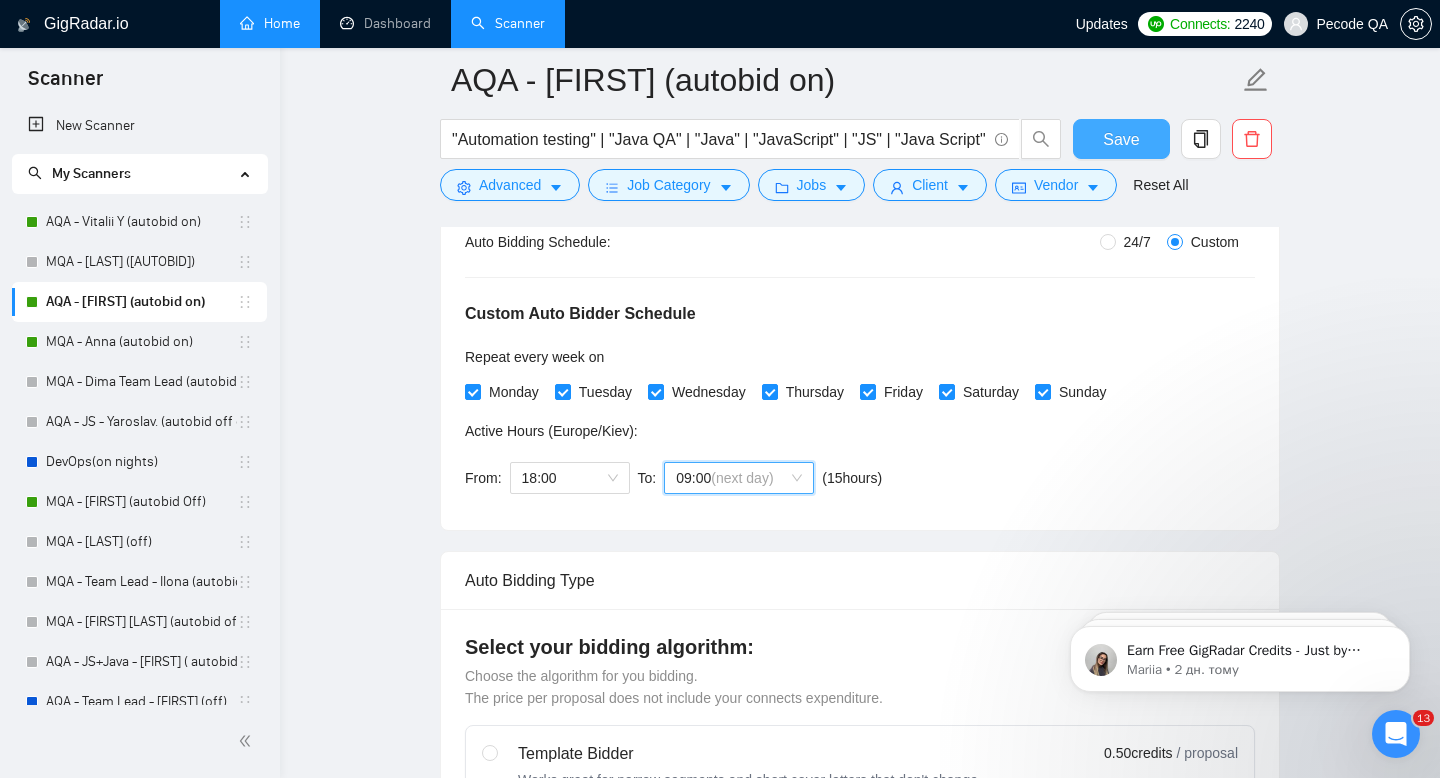click on "Save" at bounding box center [1121, 139] 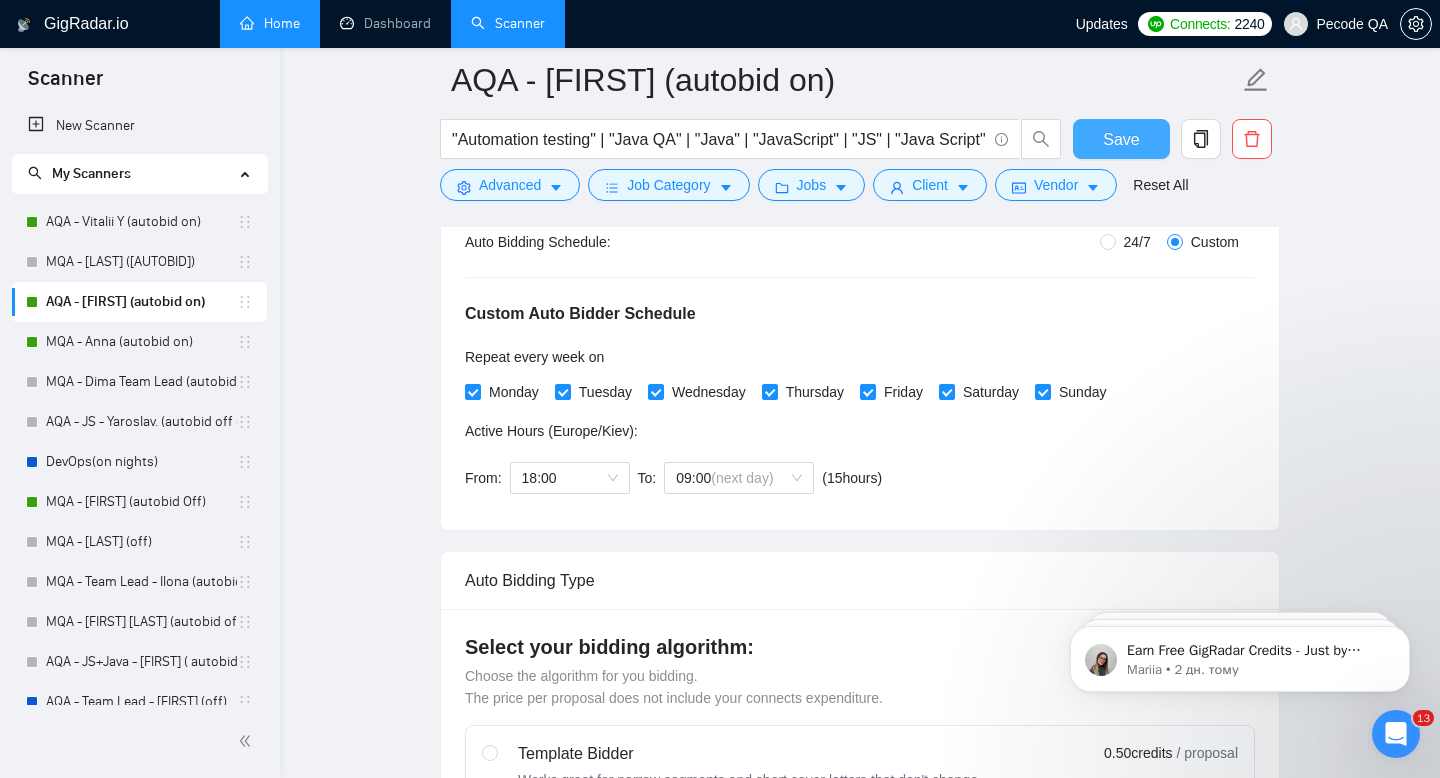click on "Save" at bounding box center (1121, 139) 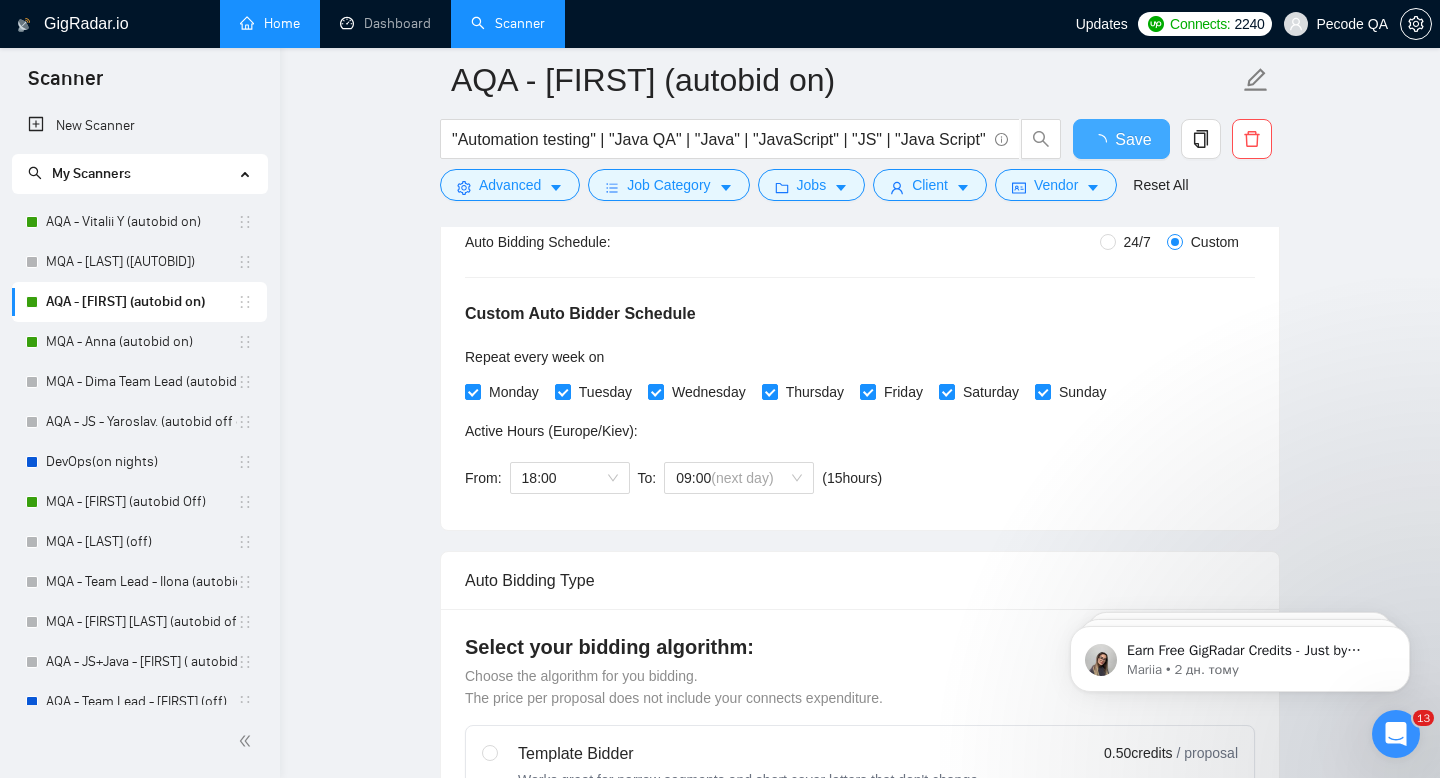 type 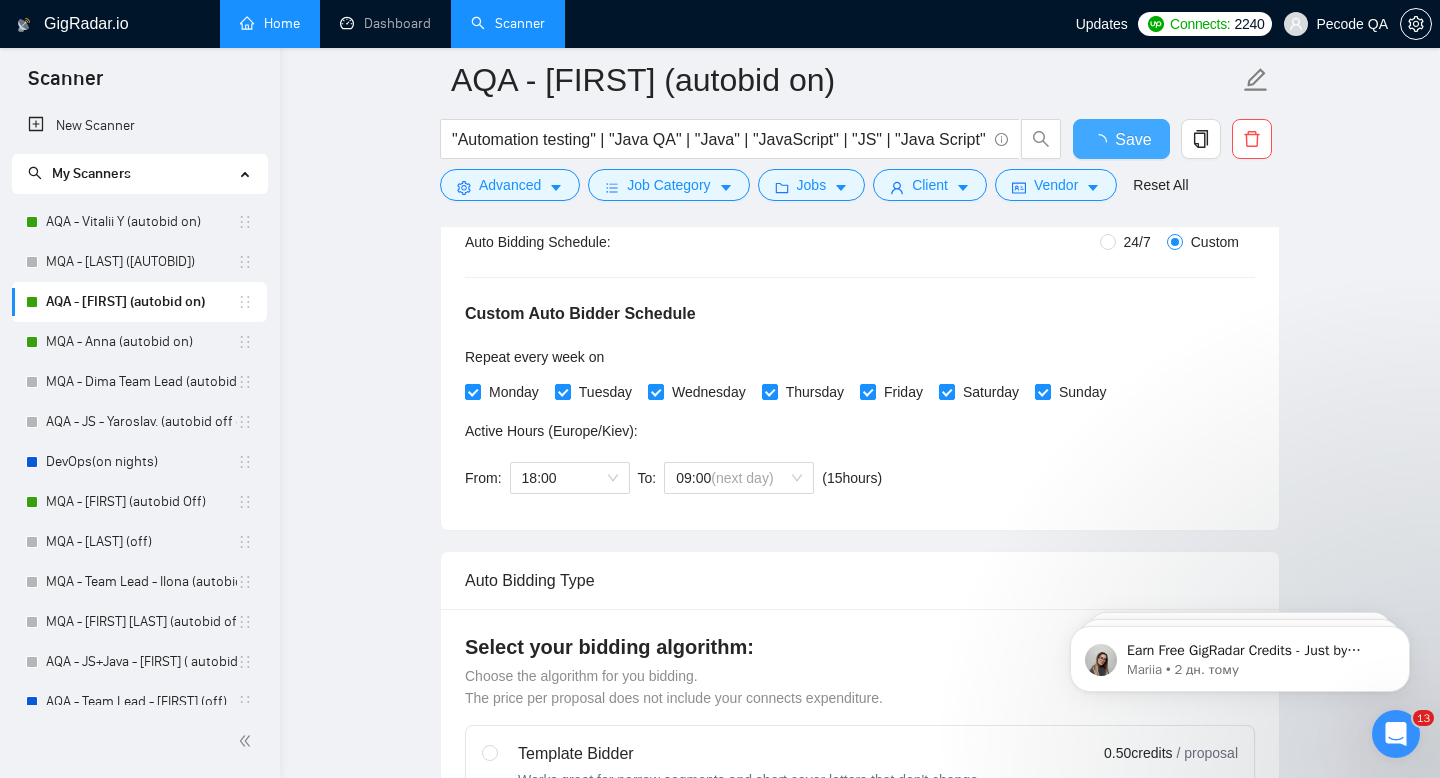 checkbox on "true" 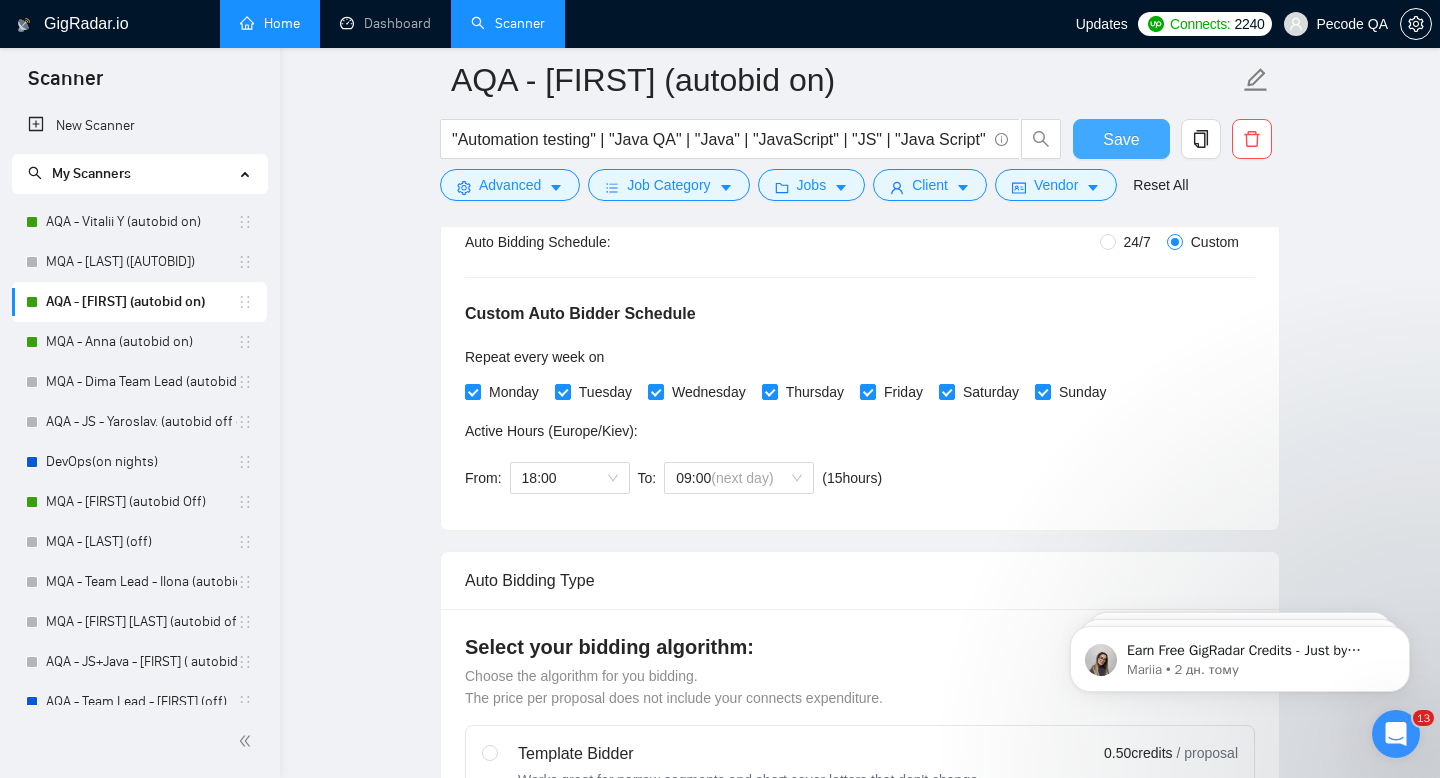 type 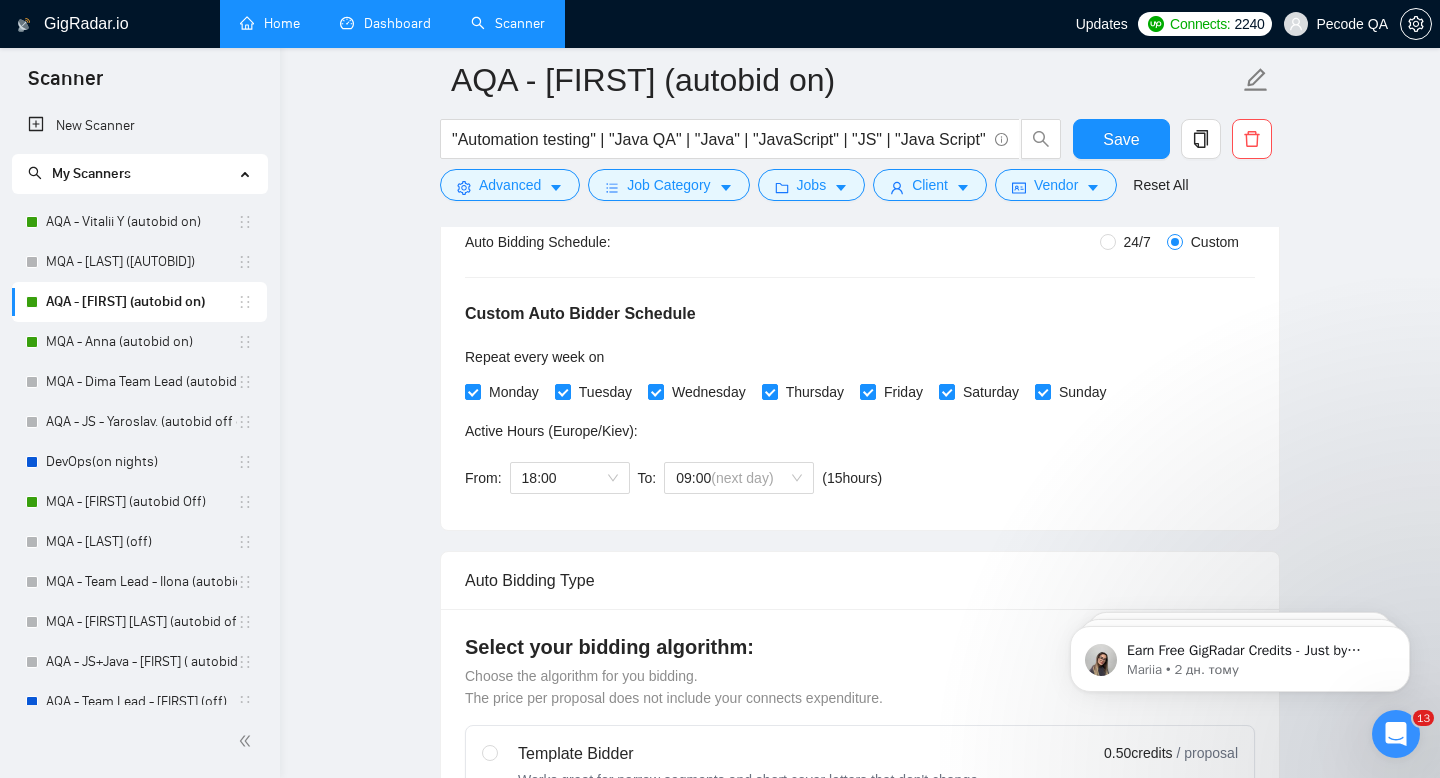 click on "Dashboard" at bounding box center (385, 23) 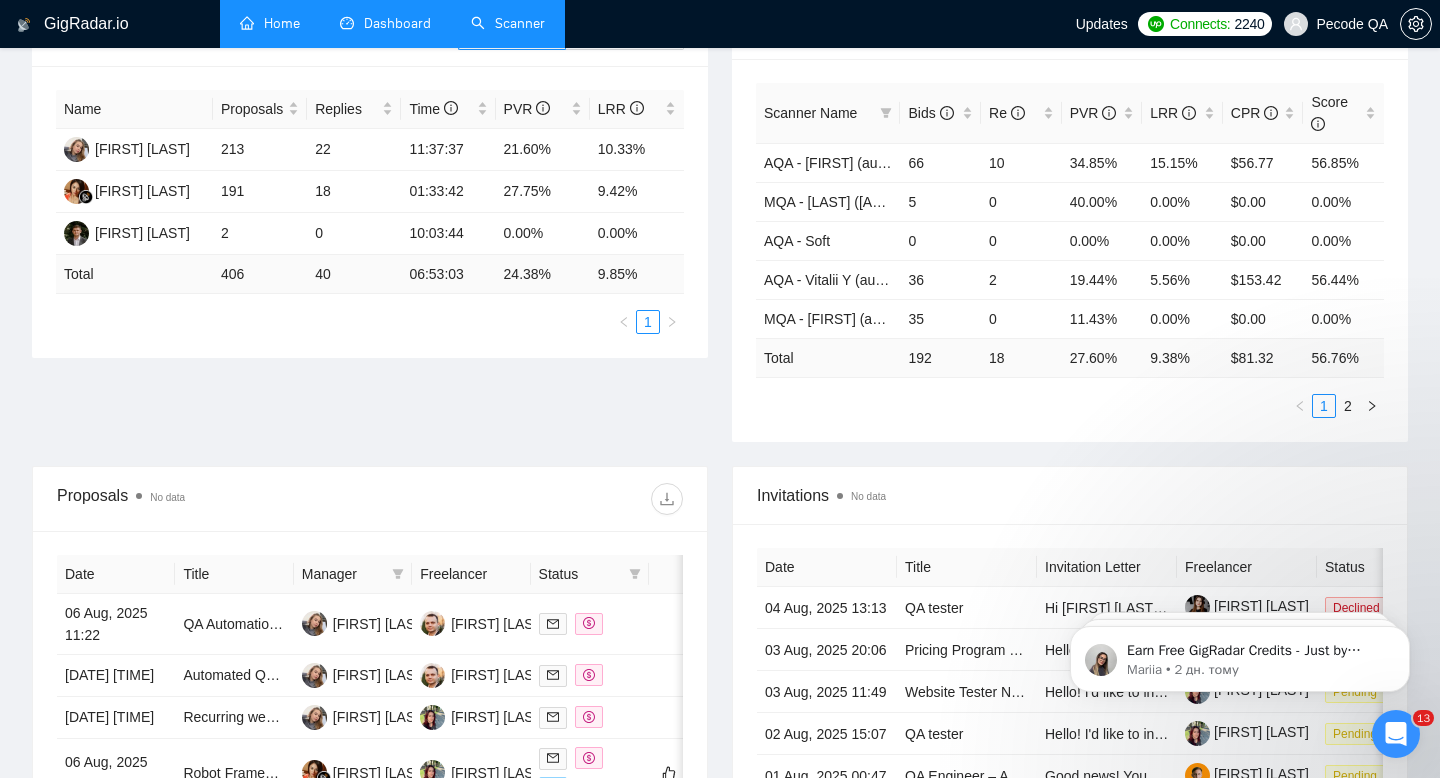 scroll, scrollTop: 303, scrollLeft: 0, axis: vertical 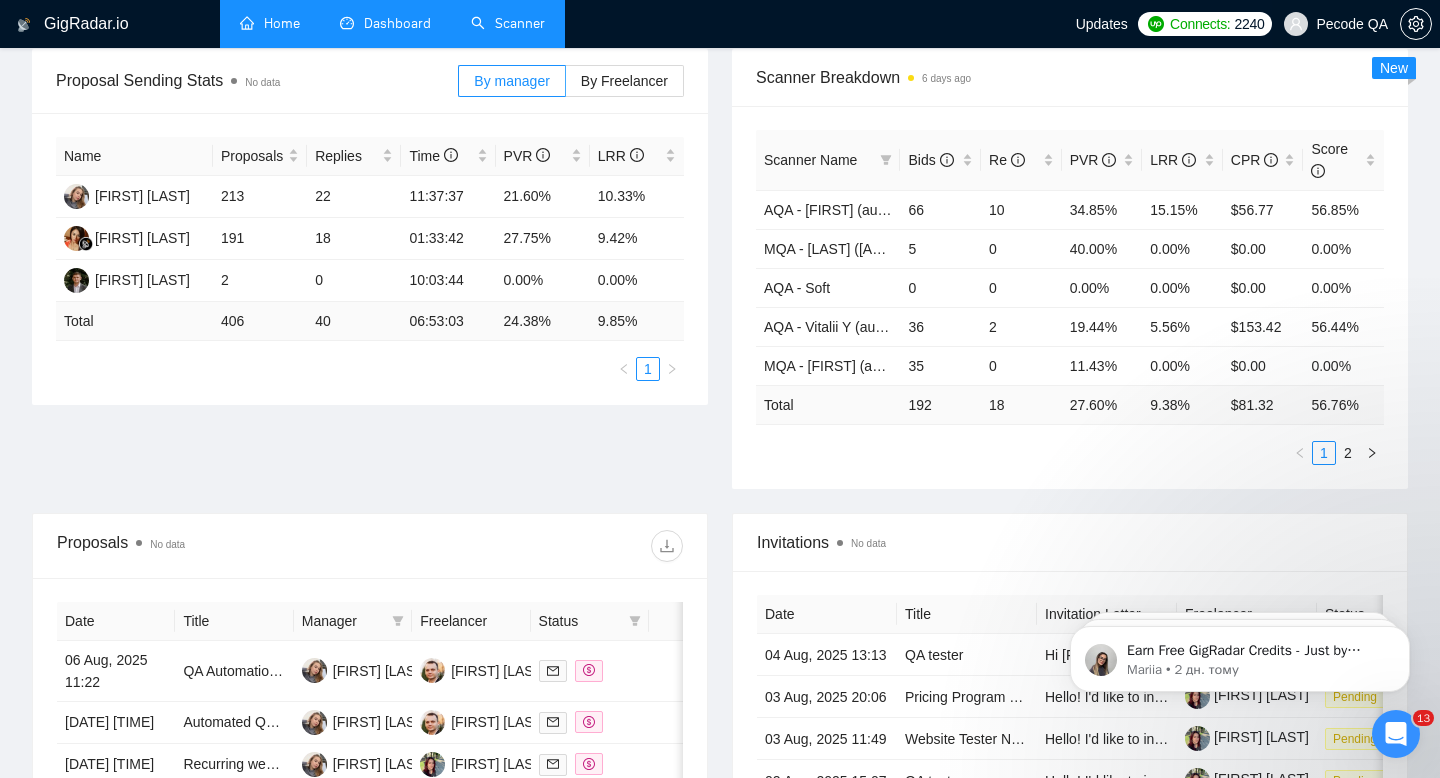 click on "Pecode QA" at bounding box center [1336, 24] 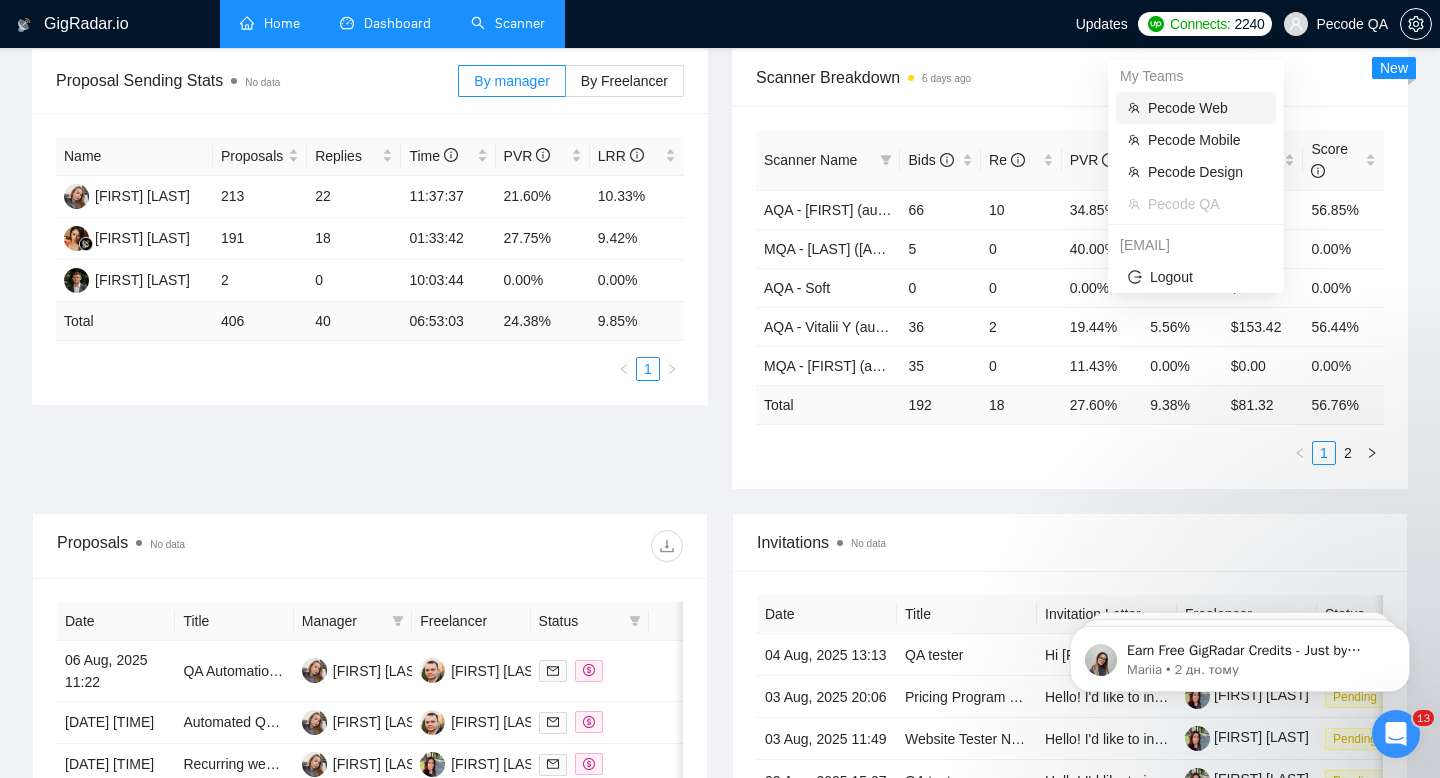 click on "Pecode Web" at bounding box center [1206, 108] 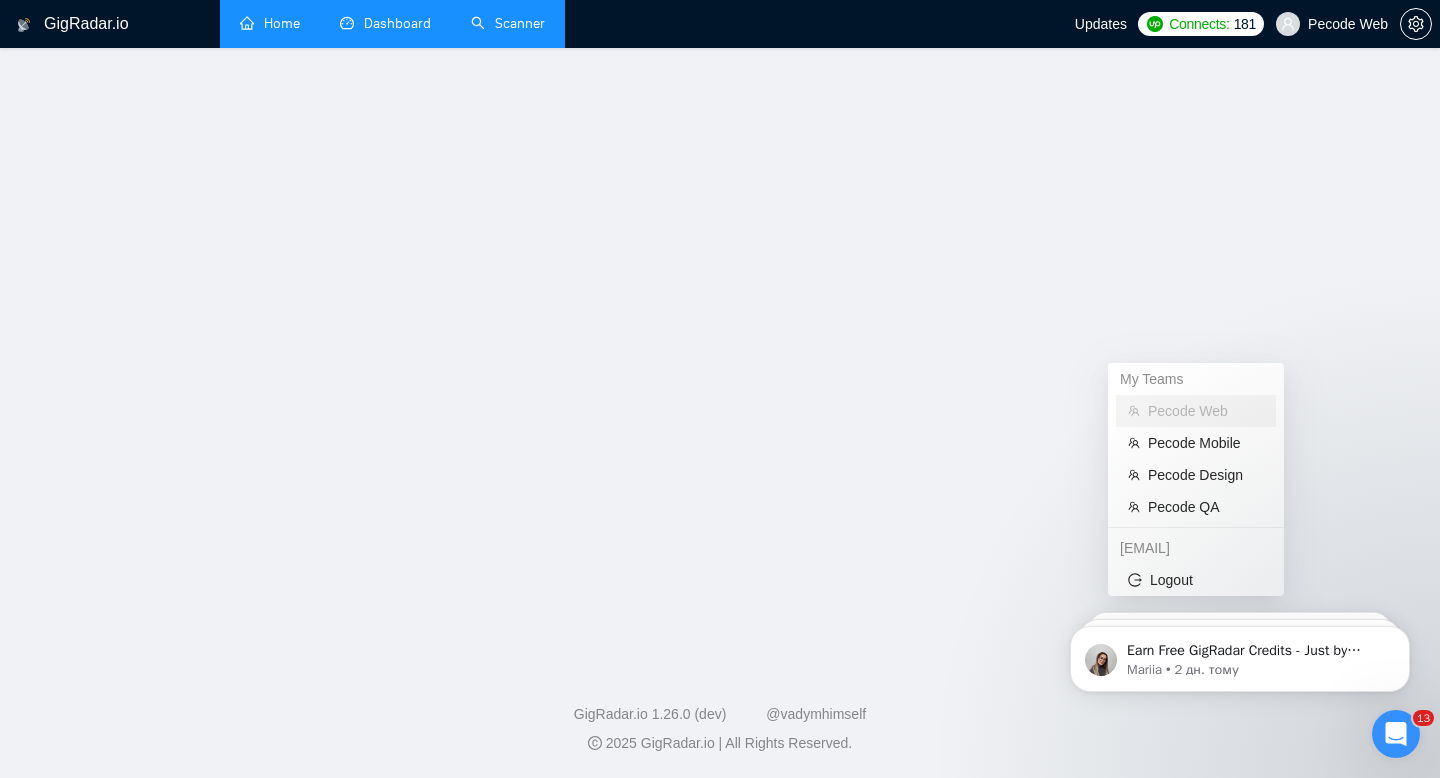 scroll, scrollTop: 0, scrollLeft: 0, axis: both 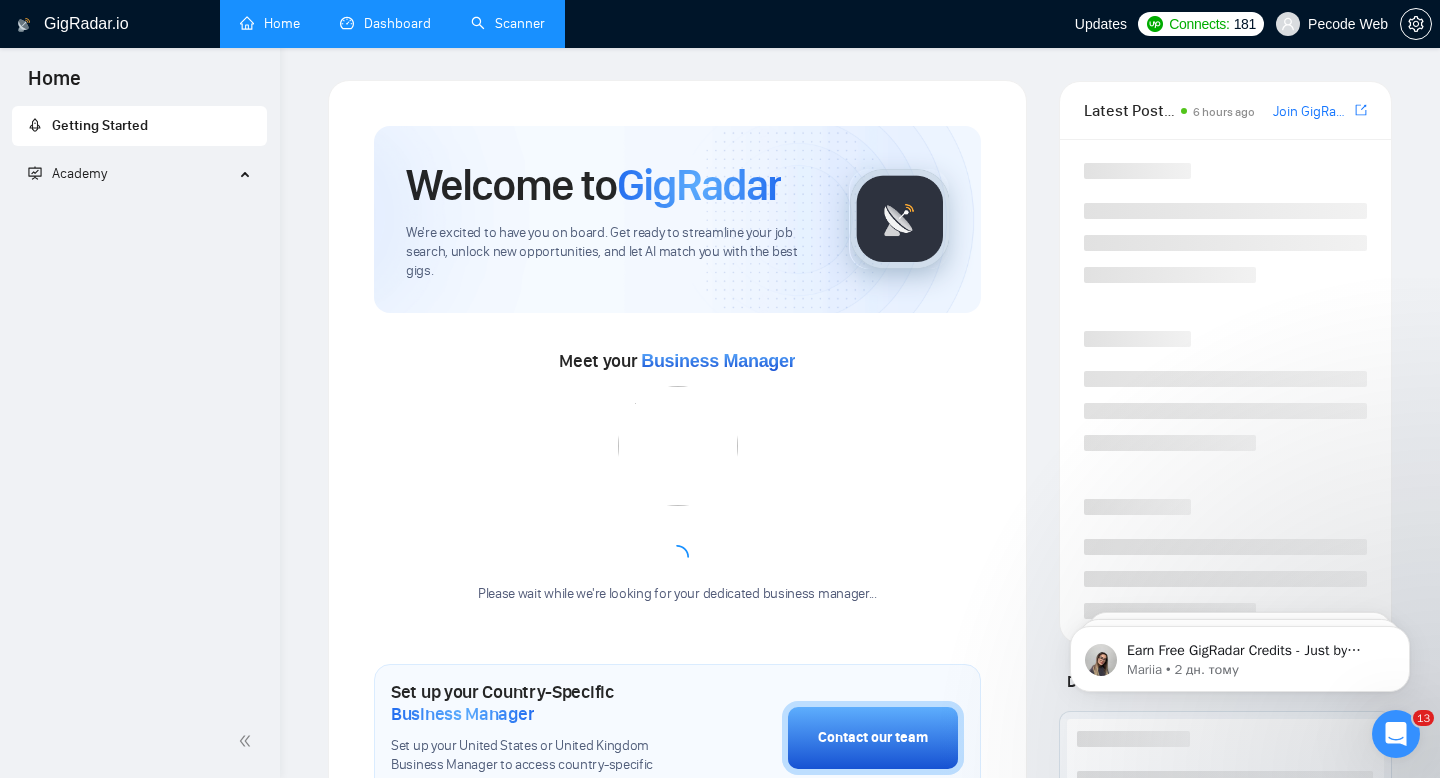 click on "Welcome to  GigRadar We're excited to have you on board. Get ready to streamline your job search, unlock new opportunities, and let AI match you with the best gigs. Meet your   Business Manager   Please wait while we're looking for your dedicated business manager... Set up your Country-Specific  Business Manager Set up your United States or United Kingdom Business Manager to access country-specific opportunities. Contact our team GigRadar Automation Set Up a   Scanner Enable the scanner for AI matching and real-time job alerts. Enable   Opportunity Alerts Keep updated on top matches and new jobs. Enable   Automatic Proposal Send Never miss any opportunities. GigRadar Community Join GigRadar   Community Connect with the GigRadar Slack Community for updates, job opportunities, partnerships, and support. Make your   First Post Make your first post on GigRadar community. Level Up Your Skill Explore   Academy Open the Academy and open the first lesson. Finish Your First   Academy Lesson" at bounding box center [677, 822] 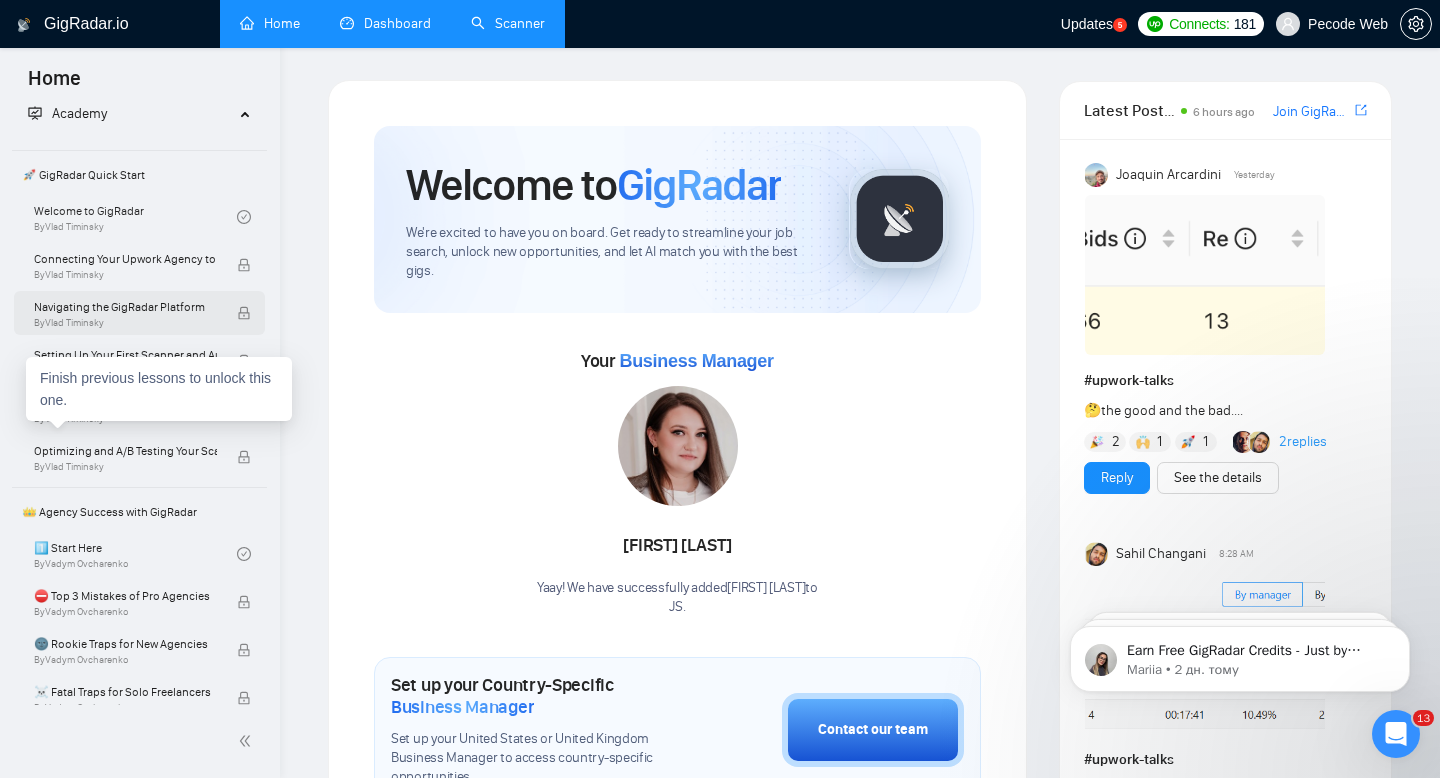 scroll, scrollTop: 78, scrollLeft: 0, axis: vertical 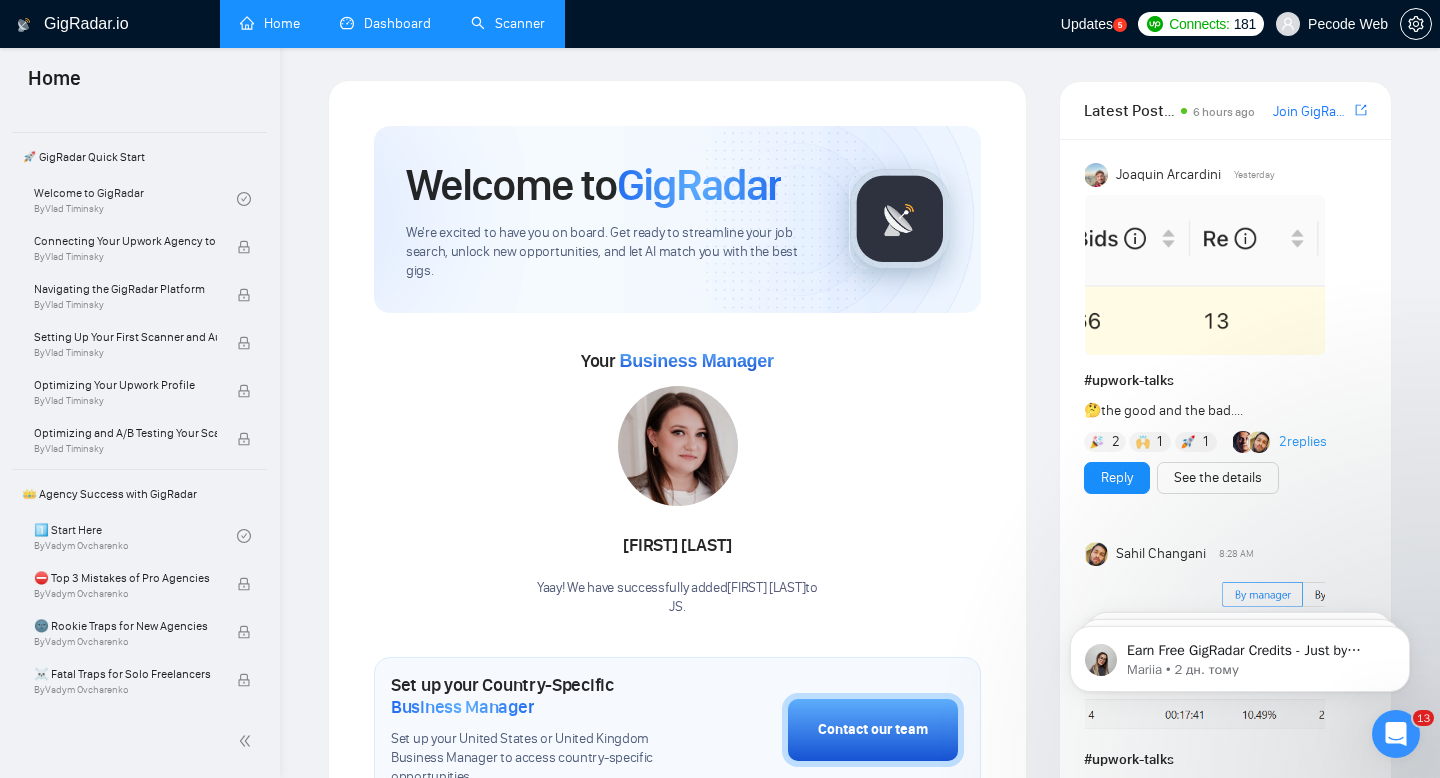click on "GigRadar.io Home Dashboard Scanner Updates
5
Connects: 181 Pecode Web Welcome to  GigRadar We're excited to have you on board. Get ready to streamline your job search, unlock new opportunities, and let AI match you with the best gigs. Your   Business Manager [FIRST]   [LAST] Yaay! We have successfully added  [FIRST] [LAST]  to   JS . Set up your Country-Specific  Business Manager Set up your United States or United Kingdom Business Manager to access country-specific opportunities. Contact our team GigRadar Automation Set Up a   Scanner Enable the scanner for AI matching and real-time job alerts. Enable   Opportunity Alerts Keep updated on top matches and new jobs. Enable   Automatic Proposal Send Never miss any opportunities. GigRadar Community Join GigRadar   Community Connect with the GigRadar Slack Community for updates, job opportunities, partnerships, and support. Make your   First Post Make your first post on GigRadar community." at bounding box center (860, 865) 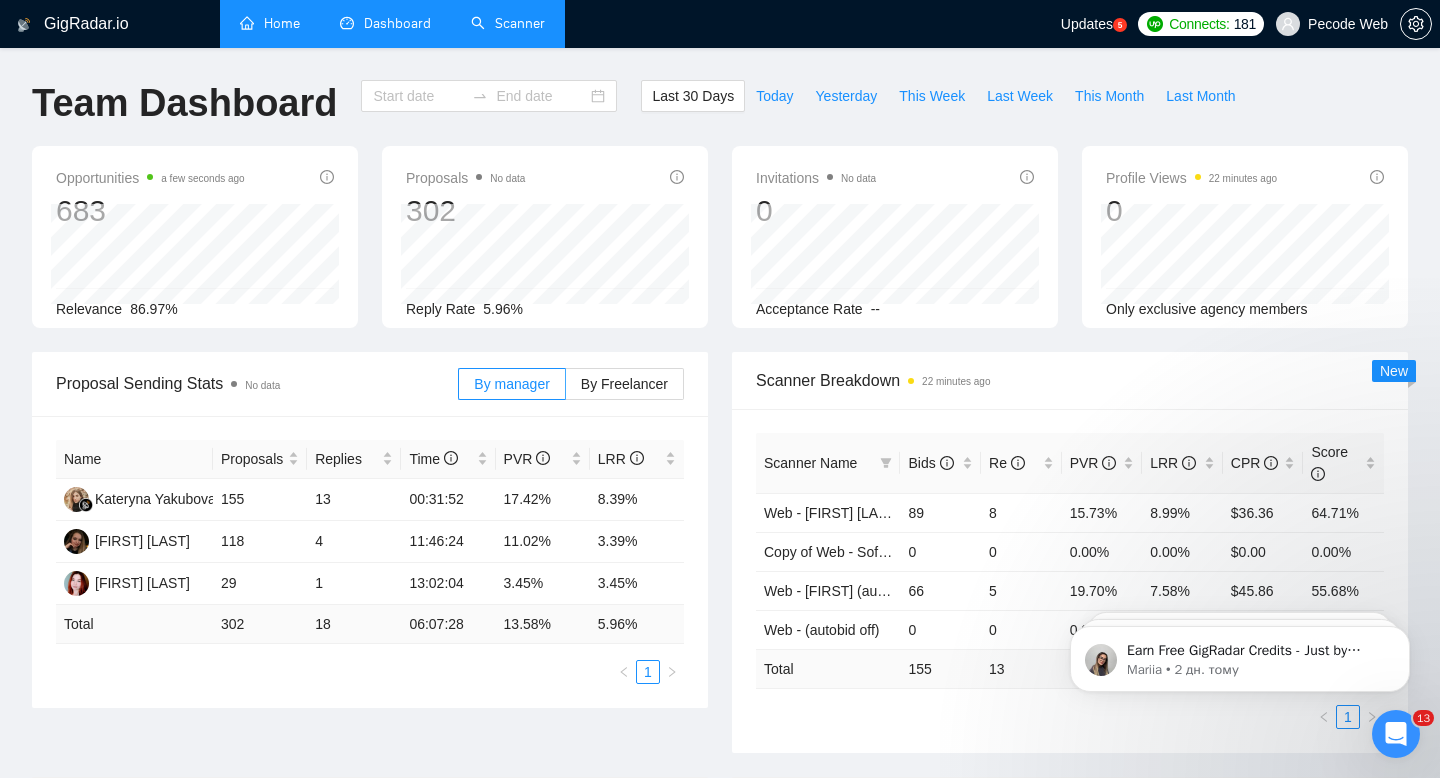 type on "2025-07-07" 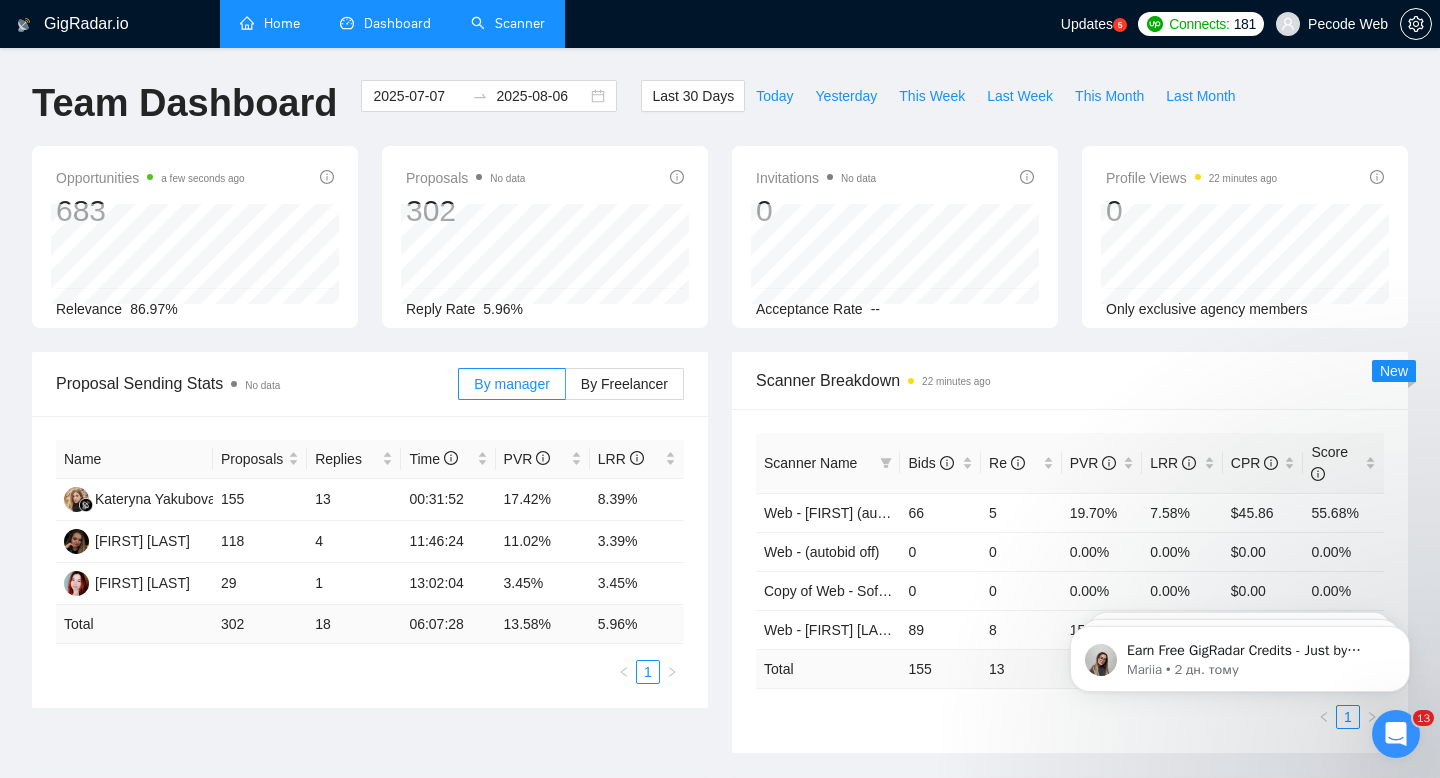 click on "Scanner" at bounding box center (508, 23) 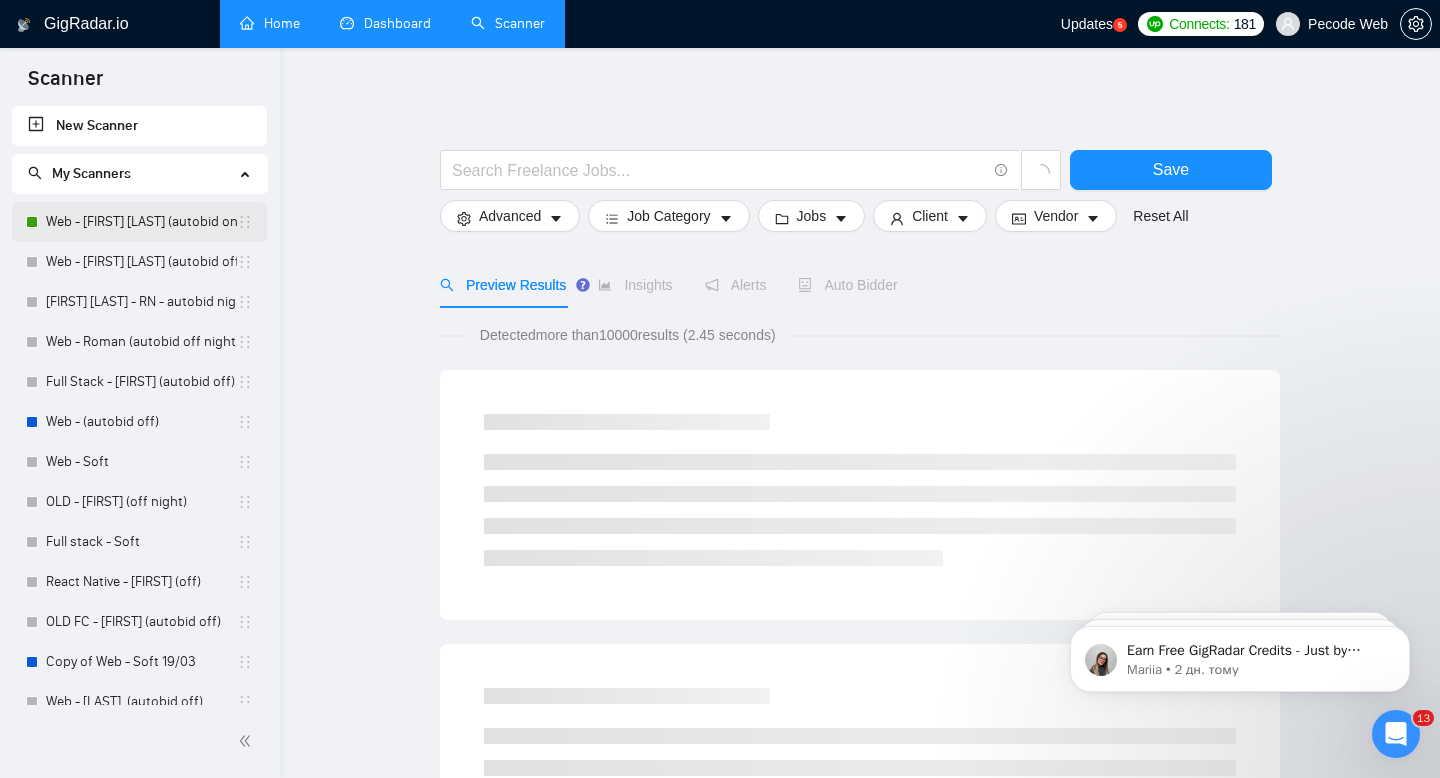 click on "Web - [FIRST] [LAST] (autobid on)" at bounding box center (141, 222) 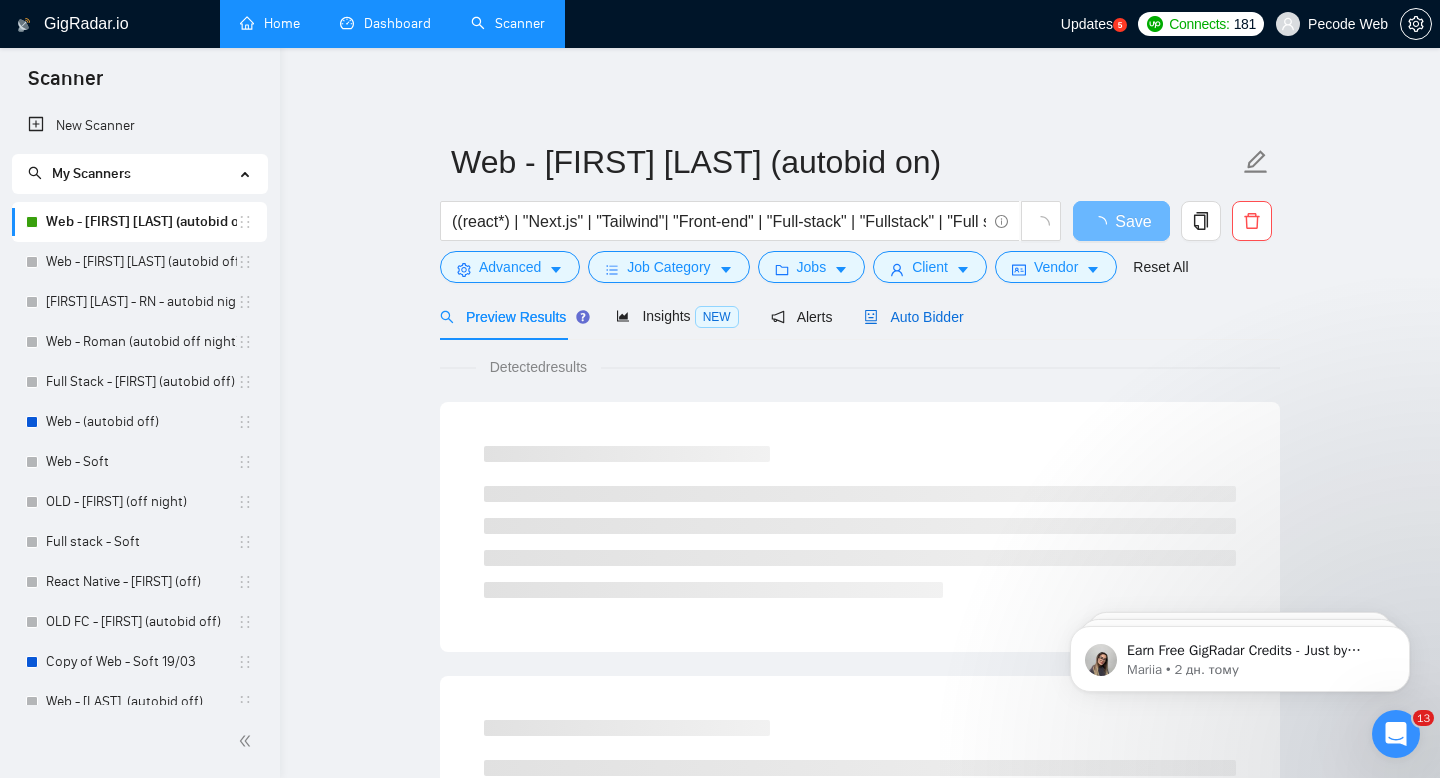 click on "Auto Bidder" at bounding box center [913, 317] 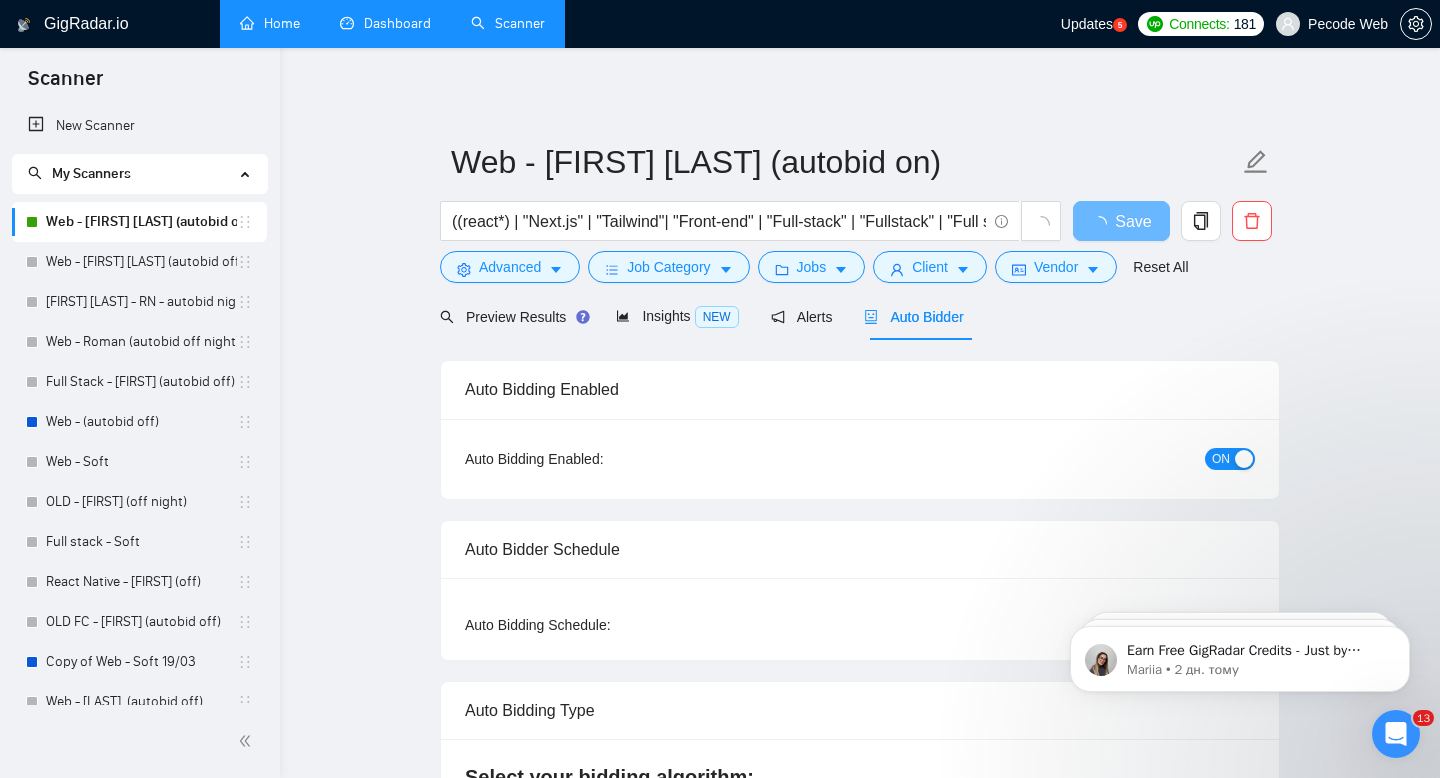 type 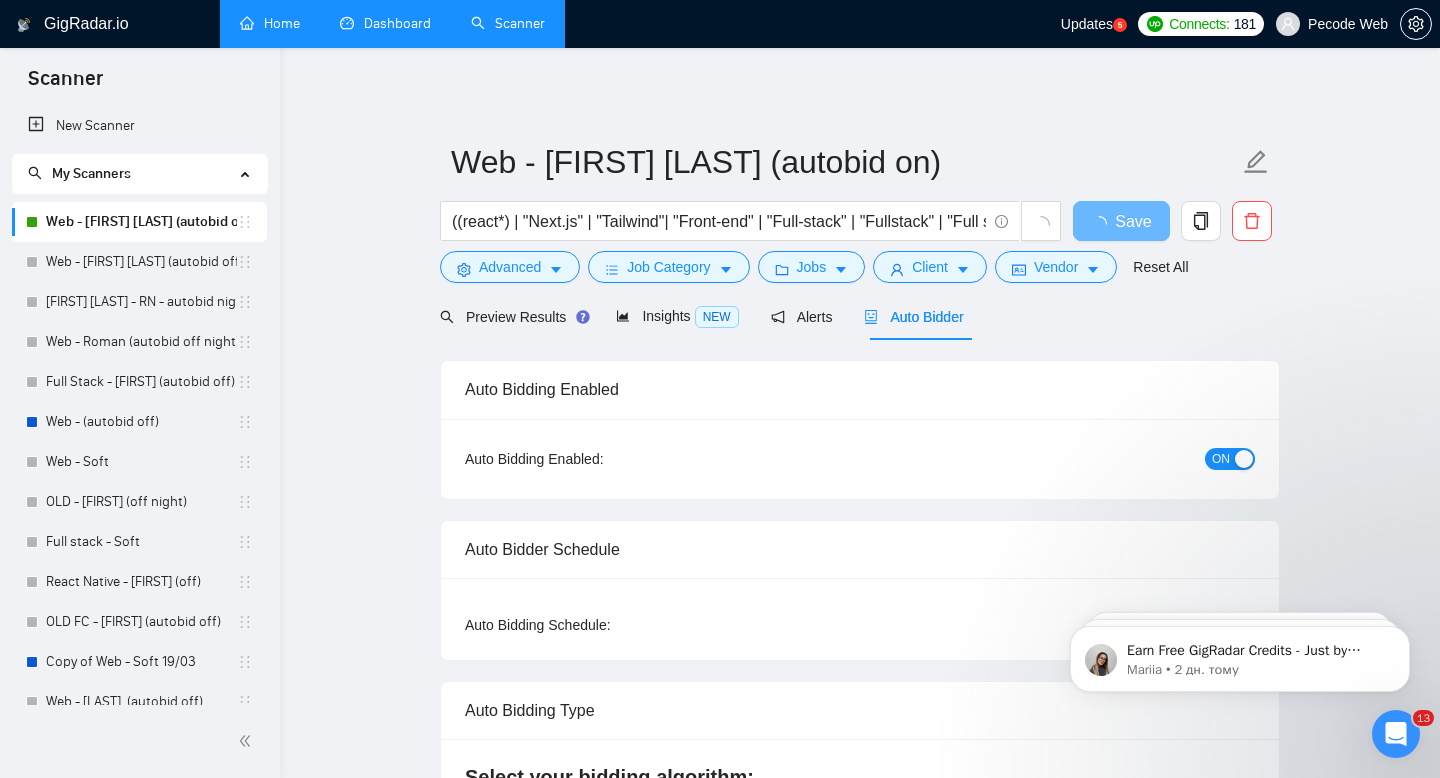radio on "false" 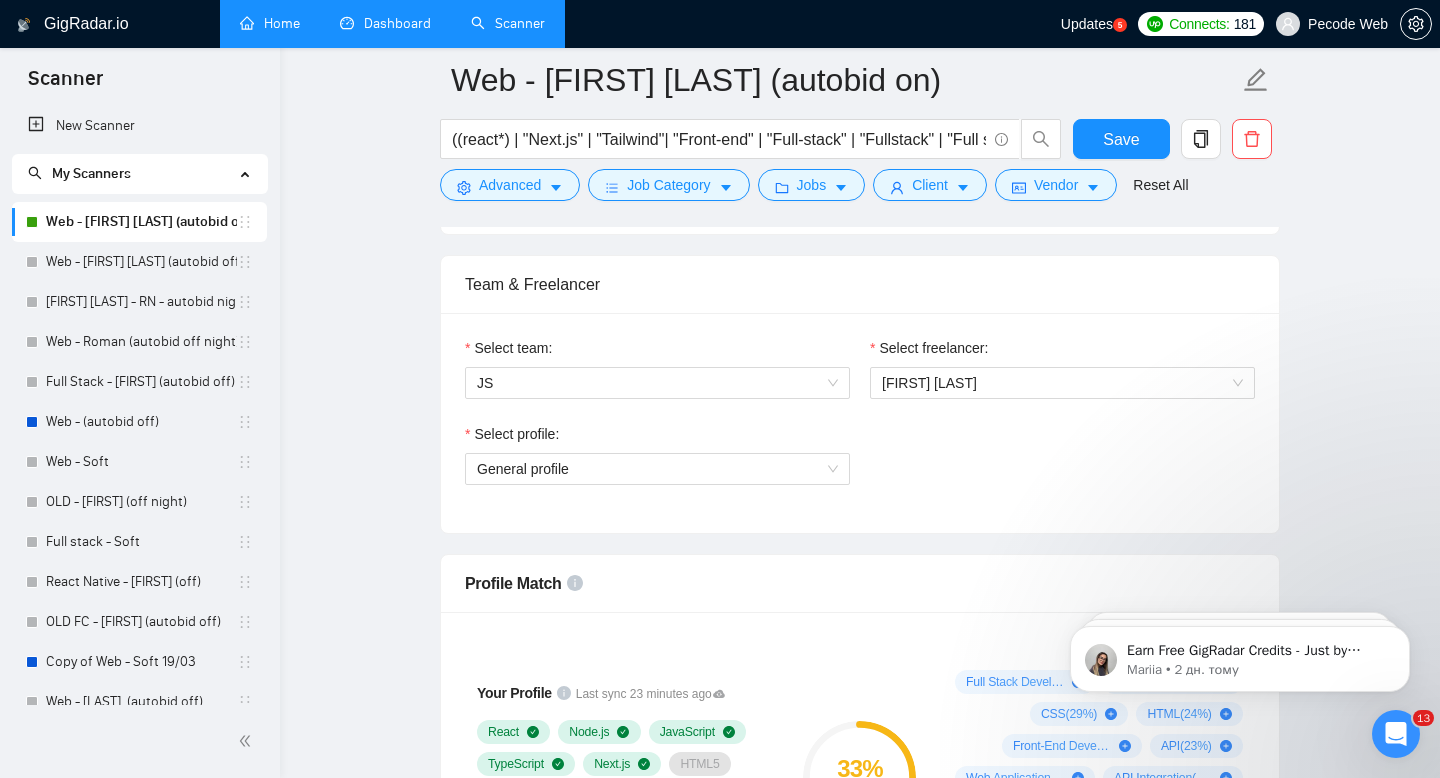 scroll, scrollTop: 1084, scrollLeft: 0, axis: vertical 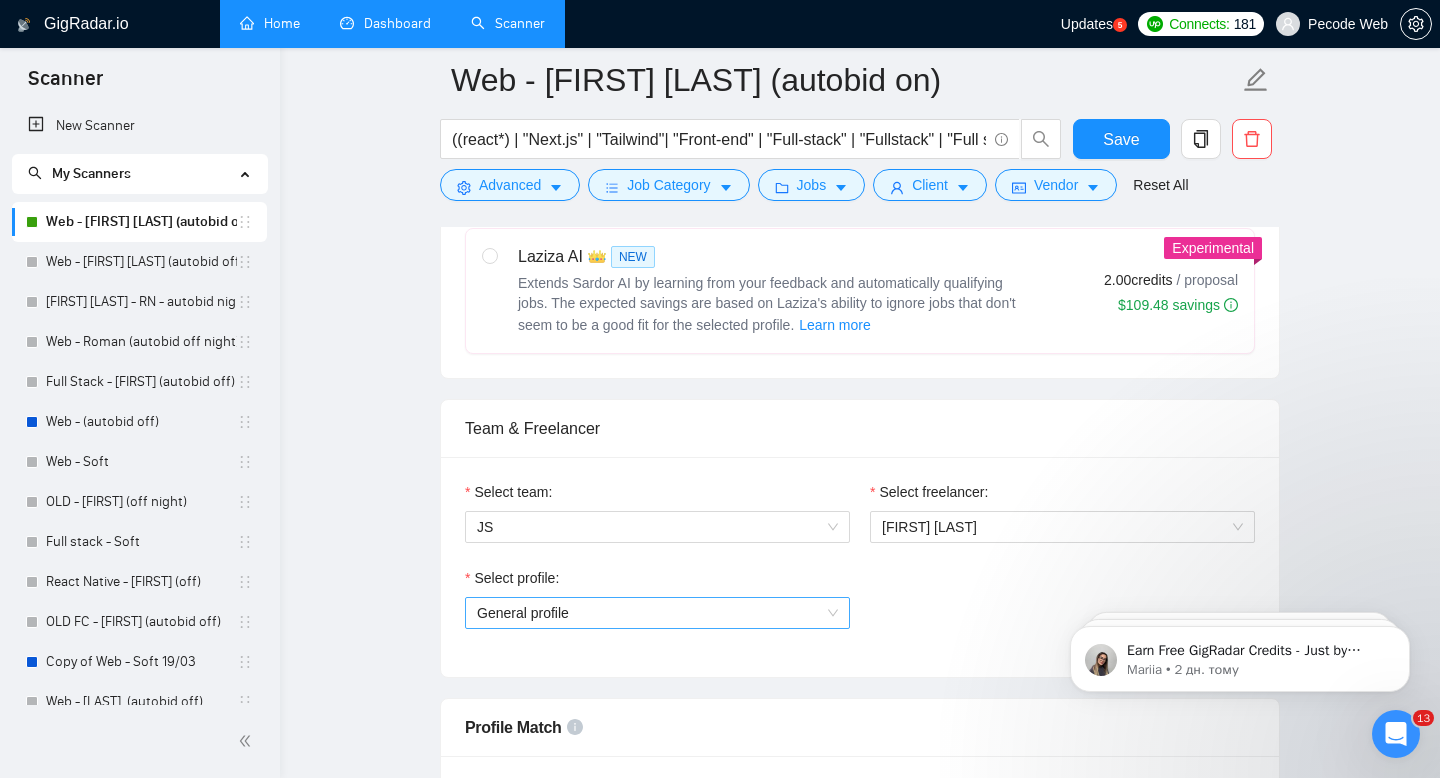 click on "General profile" at bounding box center [657, 613] 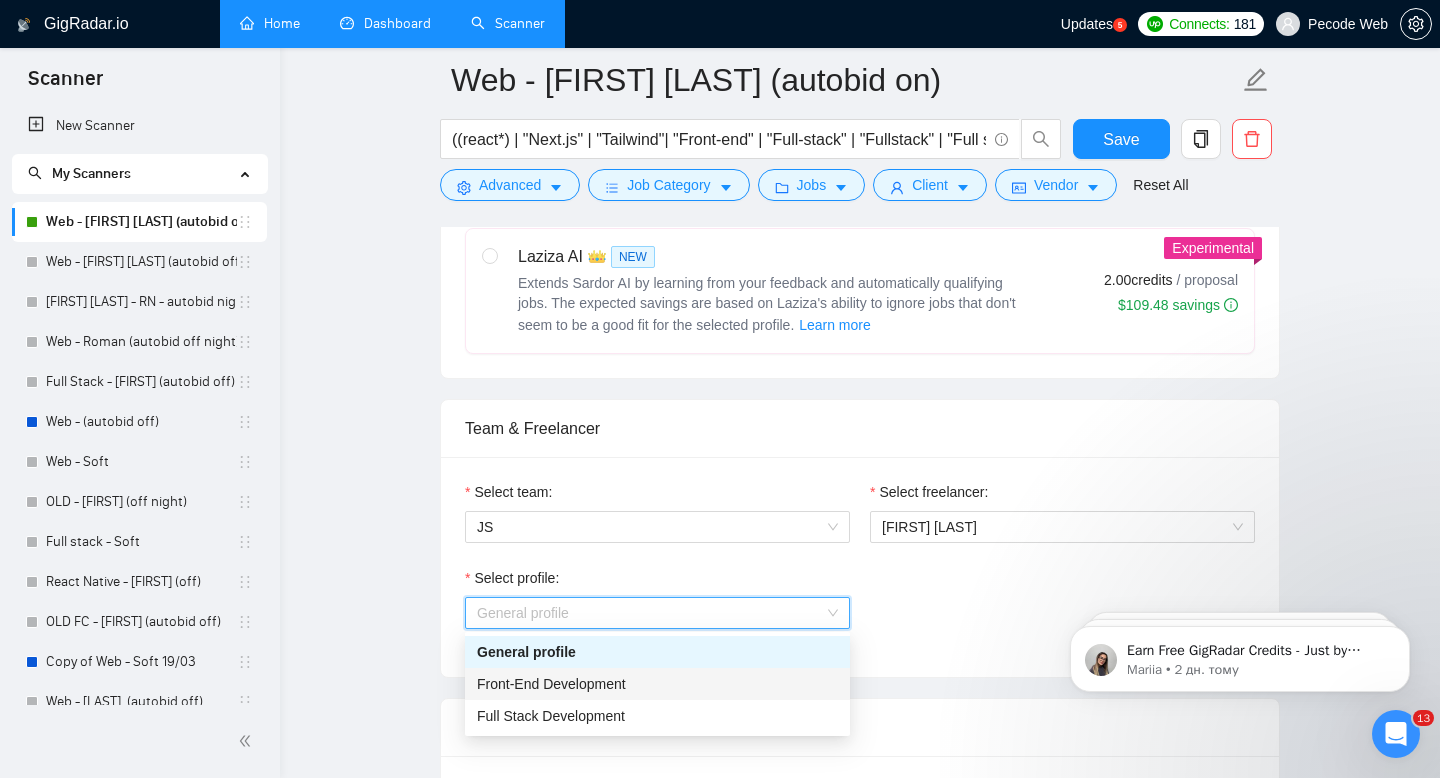 drag, startPoint x: 672, startPoint y: 677, endPoint x: 777, endPoint y: 390, distance: 305.6043 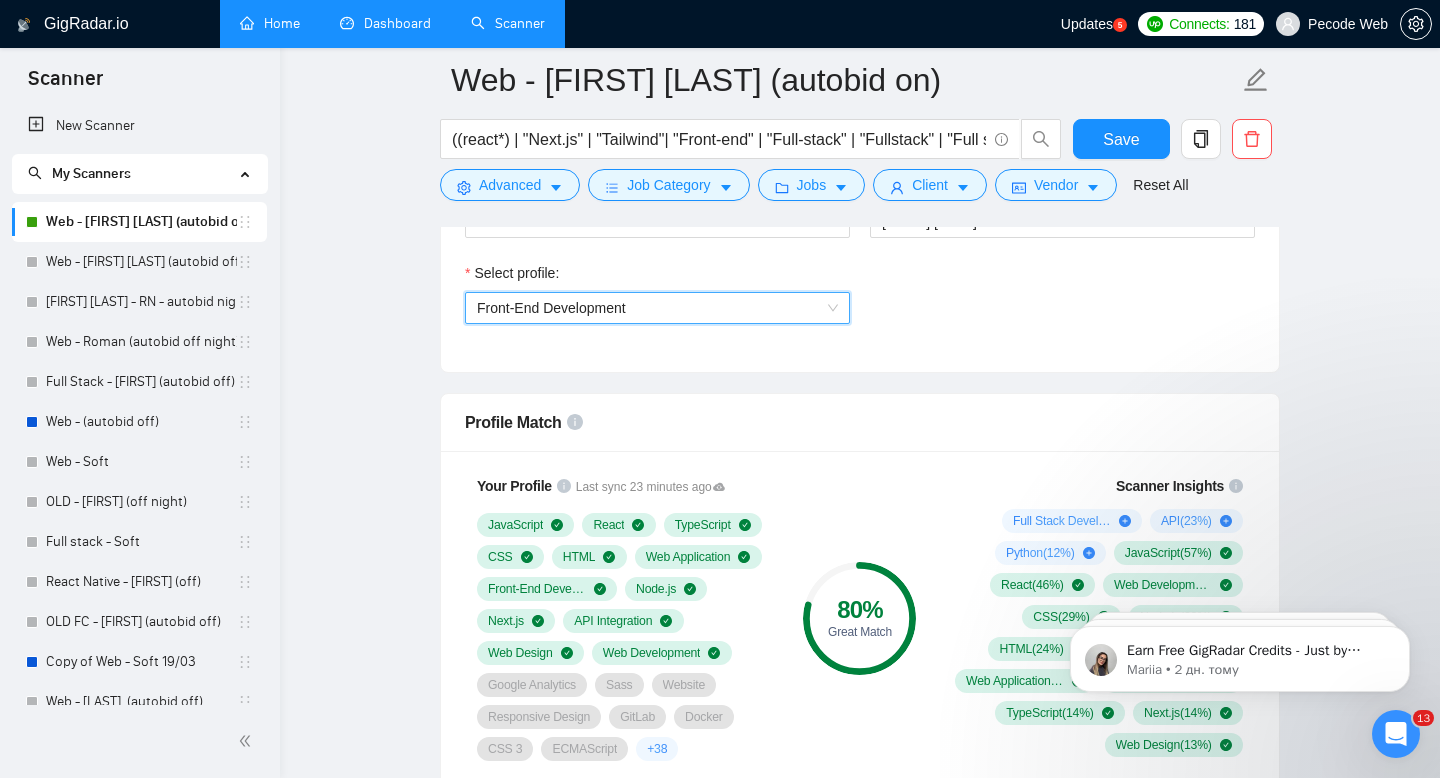 scroll, scrollTop: 1422, scrollLeft: 0, axis: vertical 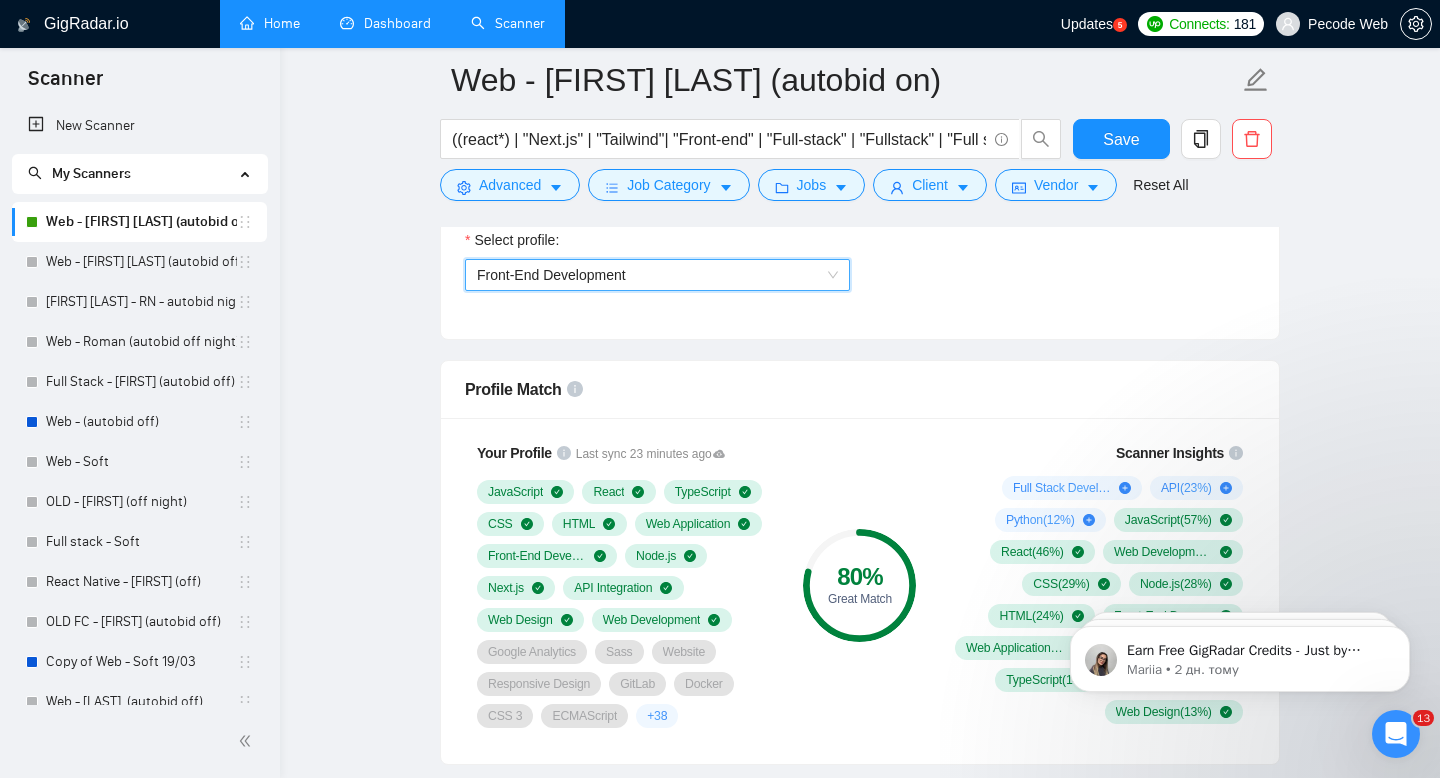 click on "Front-End Development" at bounding box center [657, 275] 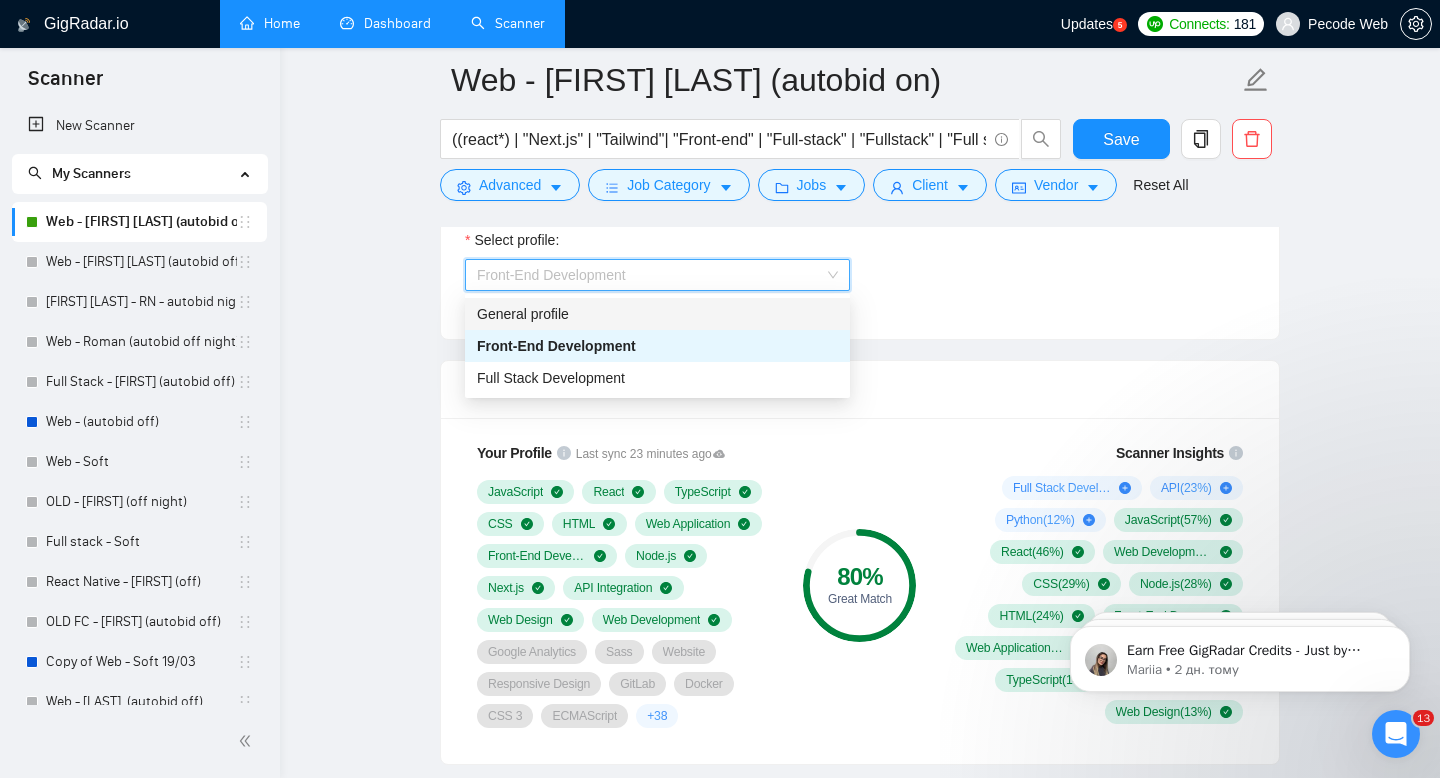 click on "General profile" at bounding box center [657, 314] 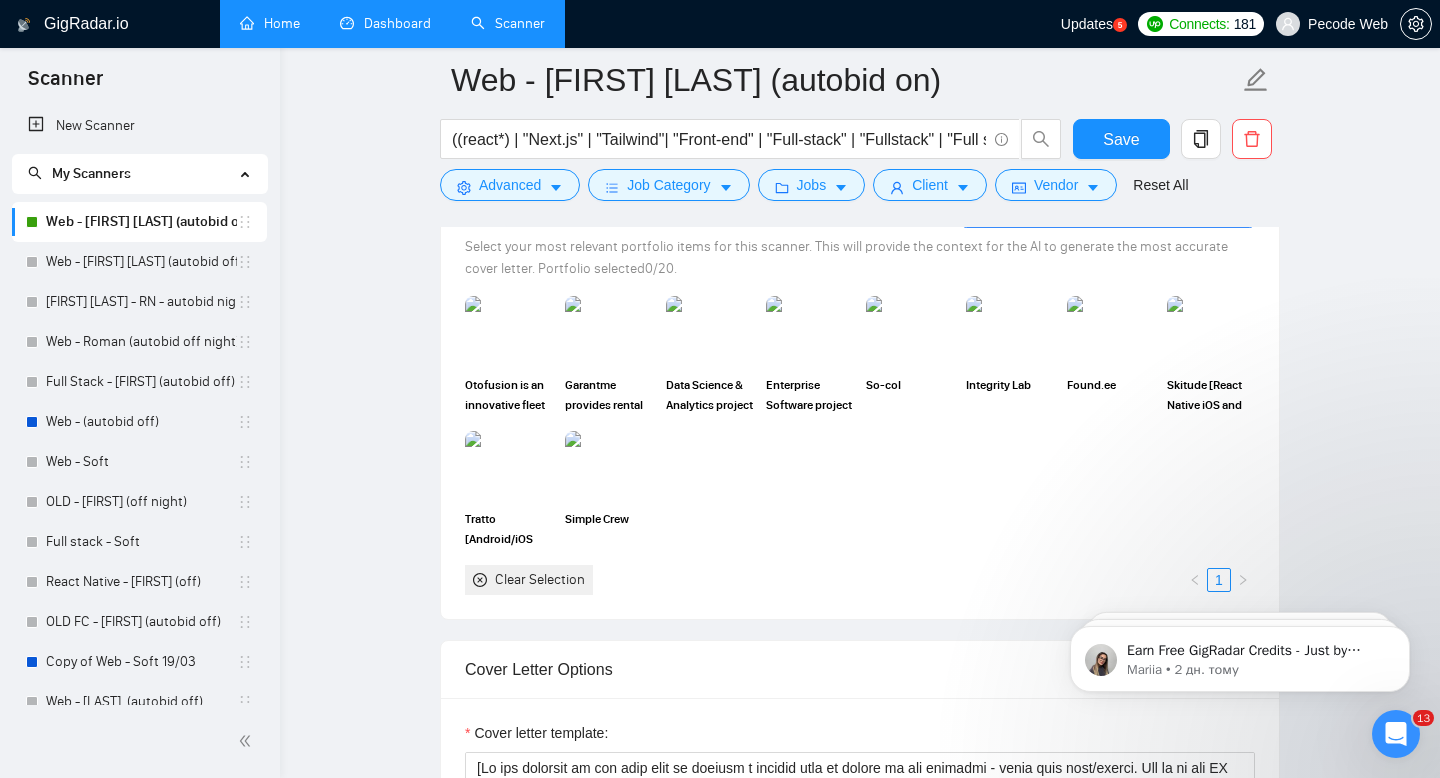 scroll, scrollTop: 2086, scrollLeft: 0, axis: vertical 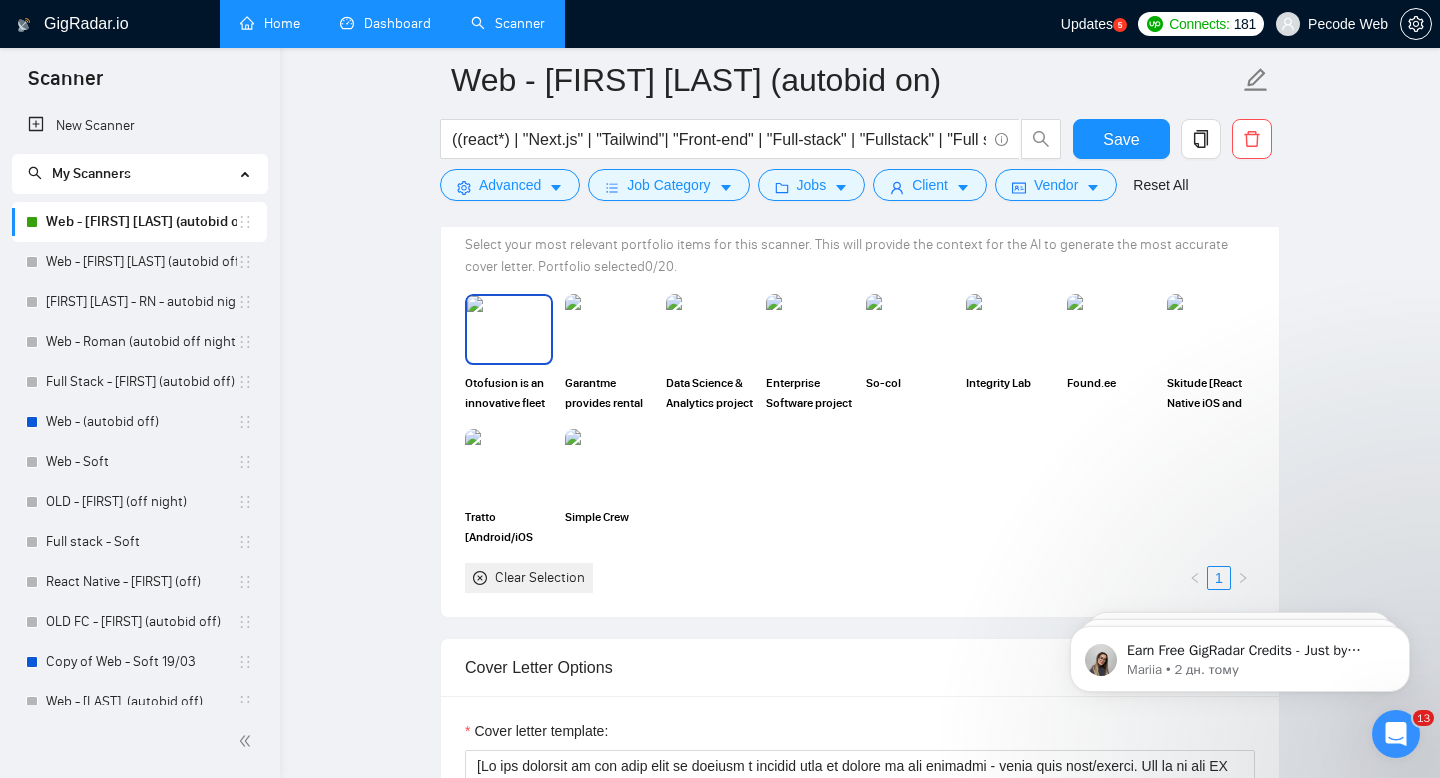 click at bounding box center [509, 329] 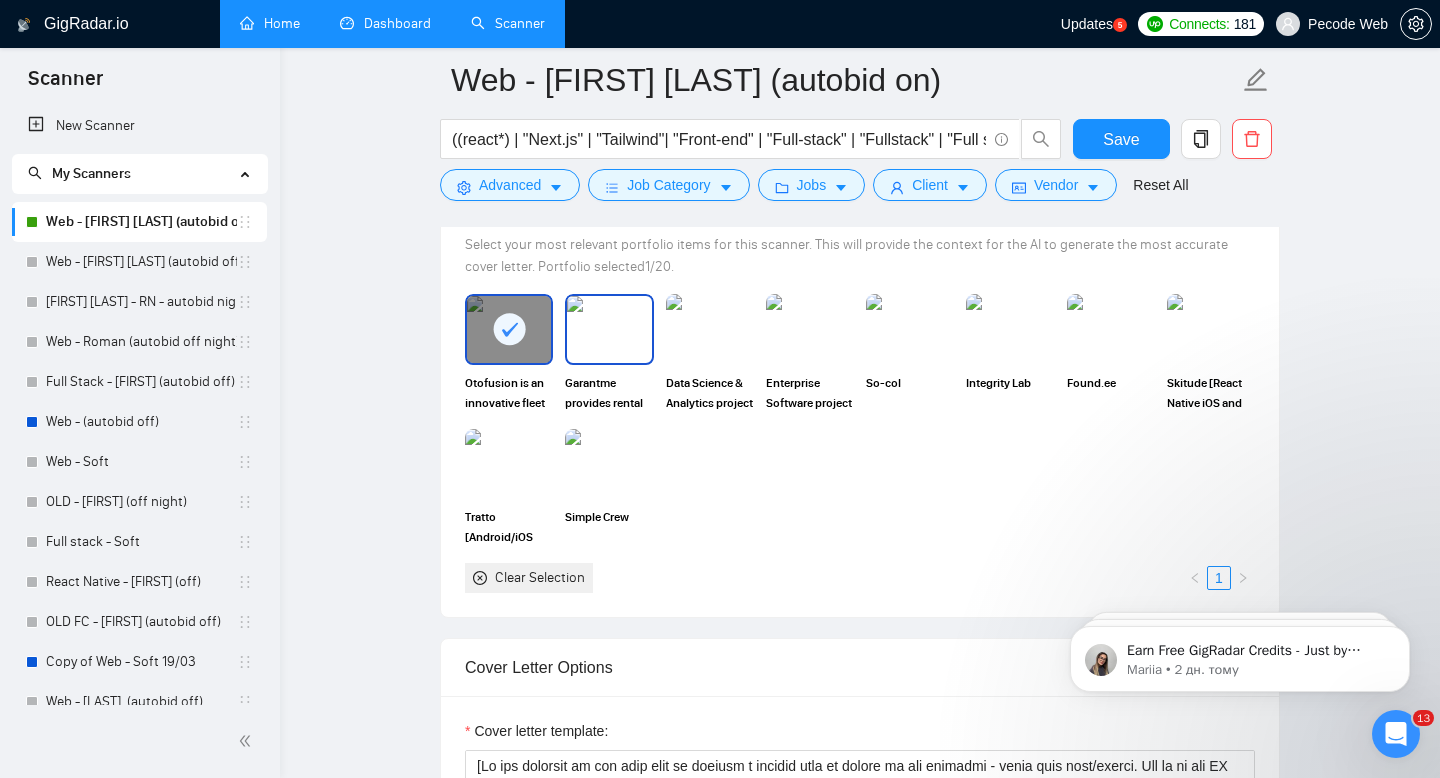 click at bounding box center [609, 329] 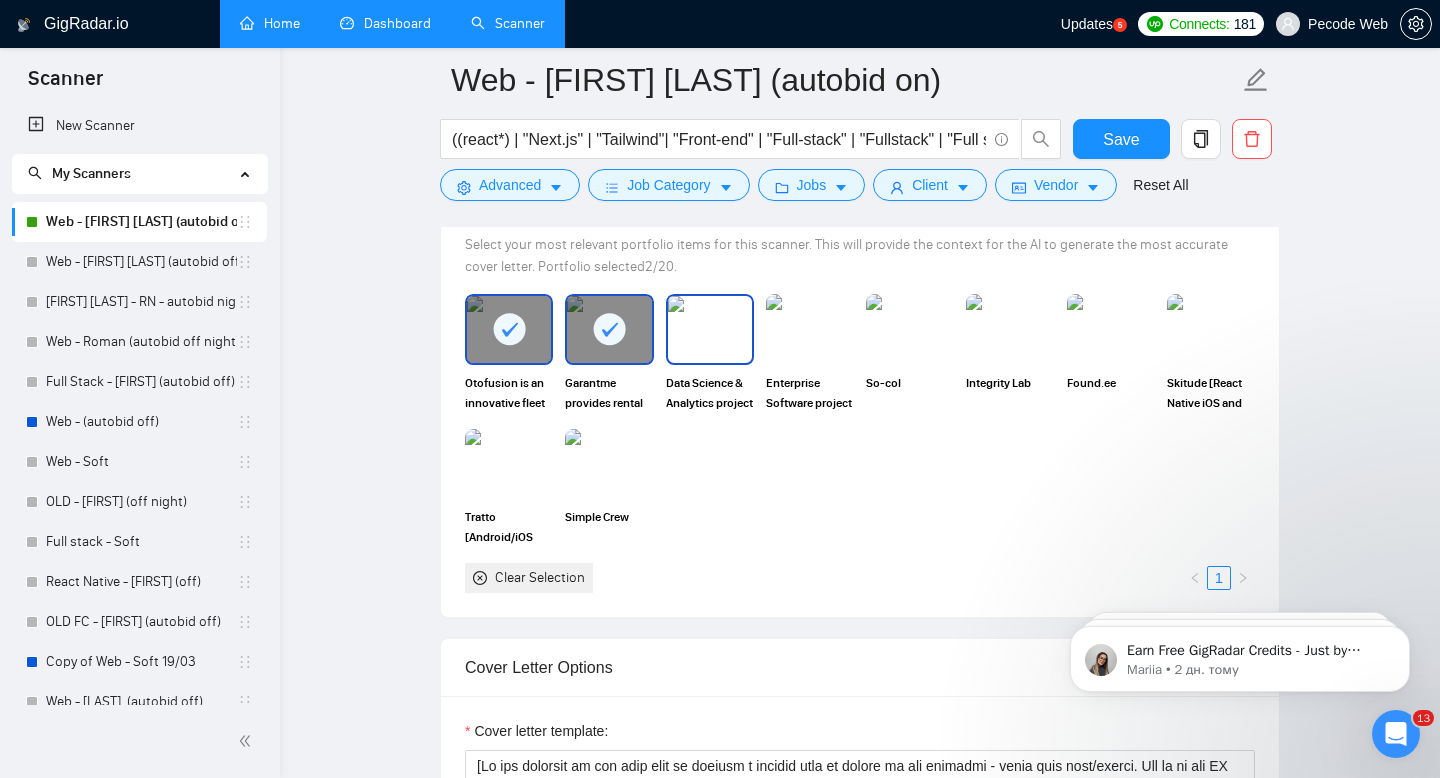 click at bounding box center [710, 329] 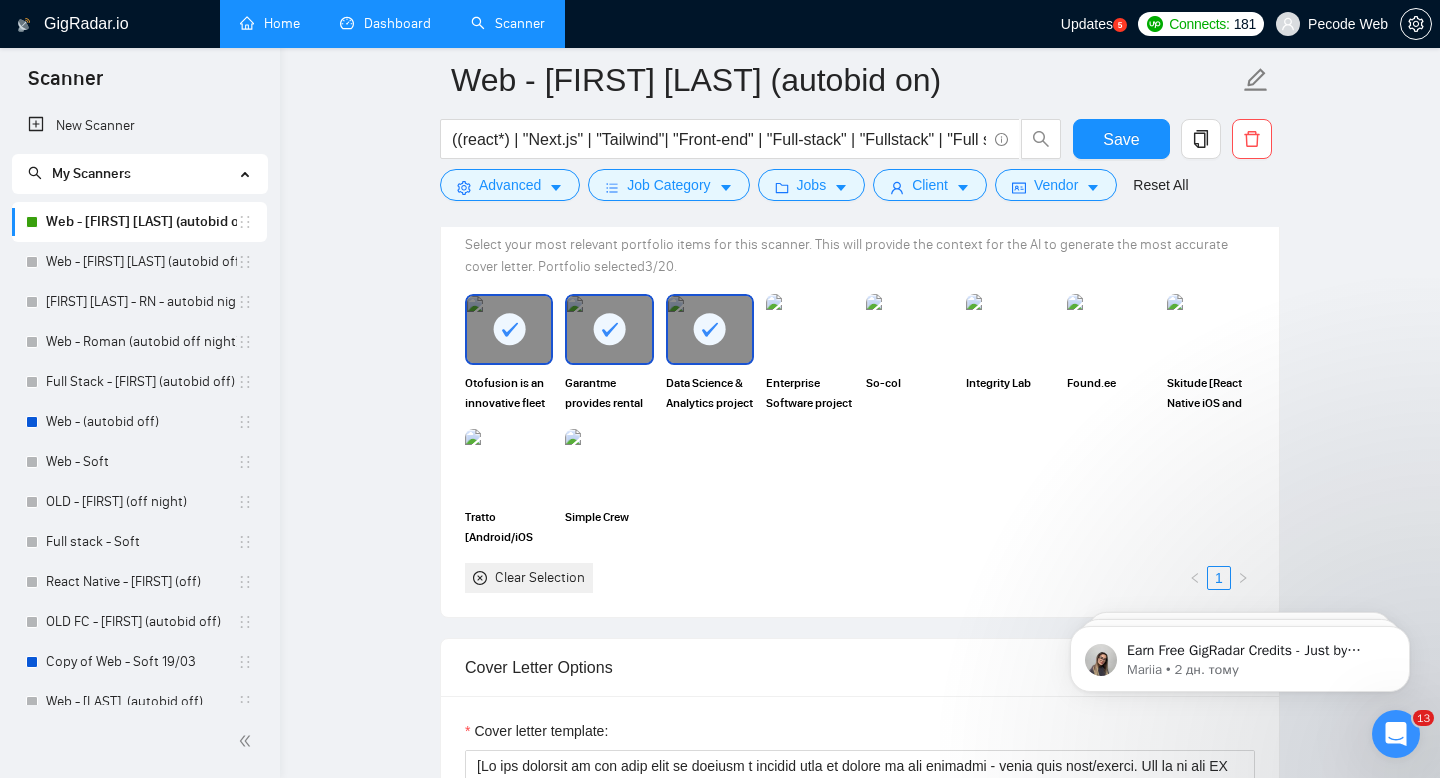 click at bounding box center [810, 329] 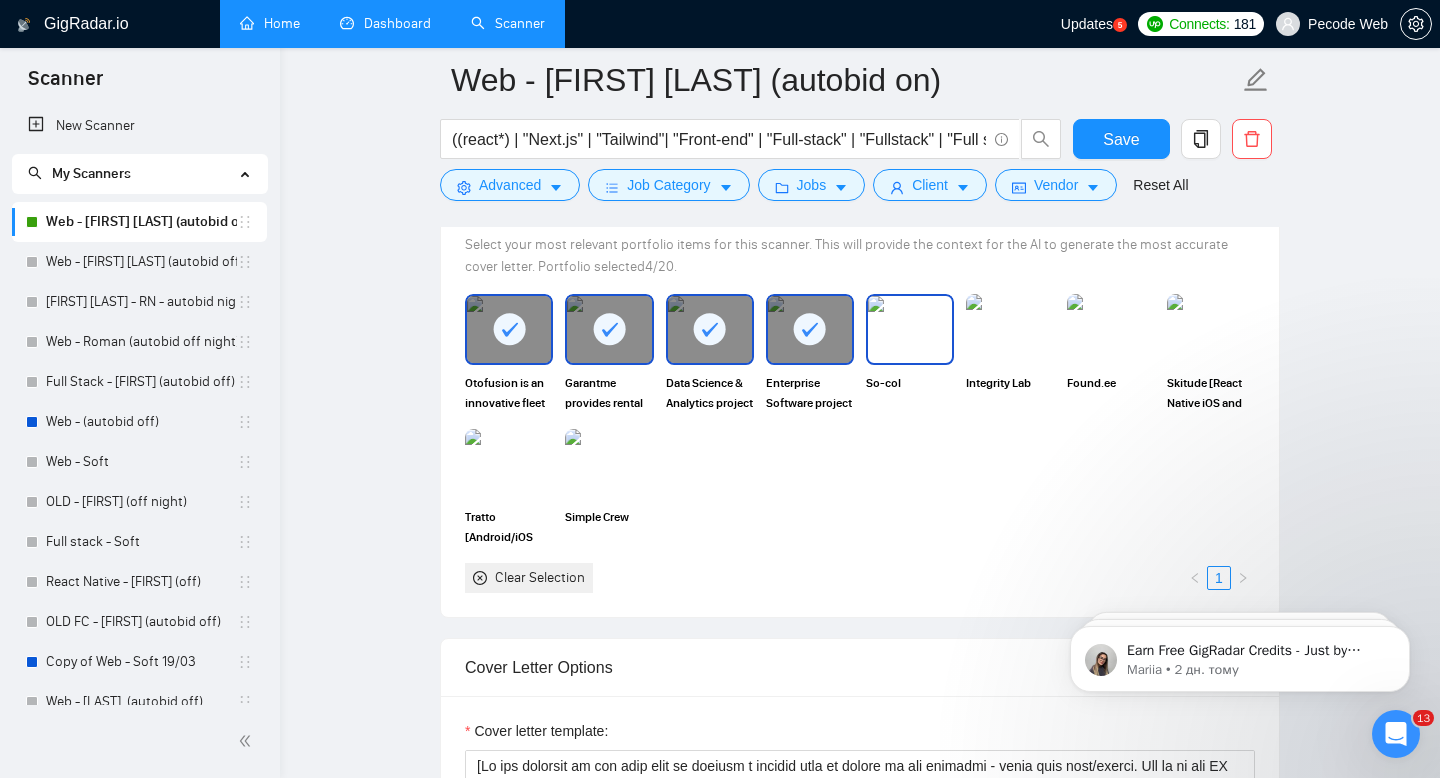 click at bounding box center [910, 329] 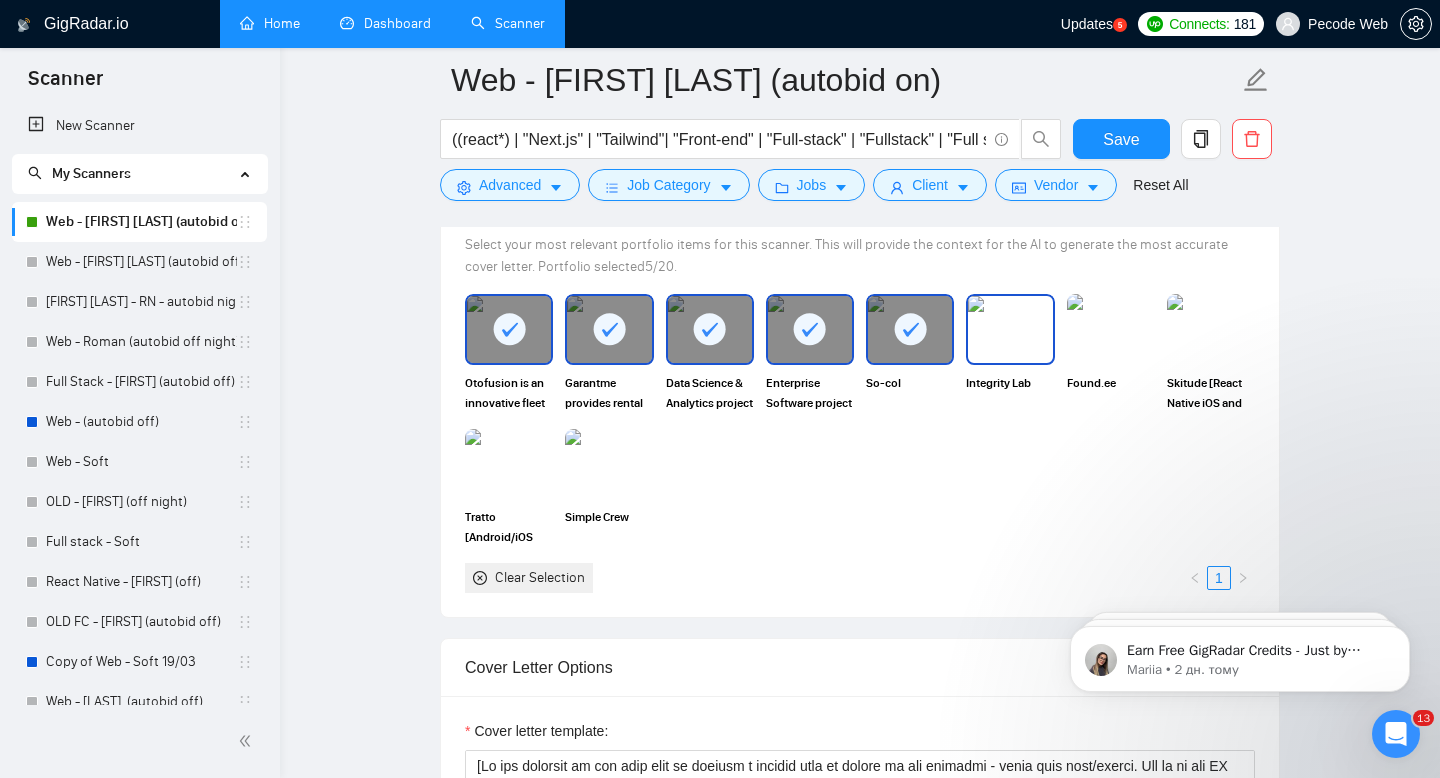 click at bounding box center [1010, 329] 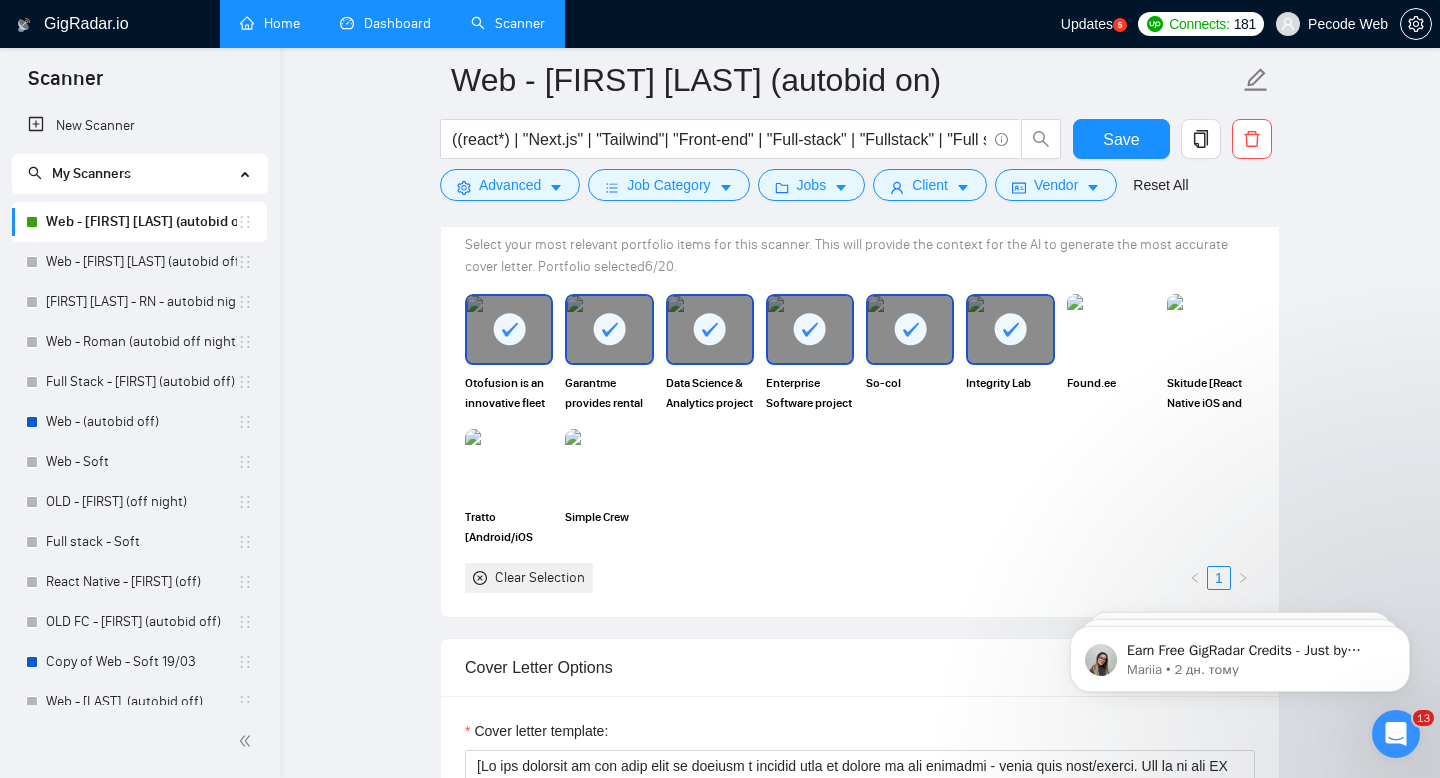 click at bounding box center (1111, 329) 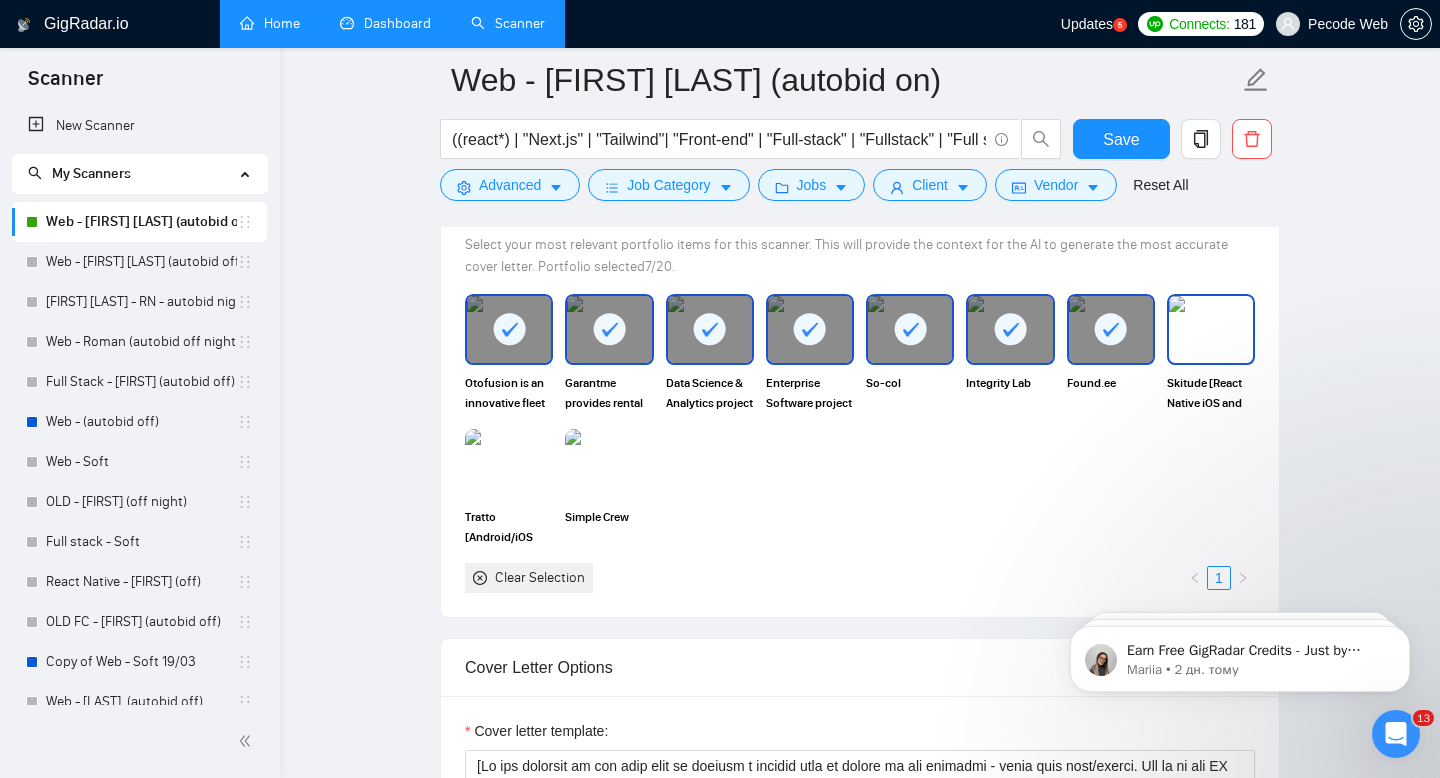 click at bounding box center (1211, 329) 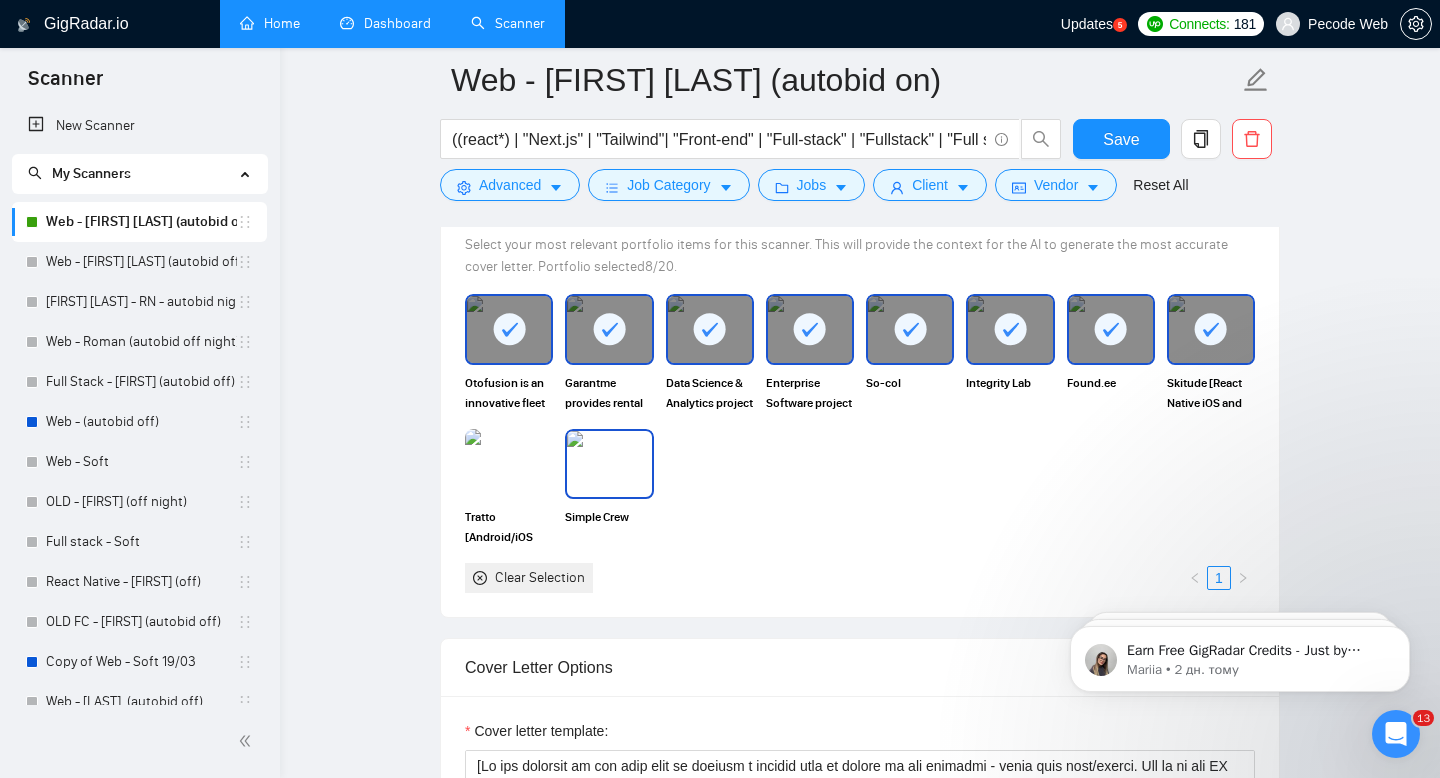 click at bounding box center [609, 464] 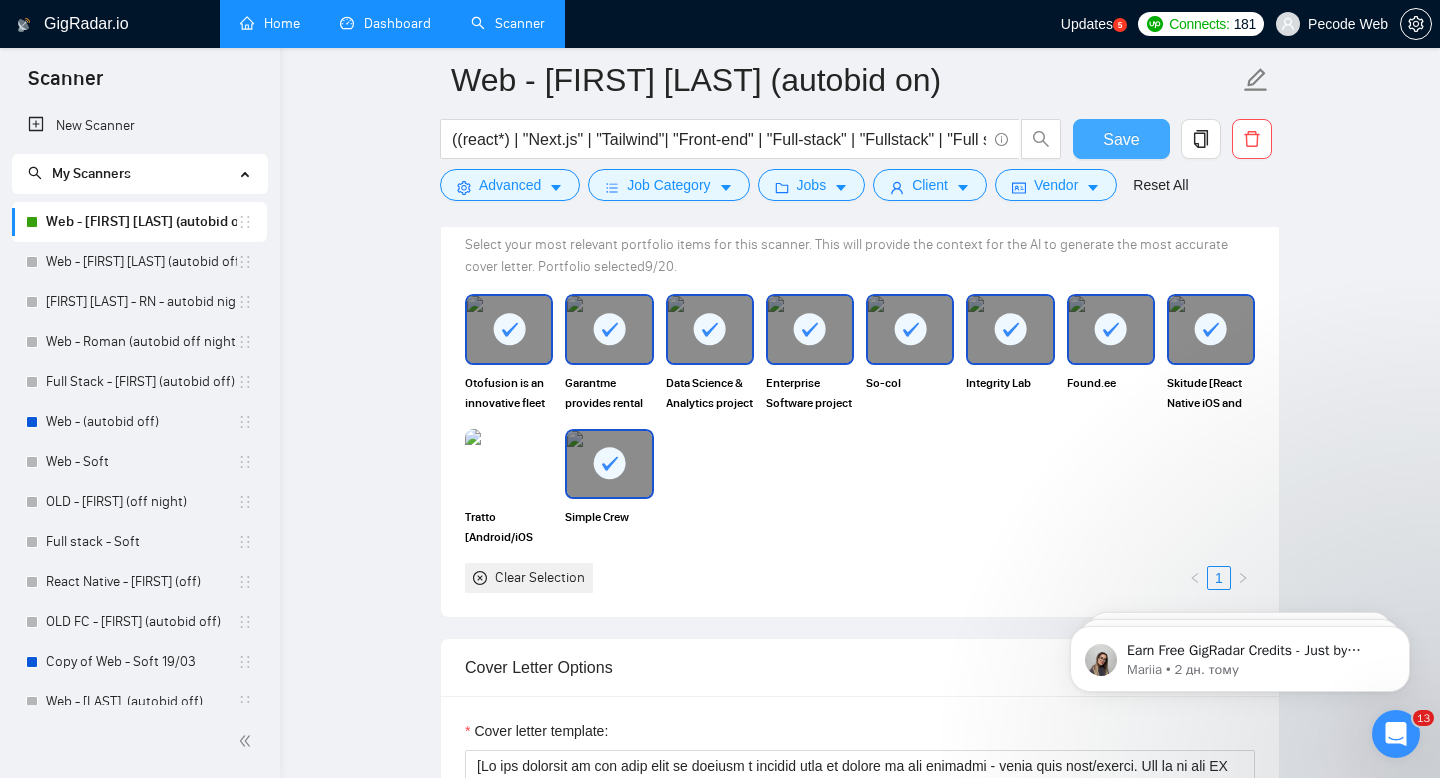 click on "Save" at bounding box center (1121, 139) 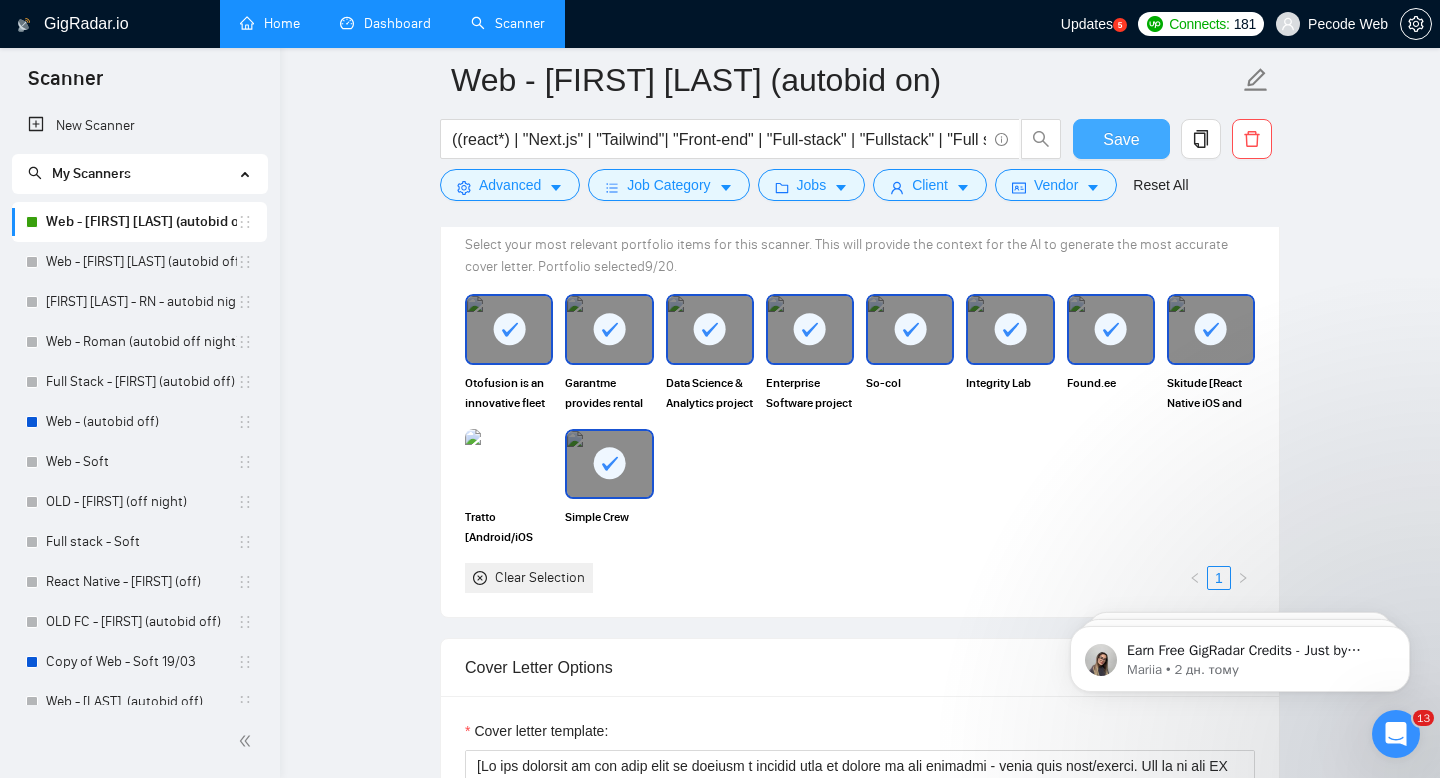 click on "Save" at bounding box center [1121, 139] 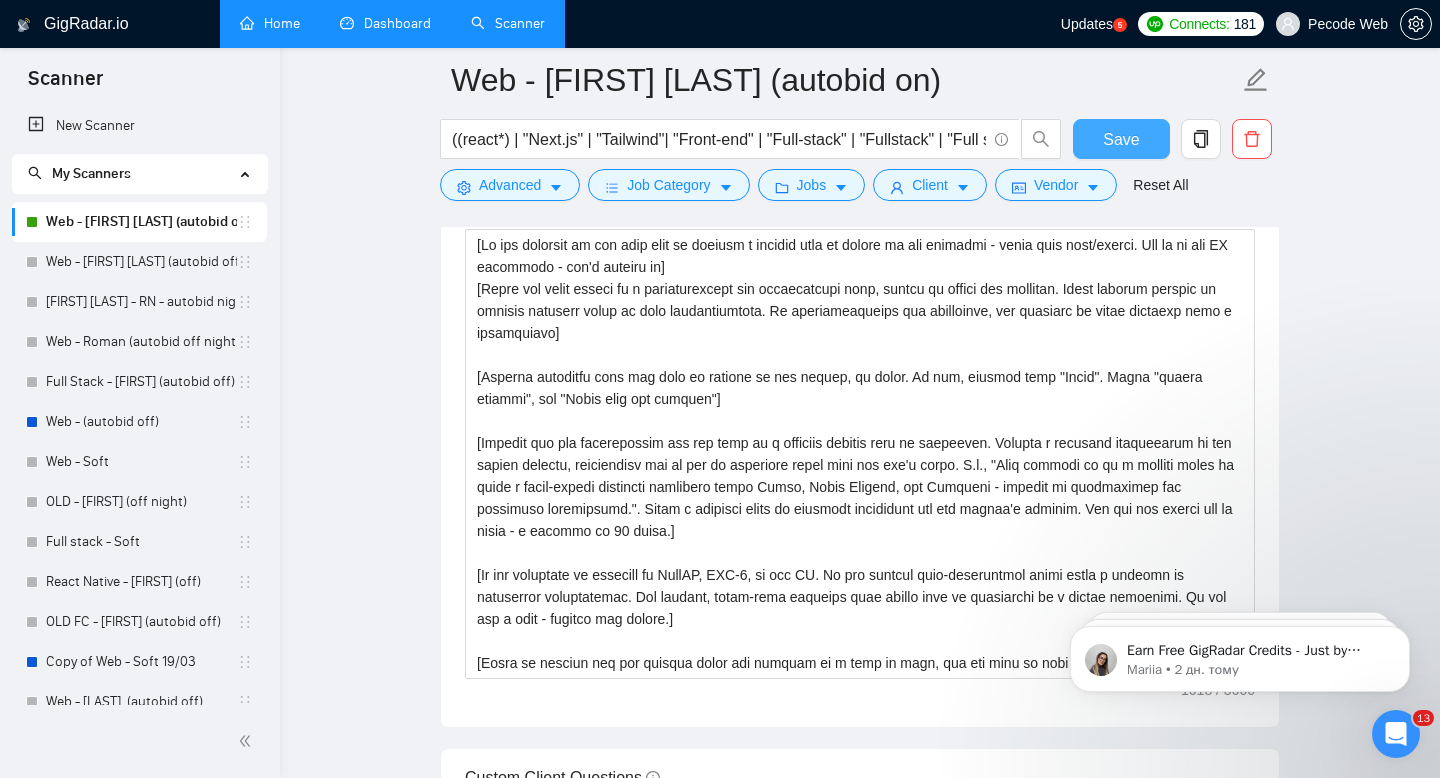 scroll, scrollTop: 2653, scrollLeft: 0, axis: vertical 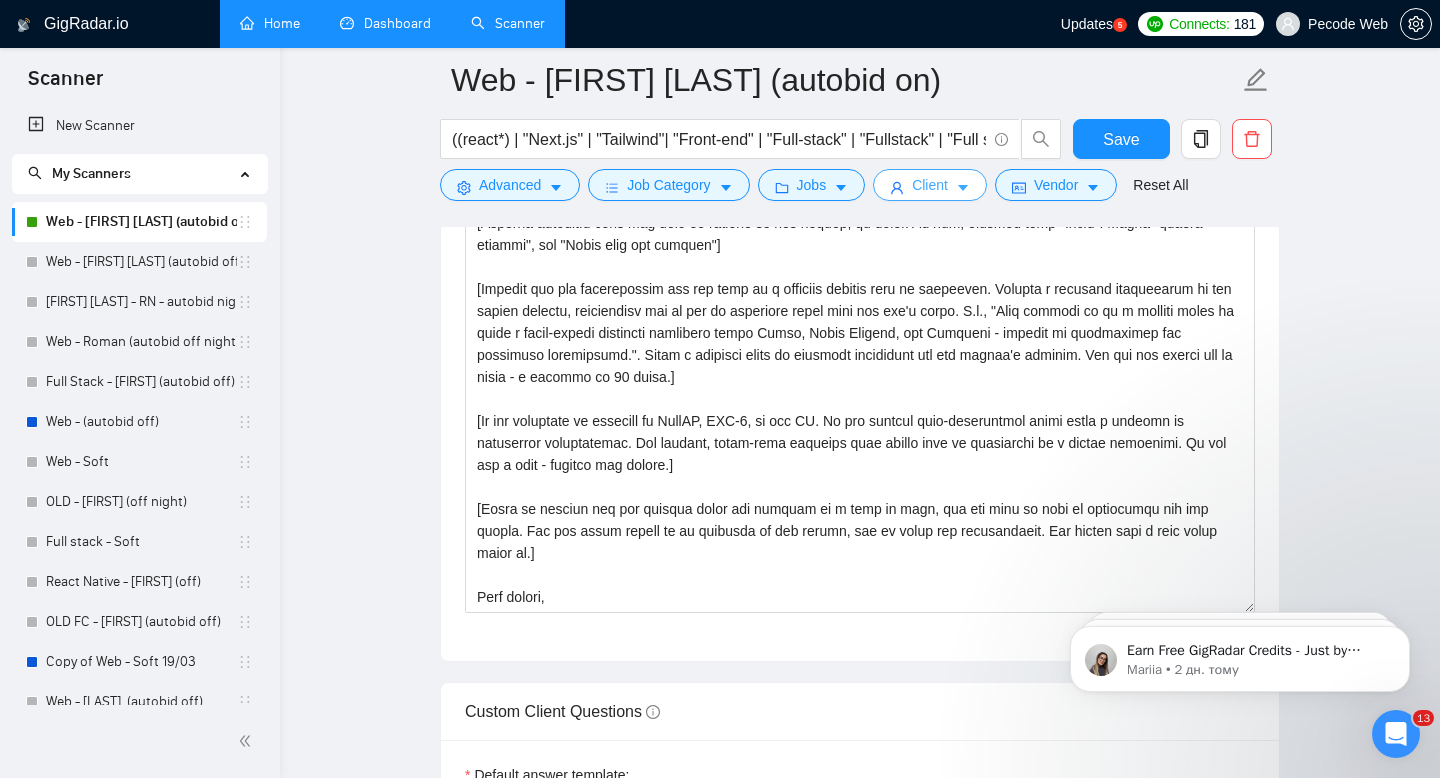 click on "Client" at bounding box center [930, 185] 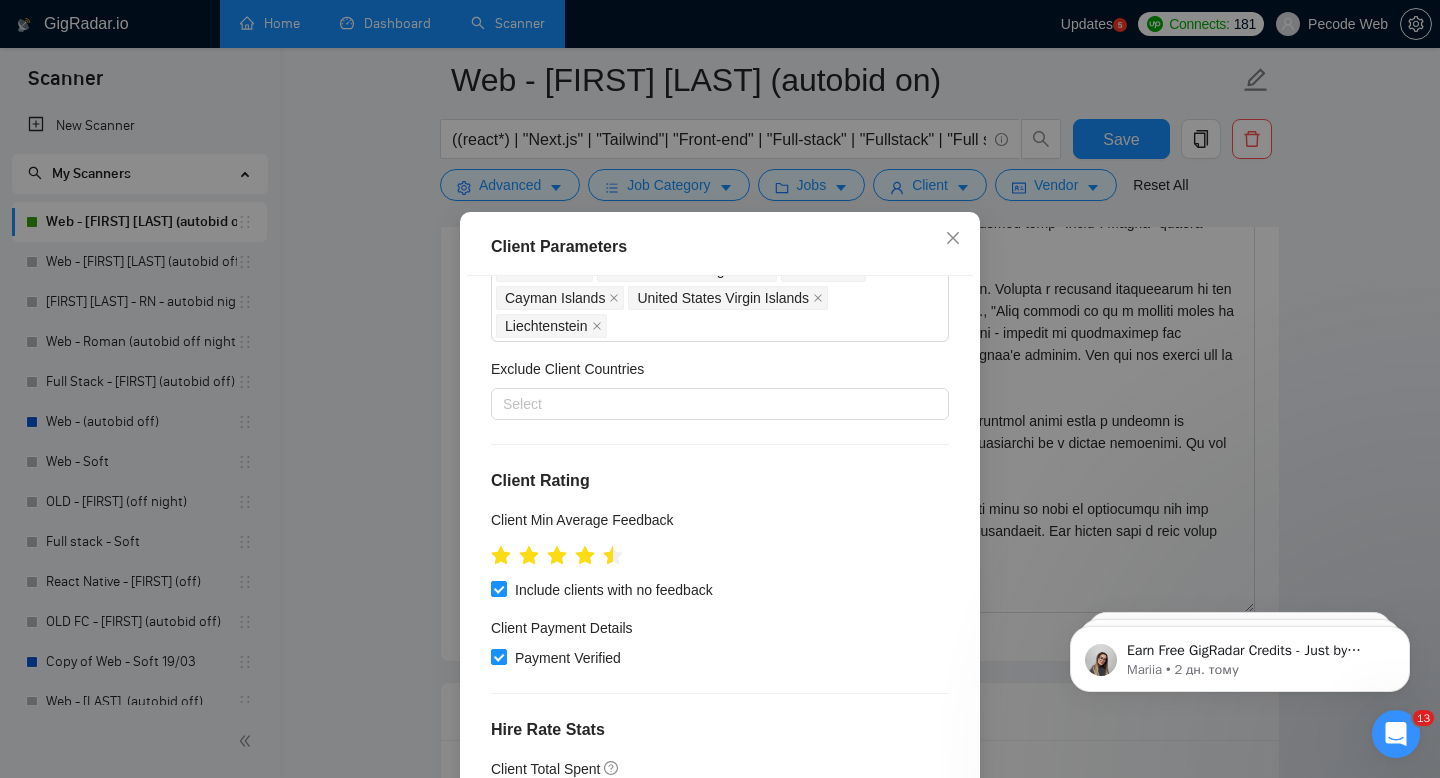scroll, scrollTop: 371, scrollLeft: 0, axis: vertical 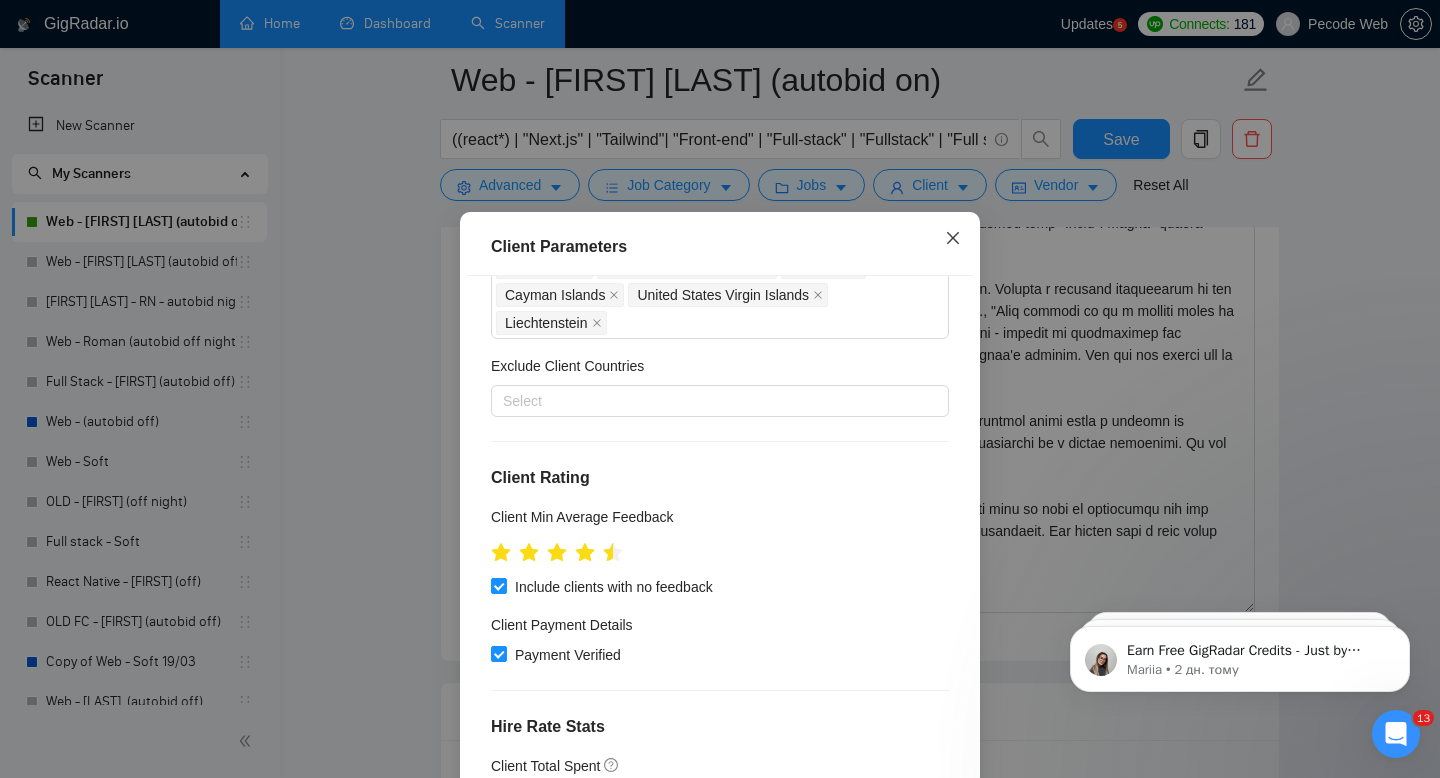 click at bounding box center (953, 239) 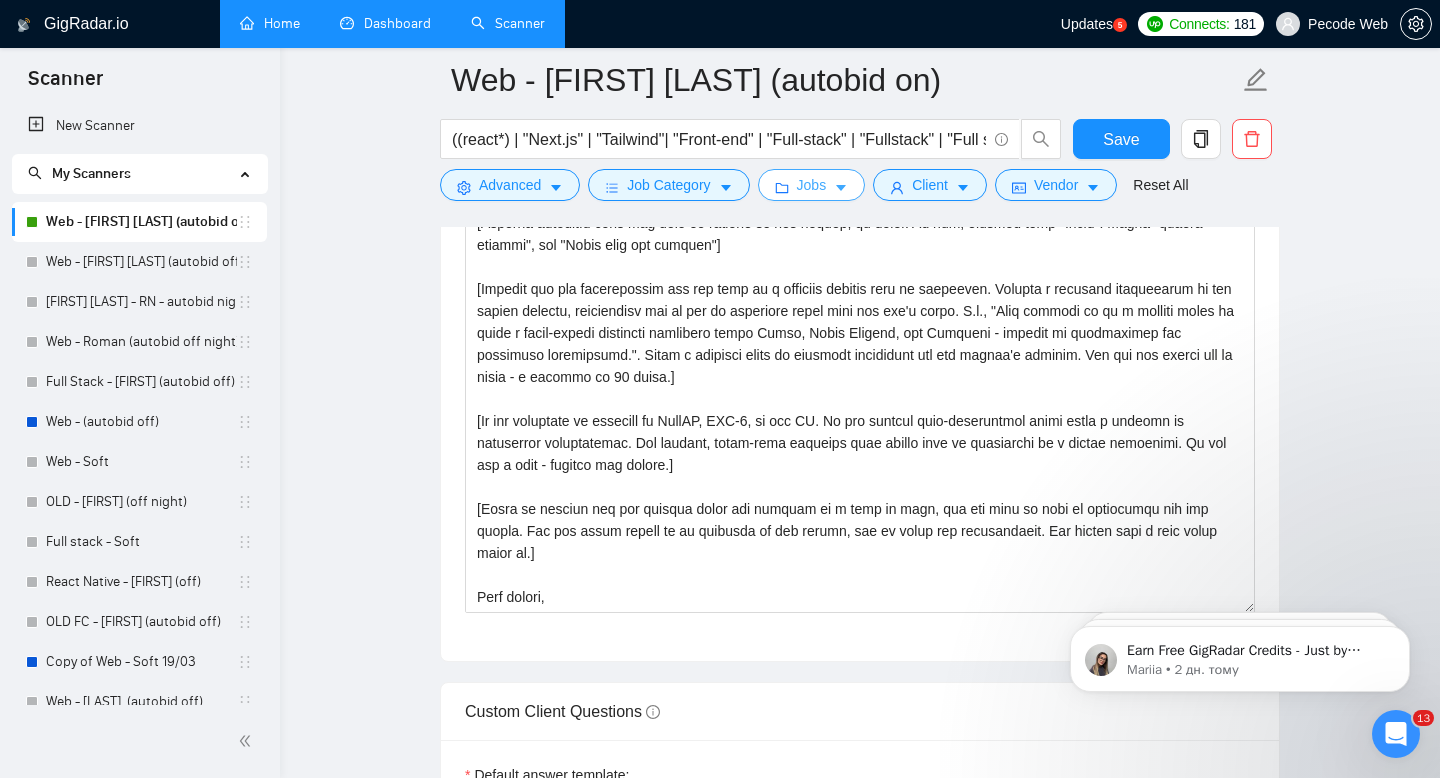 click on "Jobs" at bounding box center (812, 185) 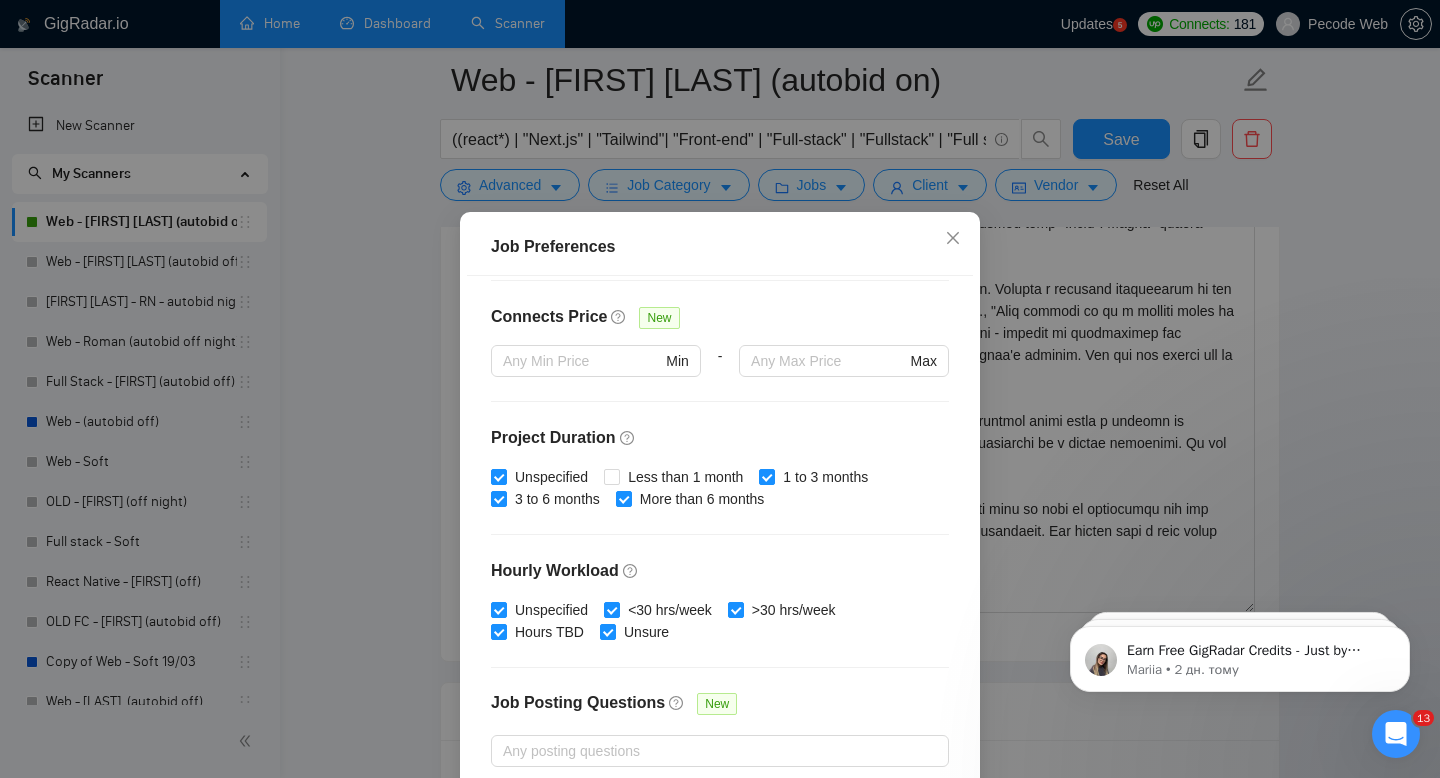 scroll, scrollTop: 582, scrollLeft: 0, axis: vertical 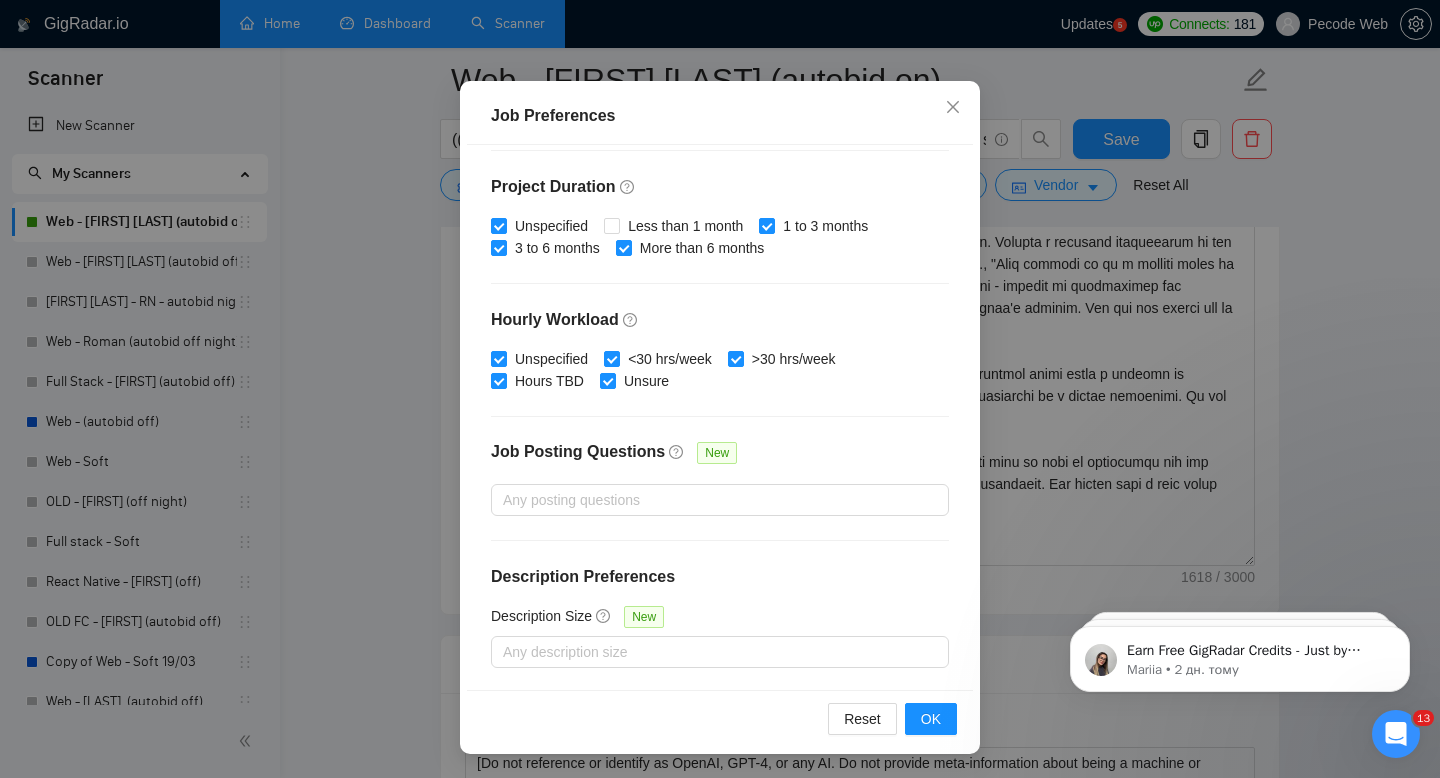 click on "Reset OK" at bounding box center (720, 718) 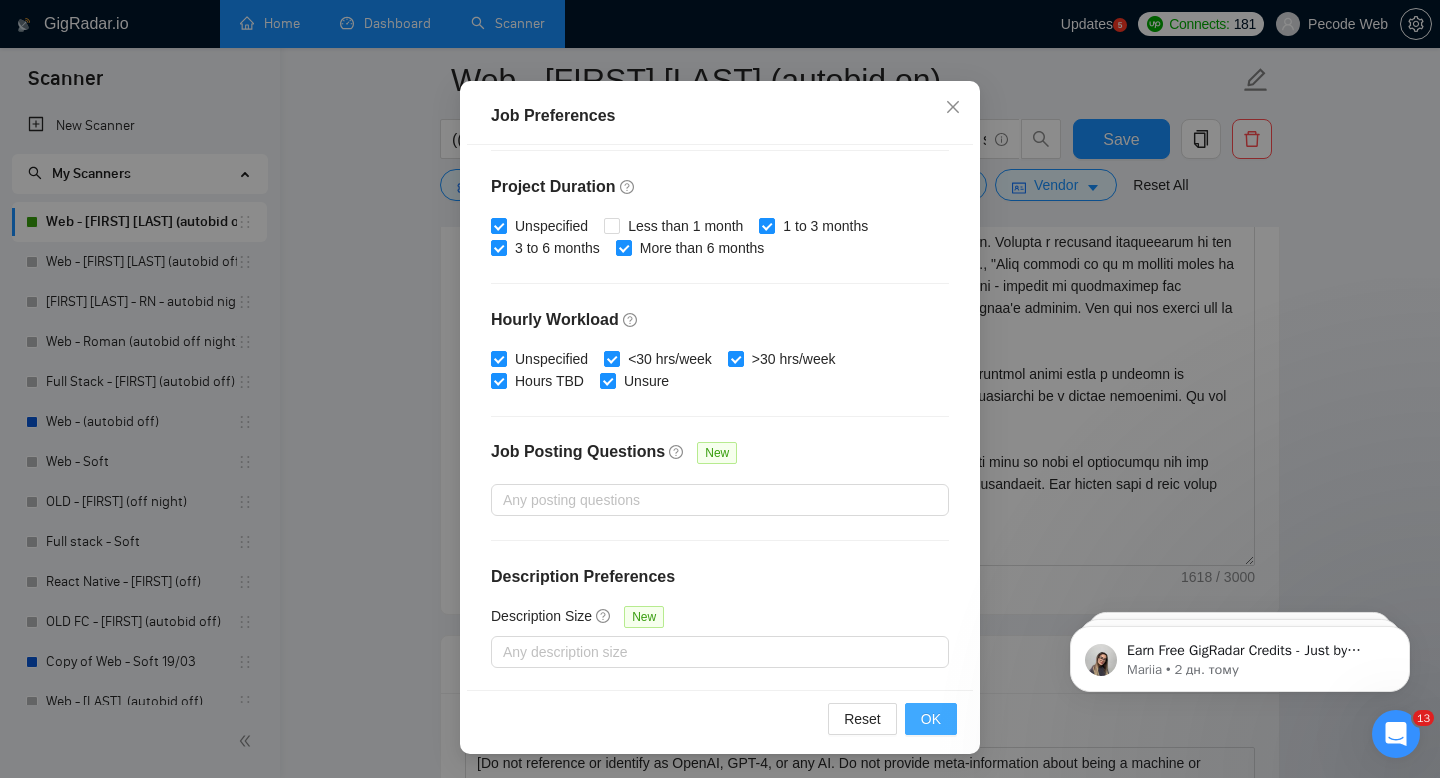 click on "OK" at bounding box center [931, 719] 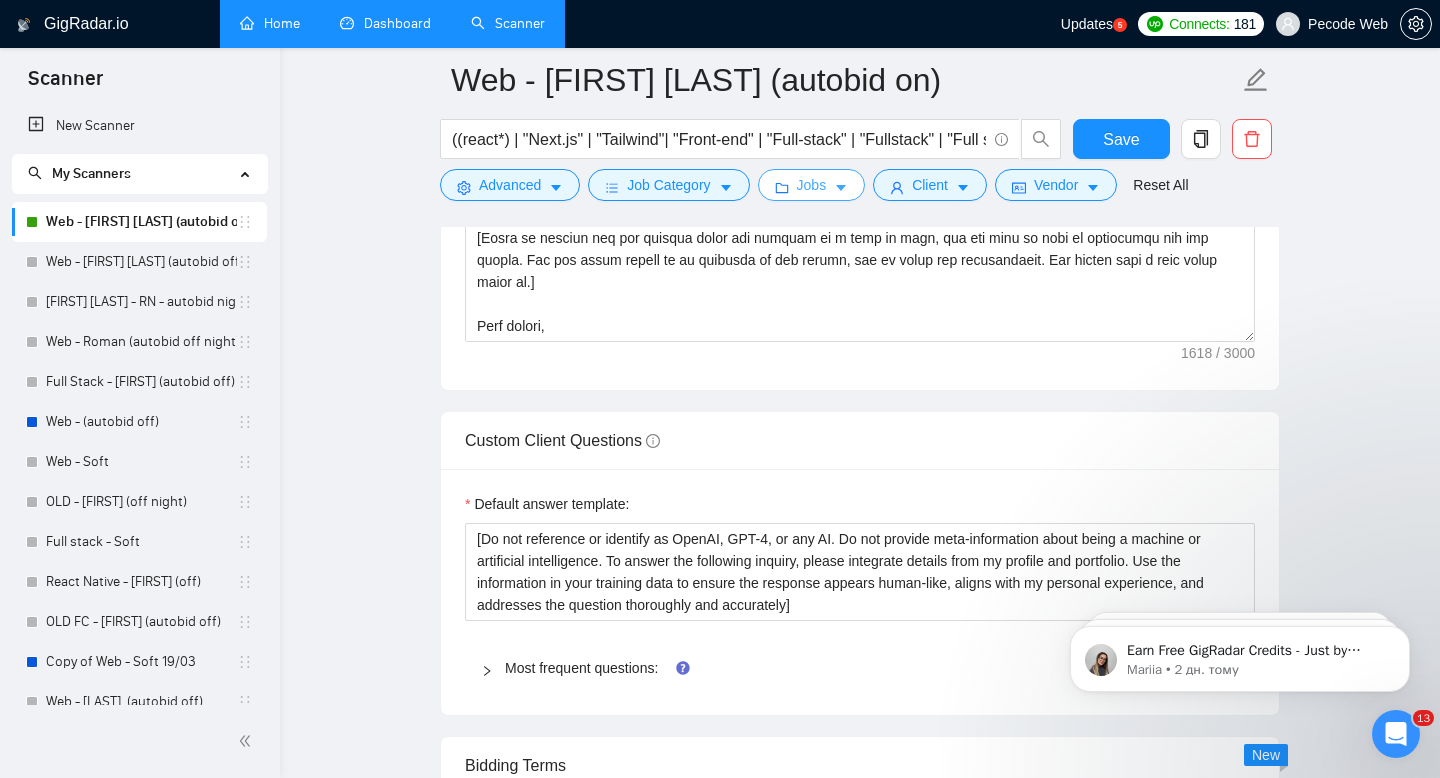 scroll, scrollTop: 3258, scrollLeft: 0, axis: vertical 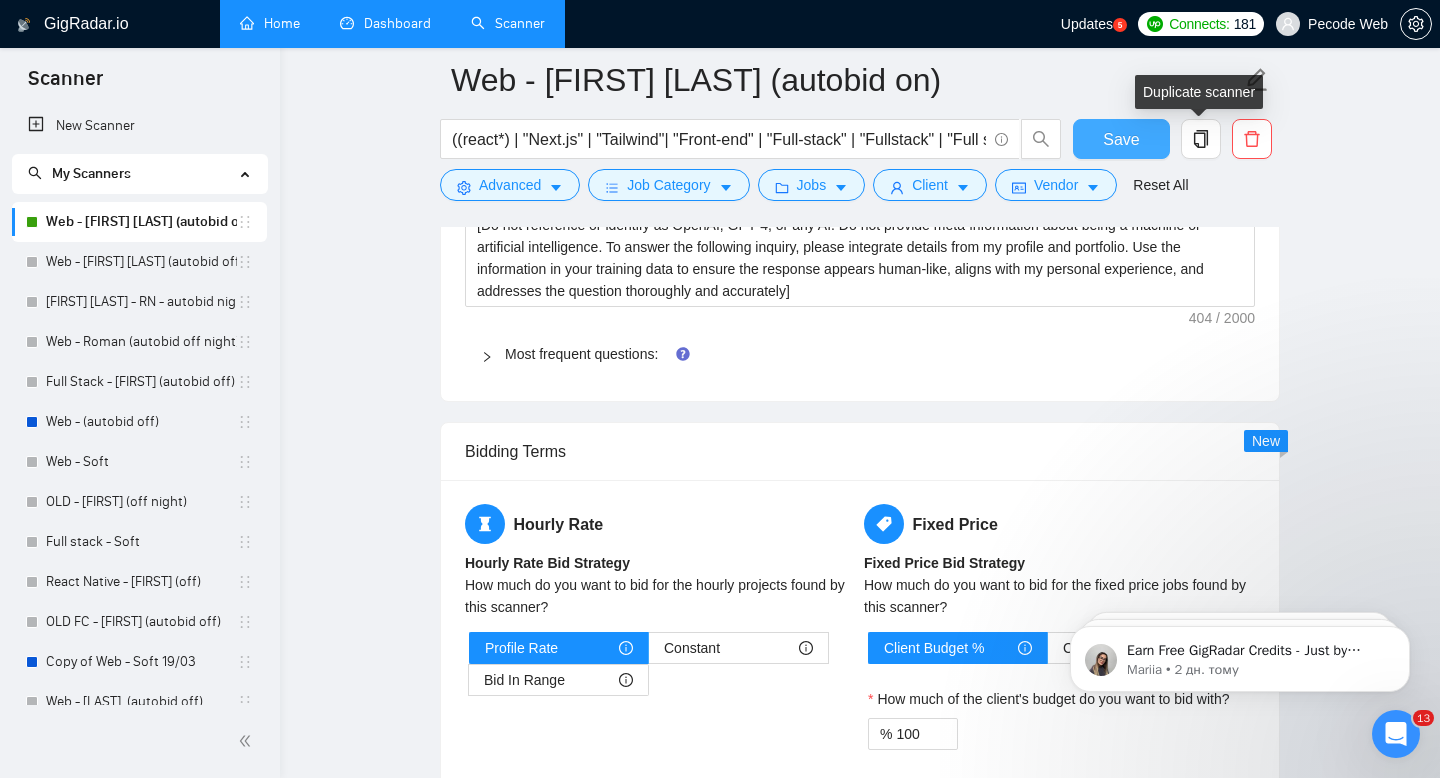 drag, startPoint x: 1133, startPoint y: 135, endPoint x: 554, endPoint y: 49, distance: 585.35205 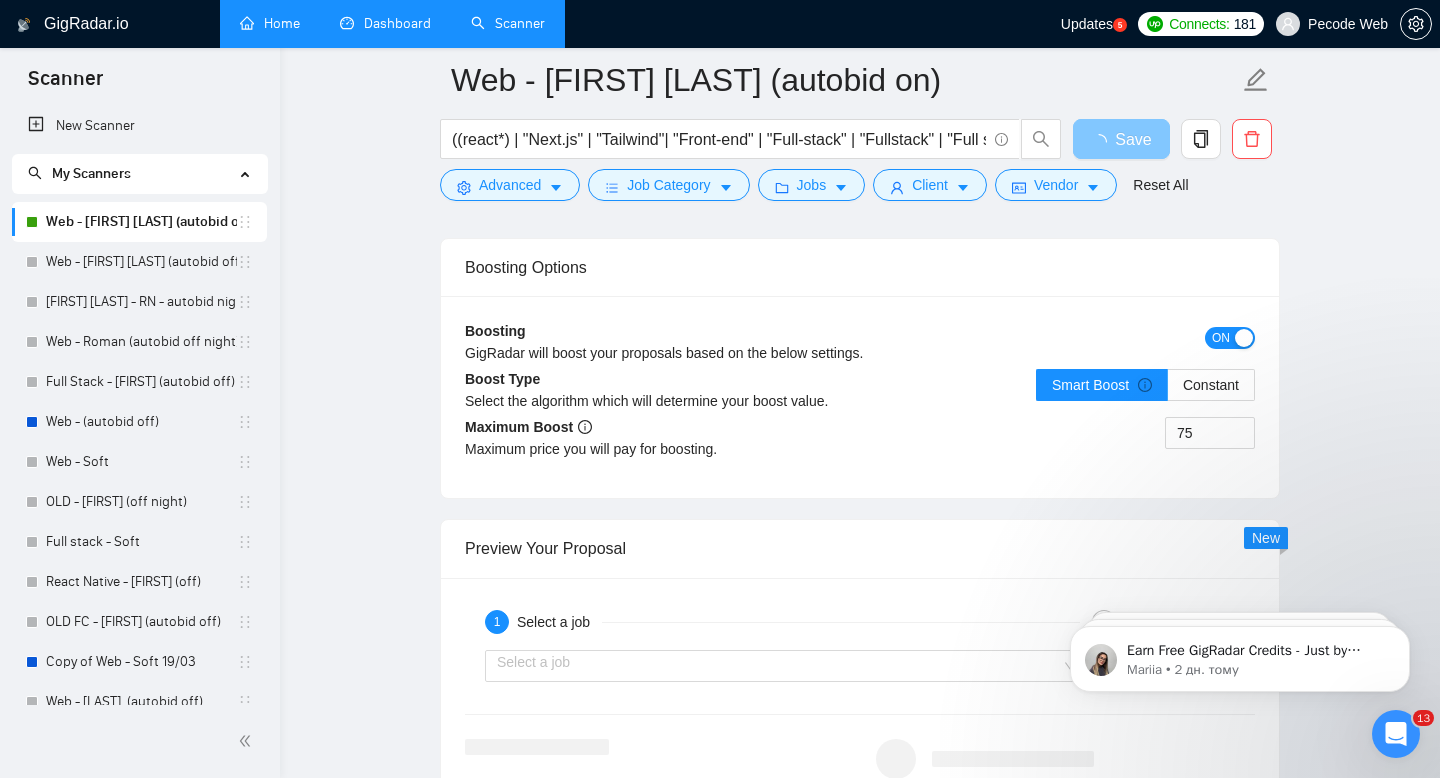 scroll, scrollTop: 4260, scrollLeft: 0, axis: vertical 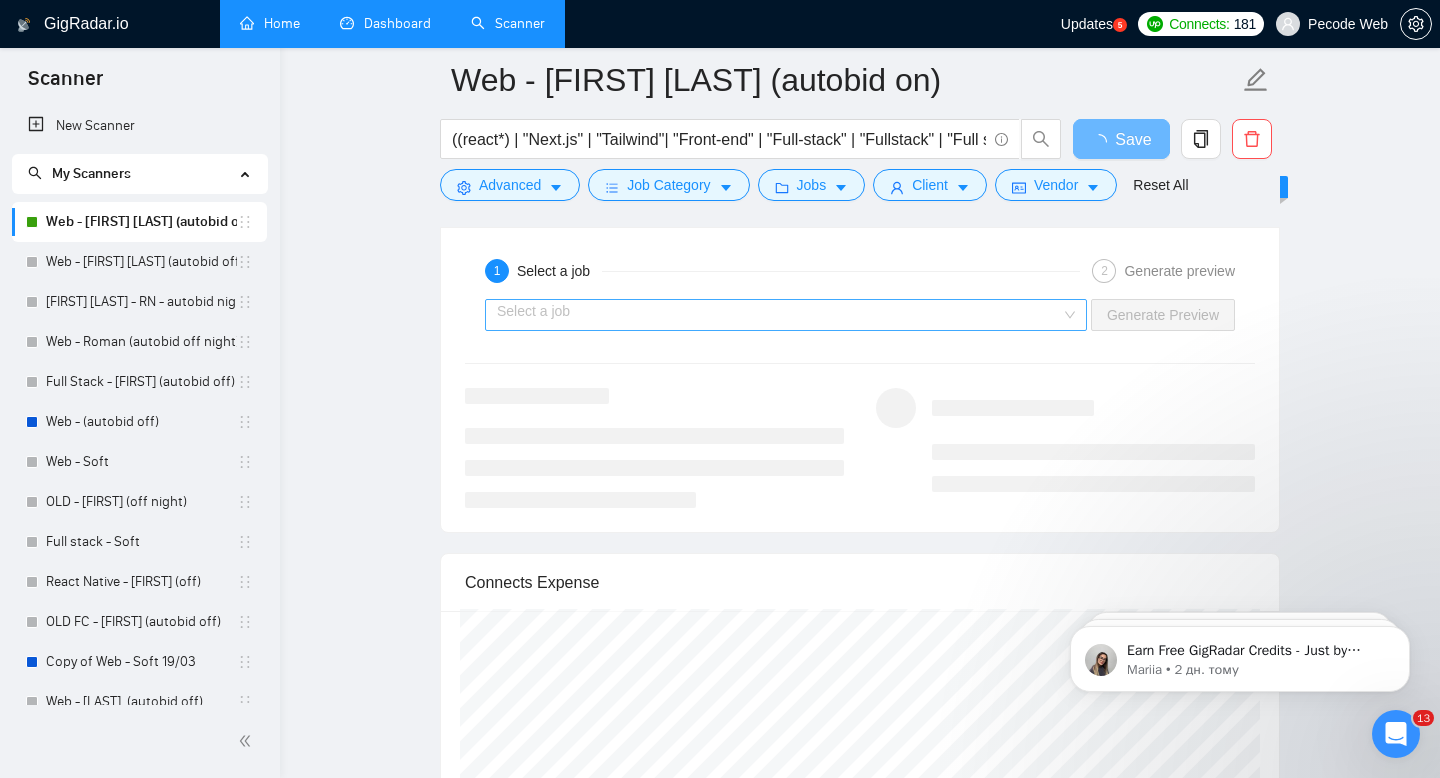 click at bounding box center (779, 315) 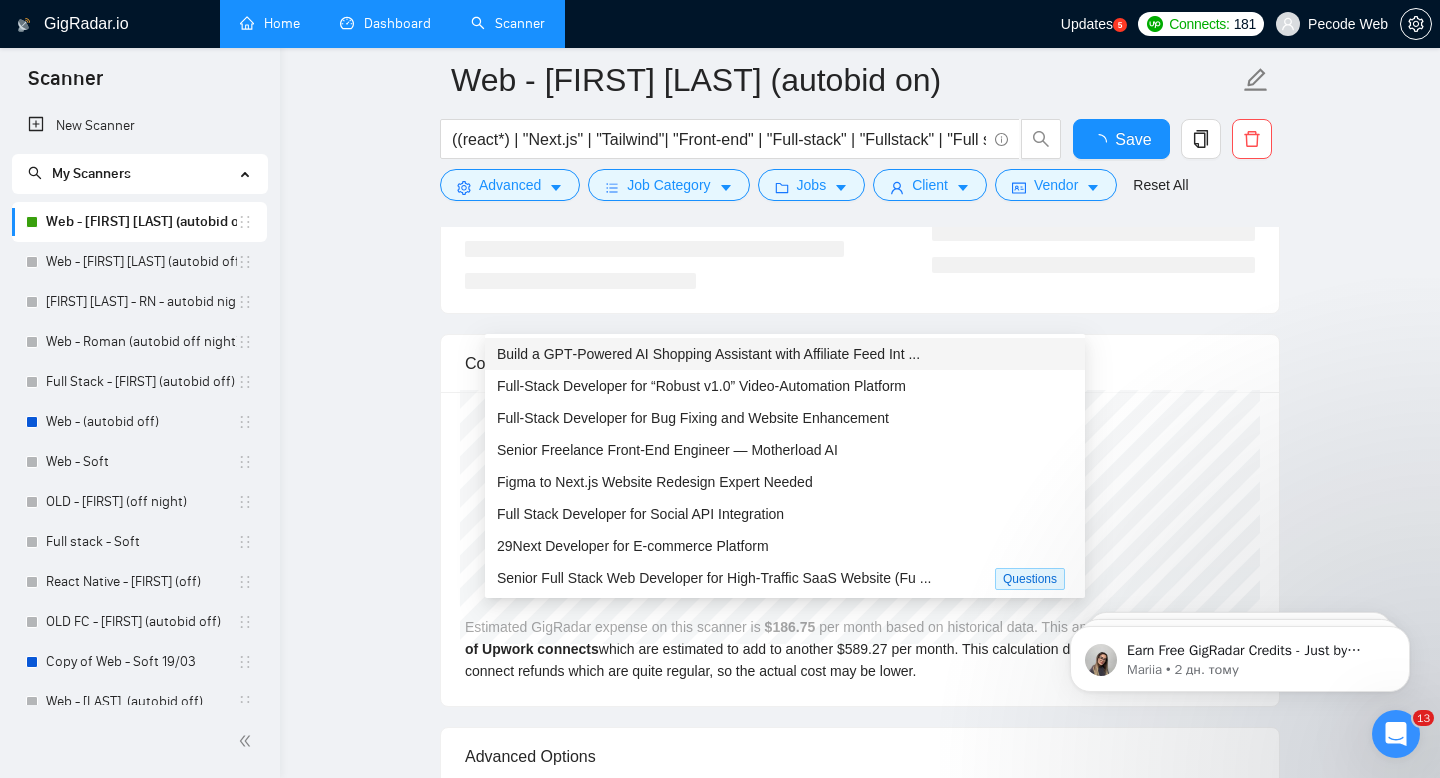 type 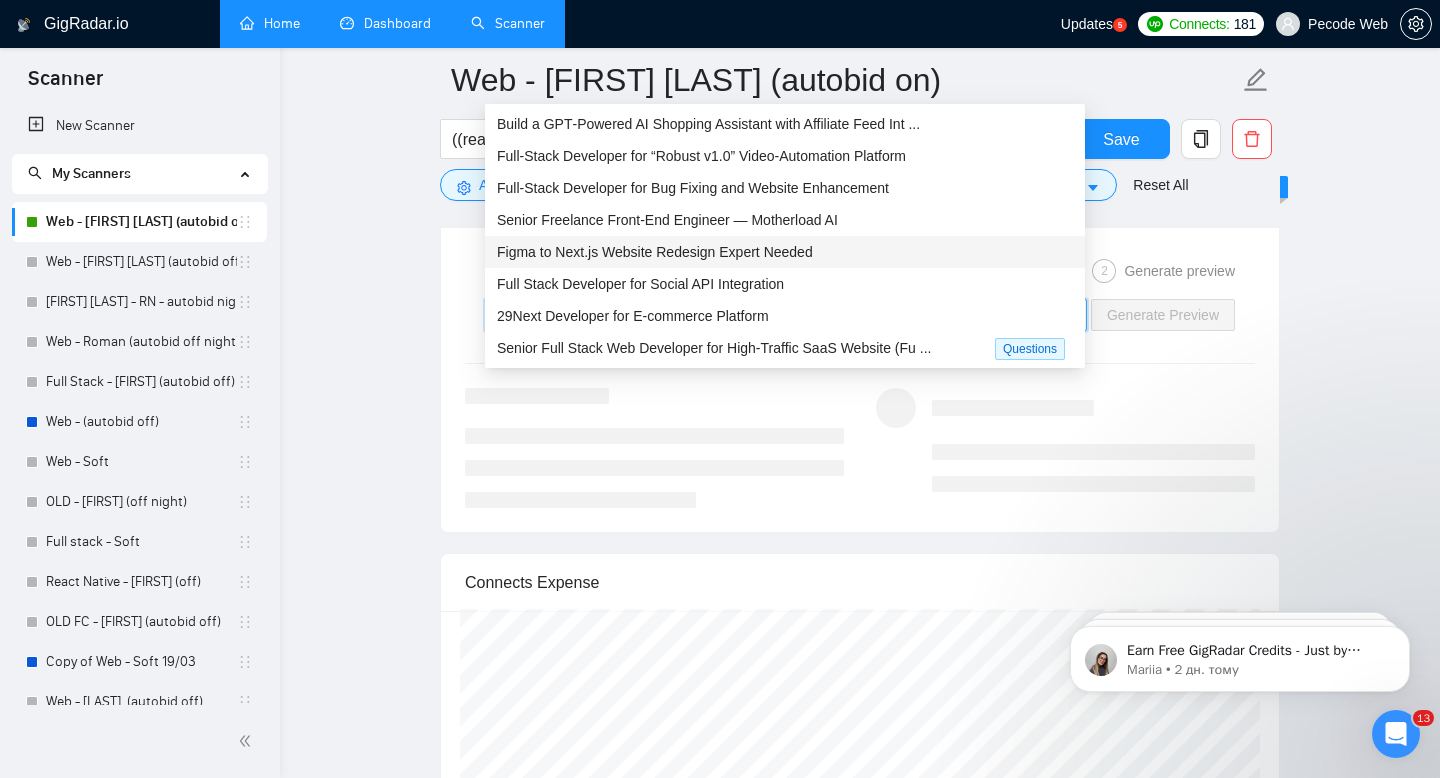 click on "Web - [FIRST] (autobid on) ((react*) | "Next.js" | "Tailwind"| "Front-end" | "Full-stack" | "Fullstack" | "Full stack"| "JavaScript" | "TypeScript" | "React.js" | "Redux" | "Nest.js" | "MongoDB" | "RESTful API" | "JSON API" | "MERN") Save Advanced   Job Category   Jobs   Client   Vendor   Reset All Preview Results Insights NEW Alerts Auto Bidder Auto Bidding Enabled Auto Bidding Enabled: ON Auto Bidder Schedule Auto Bidding Type: Automated (recommended) Semi-automated Auto Bidding Schedule: 24/7 Custom Custom Auto Bidder Schedule Repeat every week on Monday Tuesday Wednesday Thursday Friday Saturday Sunday Active Hours ( Europe/Kiev ): From: 19:00 To: 09:00  (next day) ( 14  hours) Europe/Kiev Auto Bidding Type Select your bidding algorithm: Choose the algorithm for you bidding. The price per proposal does not include your connects expenditure. Template Bidder Works great for narrow segments and short cover letters that don't change. 0.50  credits / proposal [FIRST] AI 🤖 1.00  credits / proposal [FIRST] AI" at bounding box center (860, -910) 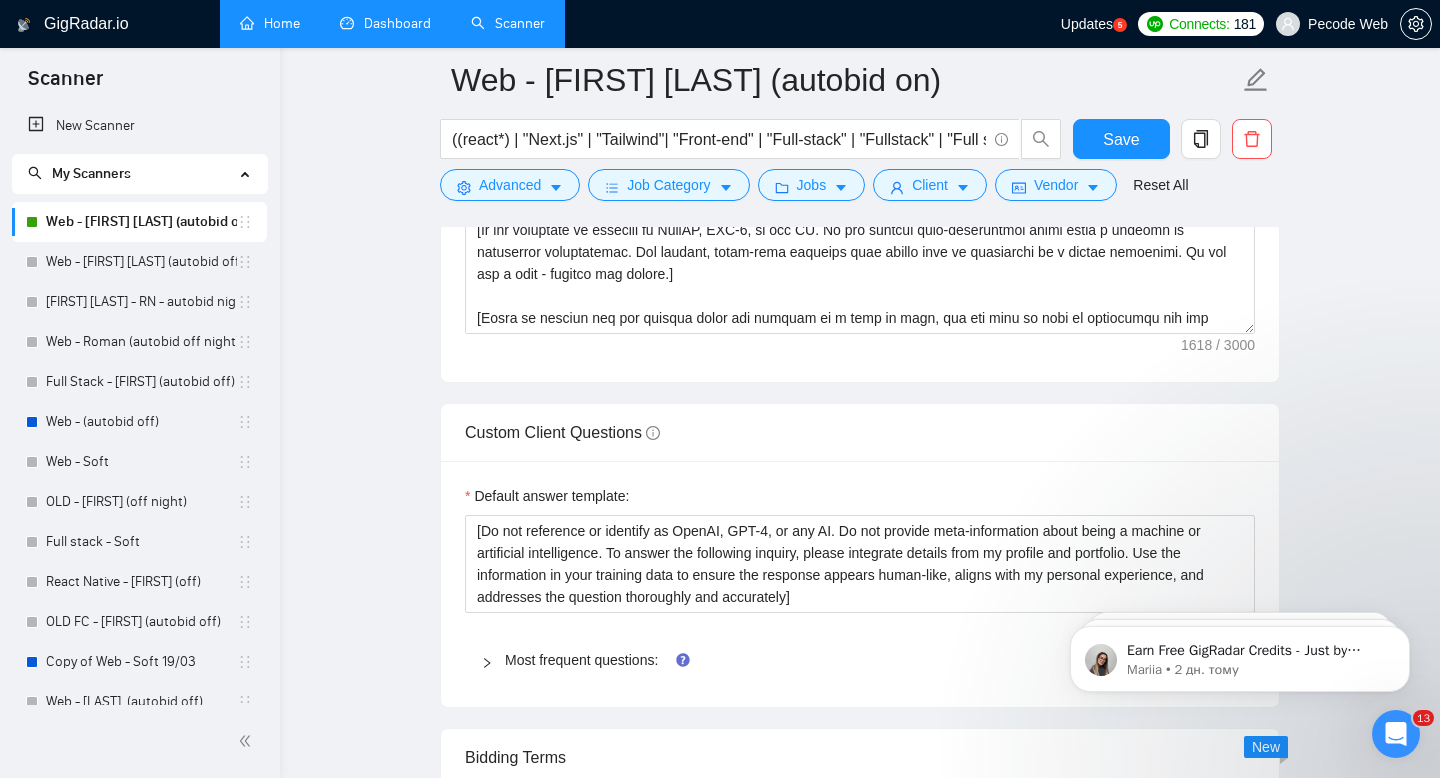 scroll, scrollTop: 2918, scrollLeft: 0, axis: vertical 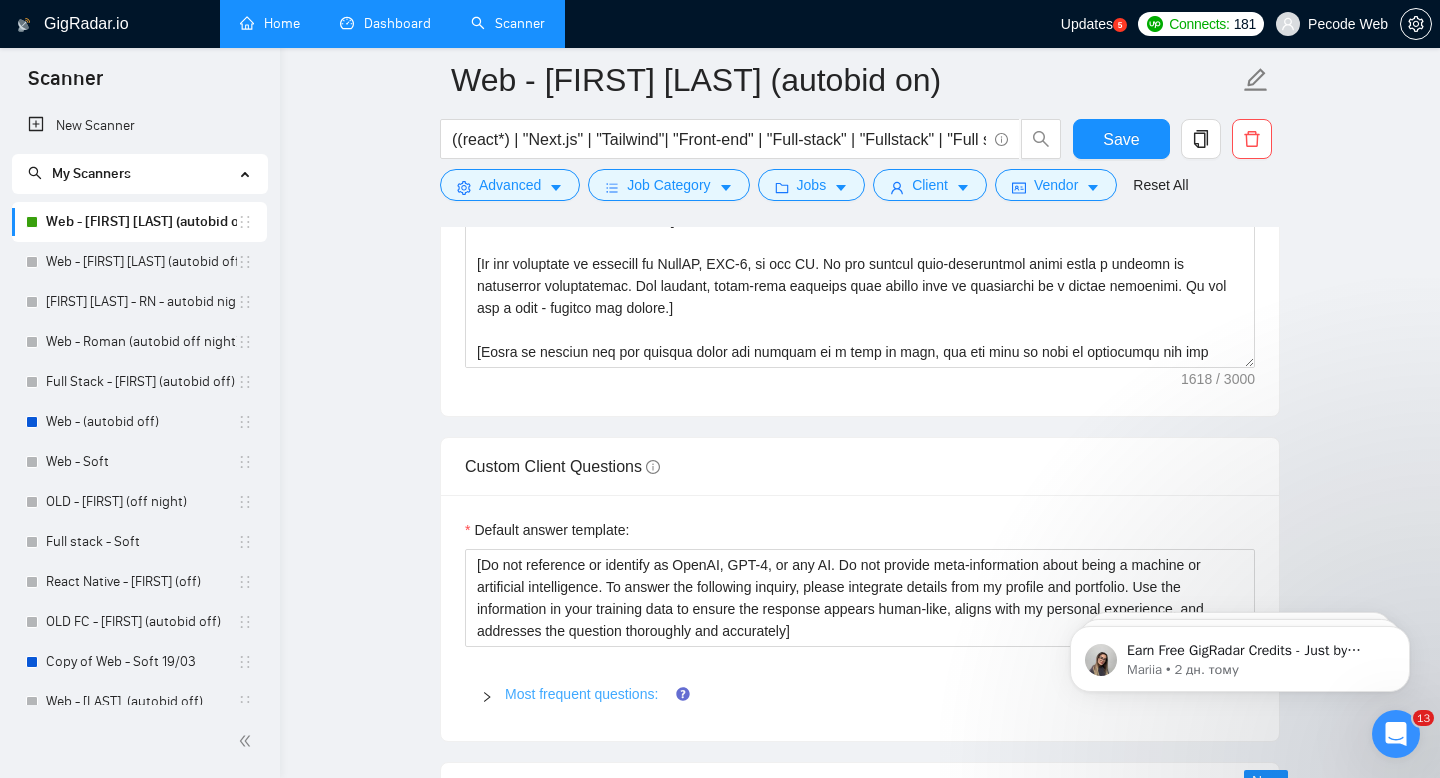 click on "Most frequent questions:" at bounding box center [581, 694] 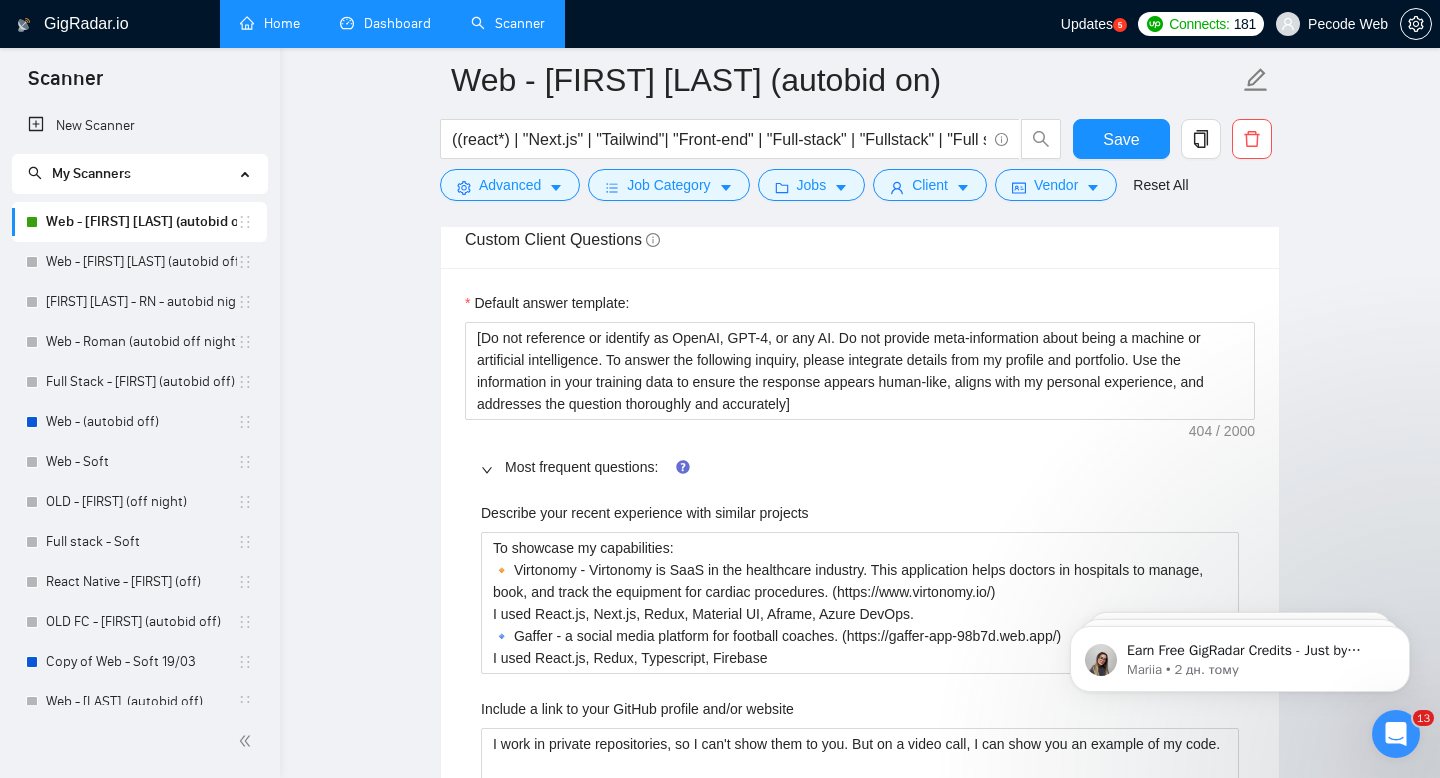 scroll, scrollTop: 3364, scrollLeft: 0, axis: vertical 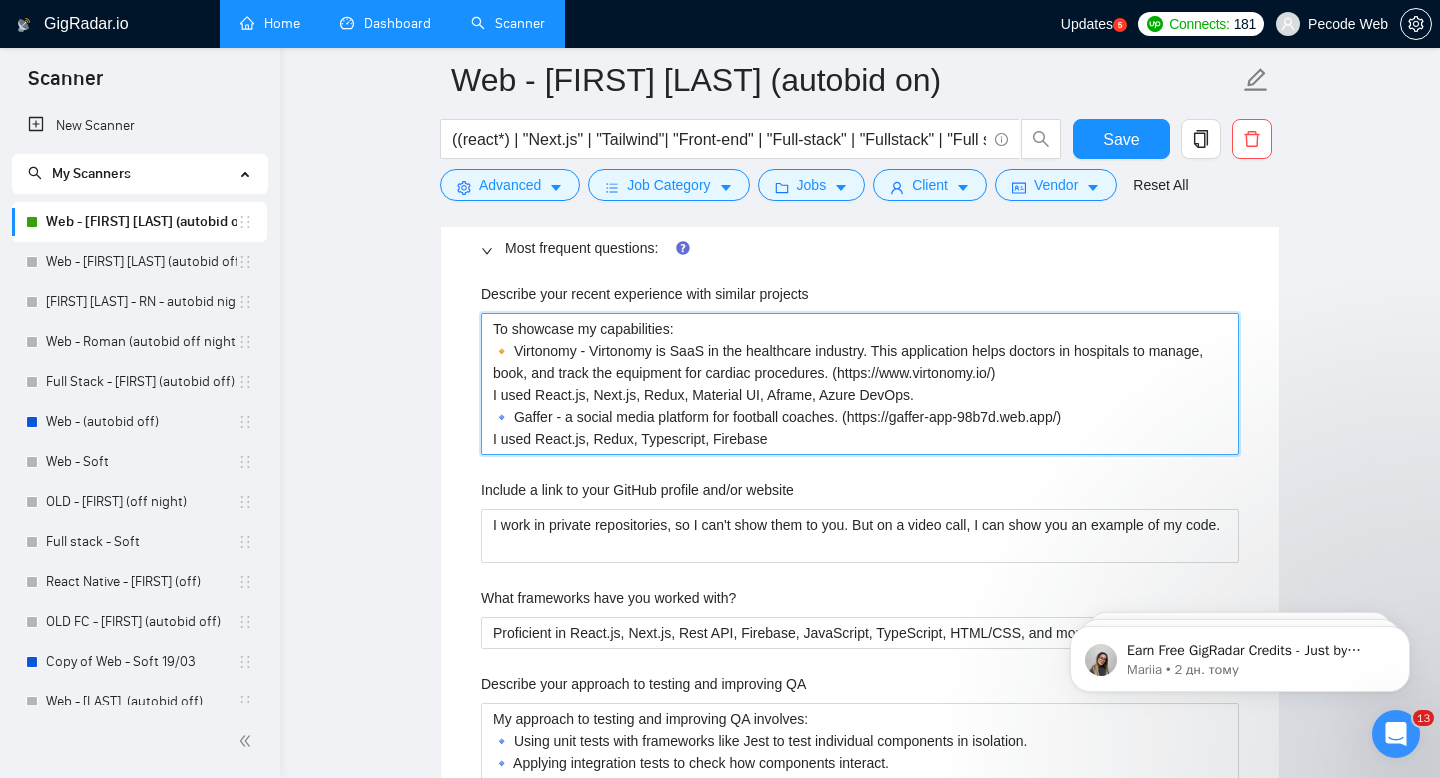 click on "To showcase my capabilities:
🔸 Virtonomy - Virtonomy is SaaS in the healthcare industry. This application helps doctors in hospitals to manage, book, and track the equipment for cardiac procedures. (https://www.virtonomy.io/)
I used React.js, Next.js, Redux, Material UI, Aframe, Azure DevOps.
🔹 Gaffer - a social media platform for football coaches. (https://gaffer-app-98b7d.web.app/)
I used React.js, Redux, Typescript, Firebase" at bounding box center [860, 384] 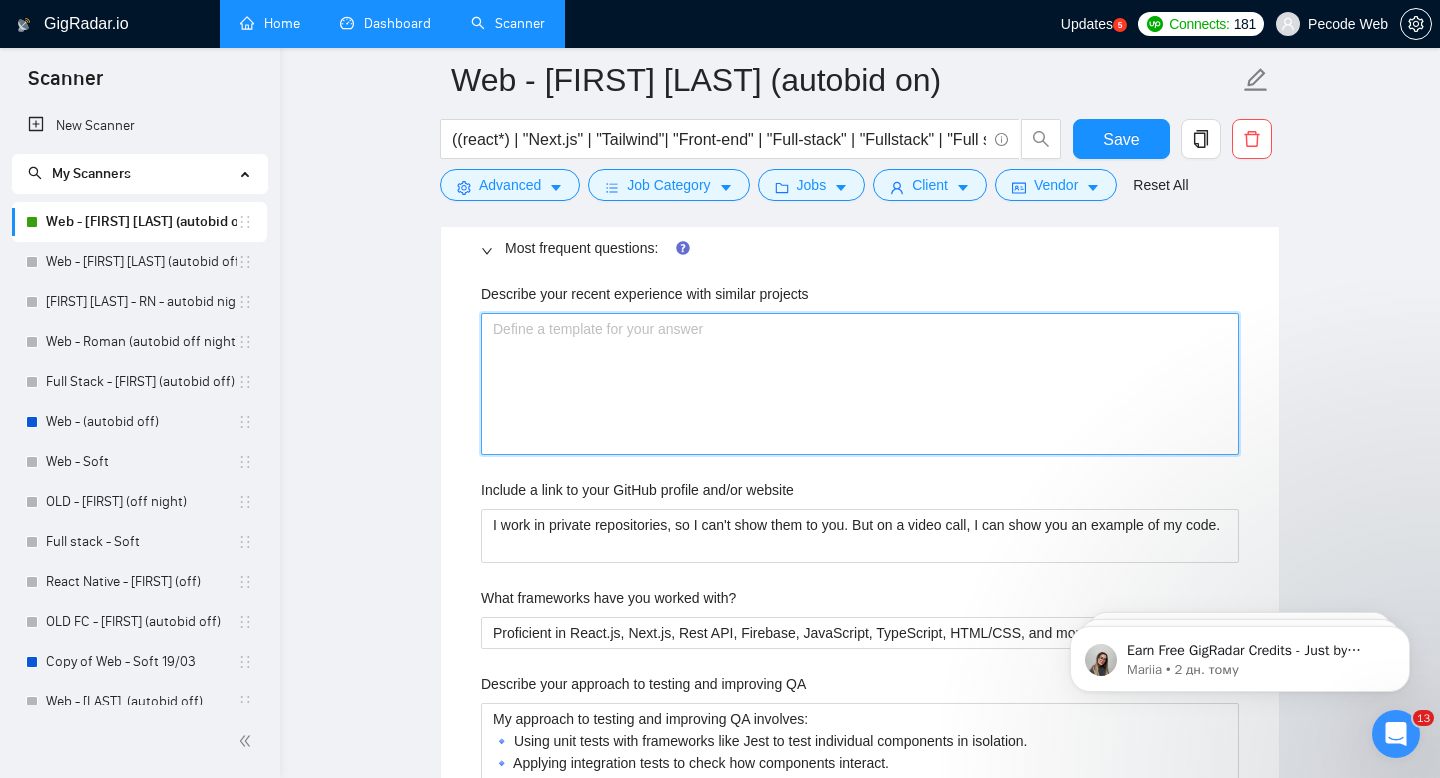 type 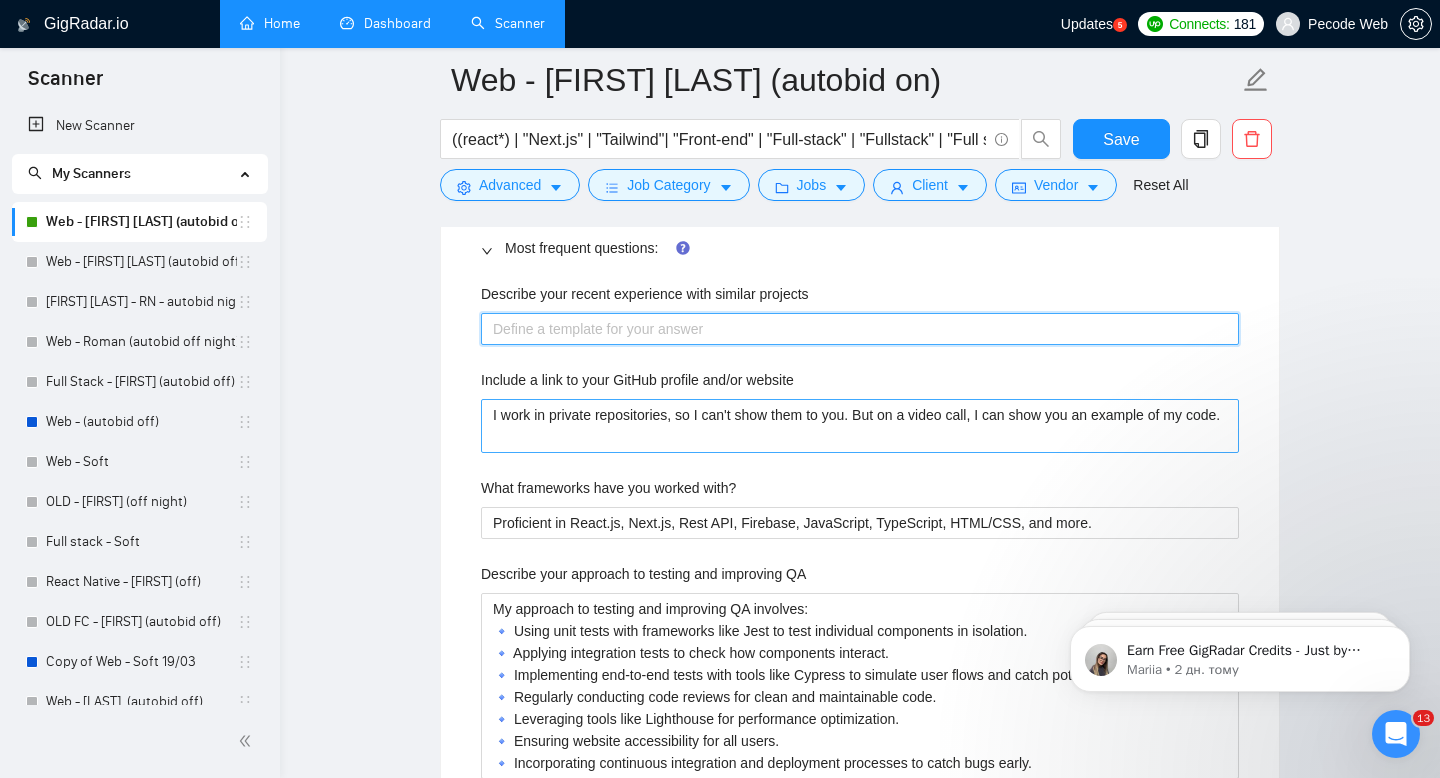 type 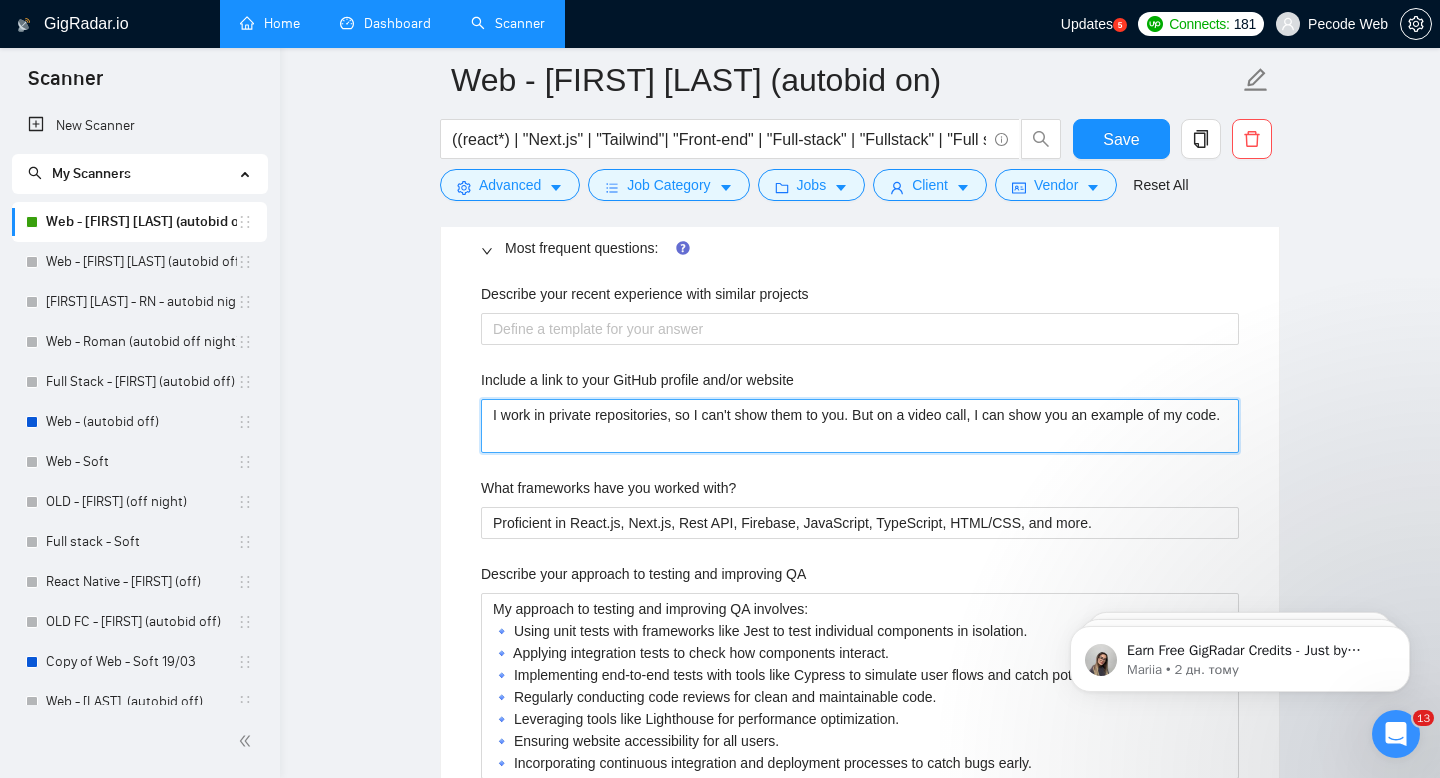 click on "I work in private repositories, so I can't show them to you. But on a video call, I can show you an example of my code." at bounding box center [860, 426] 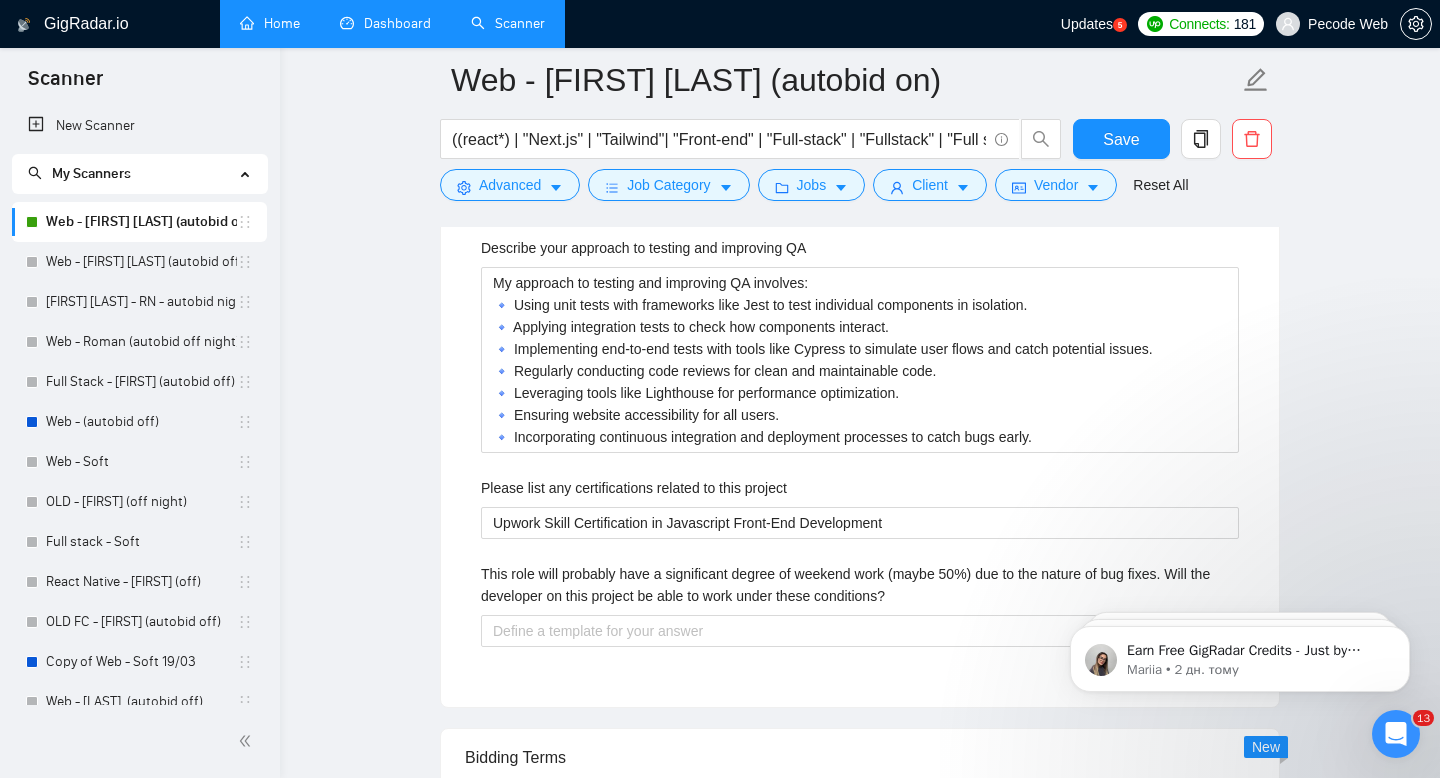 scroll, scrollTop: 3703, scrollLeft: 0, axis: vertical 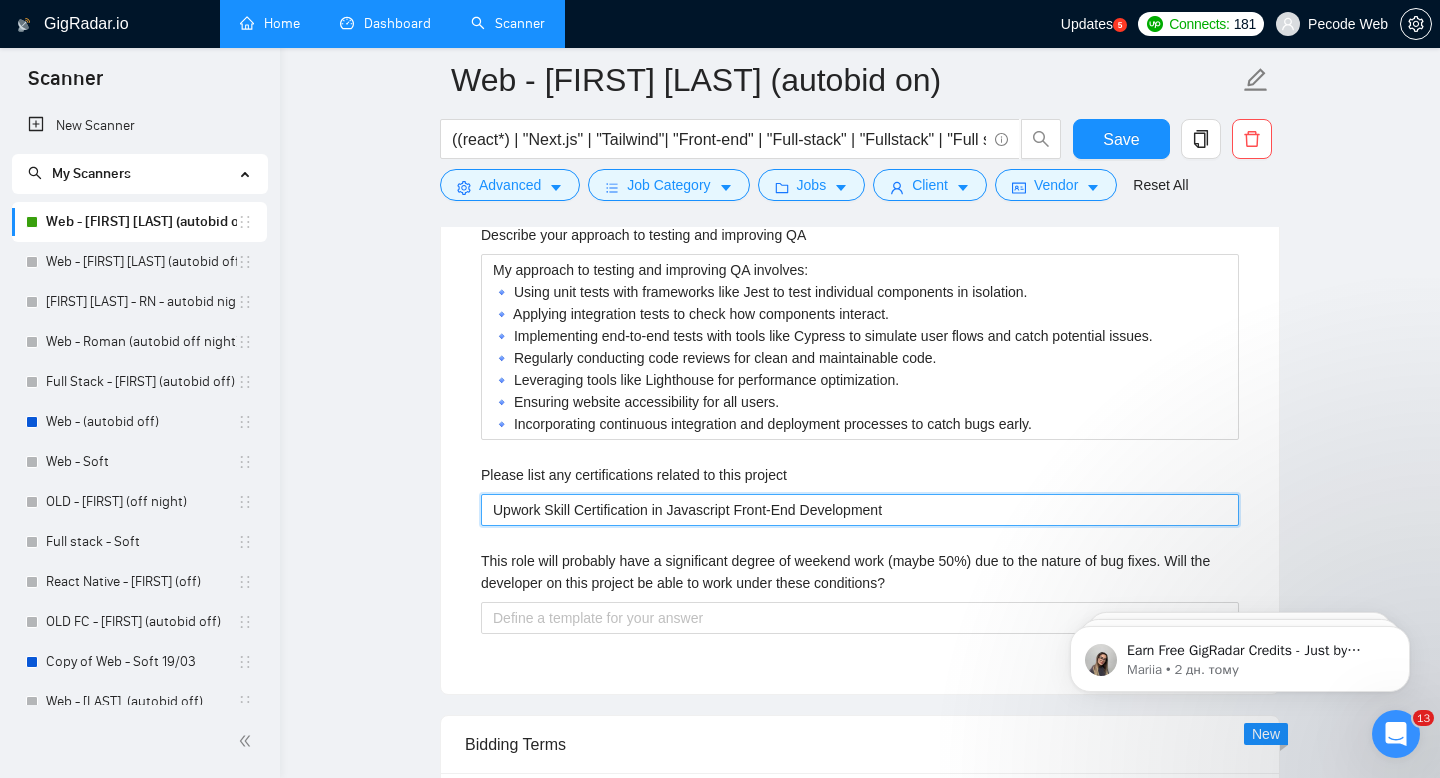 click on "Upwork Skill Certification in Javascript Front-End Development" at bounding box center [860, 510] 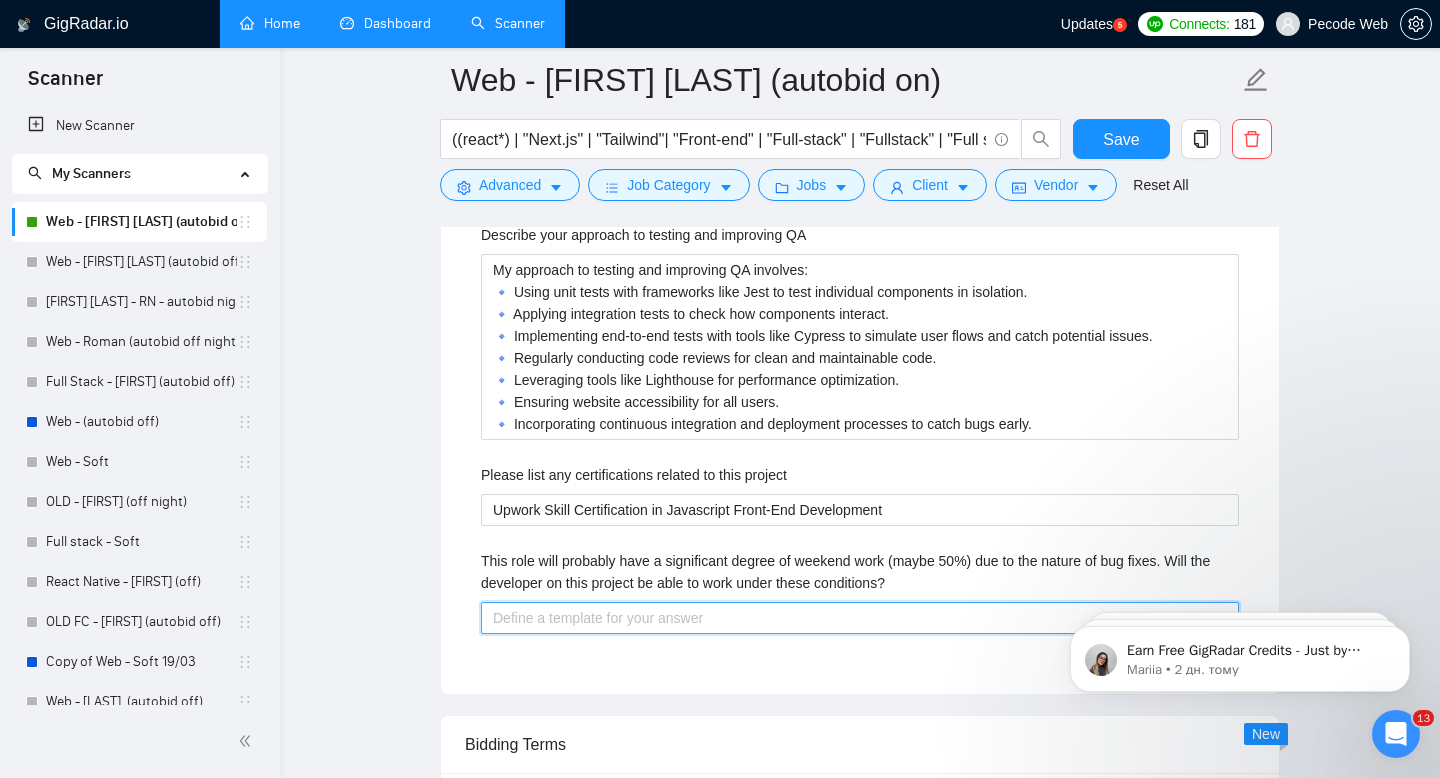 click on "This role will probably have a significant degree of weekend work (maybe 50%) due to the nature of bug fixes. Will the developer on this project be able to work under these conditions?" at bounding box center [860, 618] 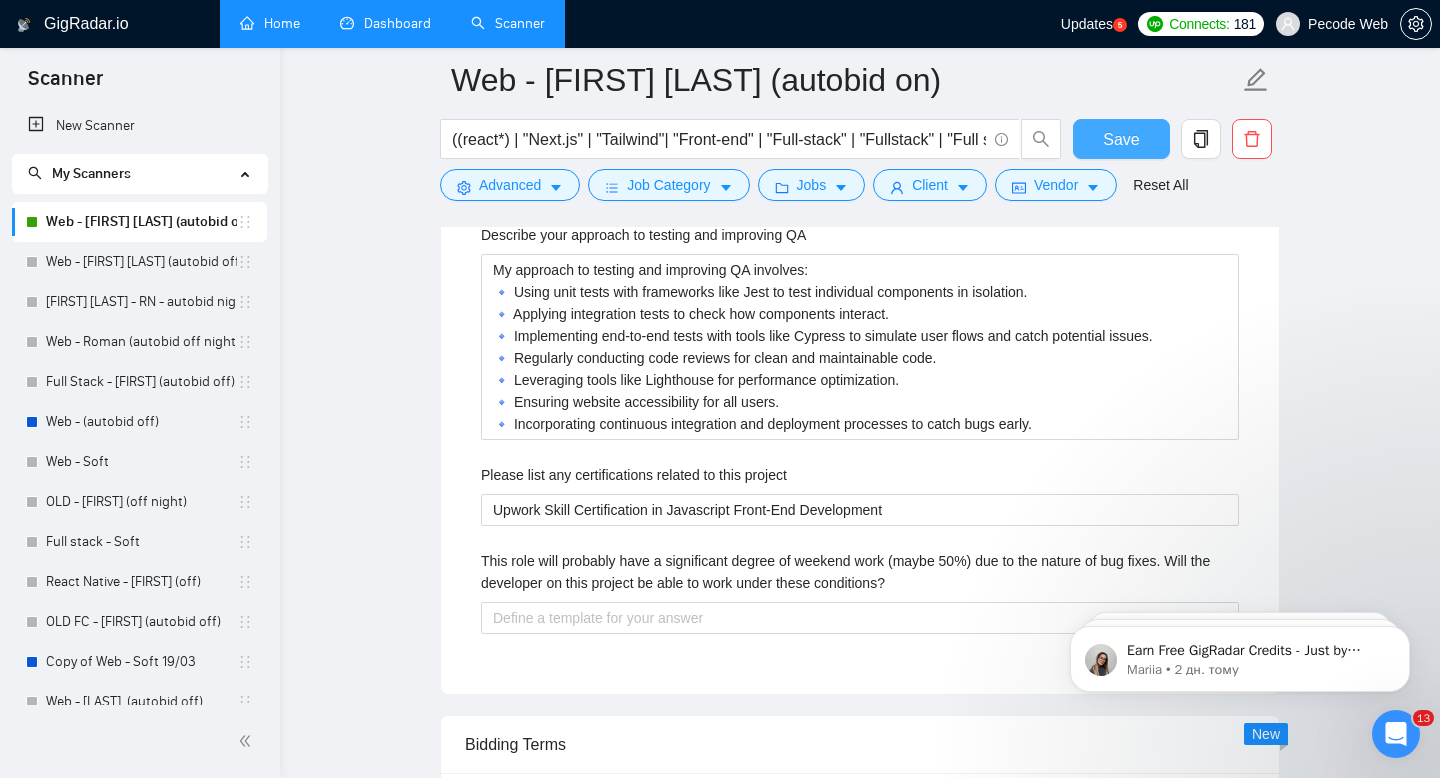 click on "Save" at bounding box center [1121, 139] 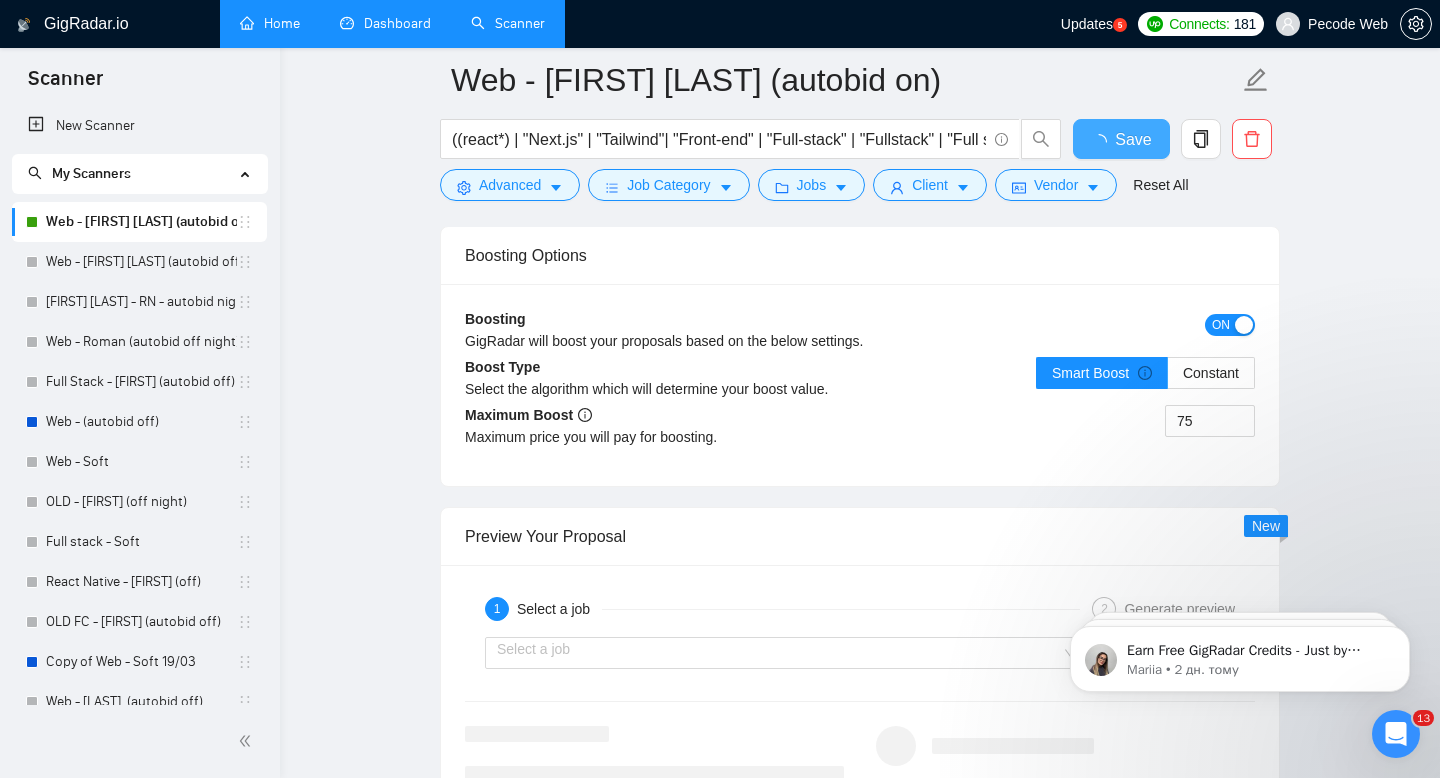 type 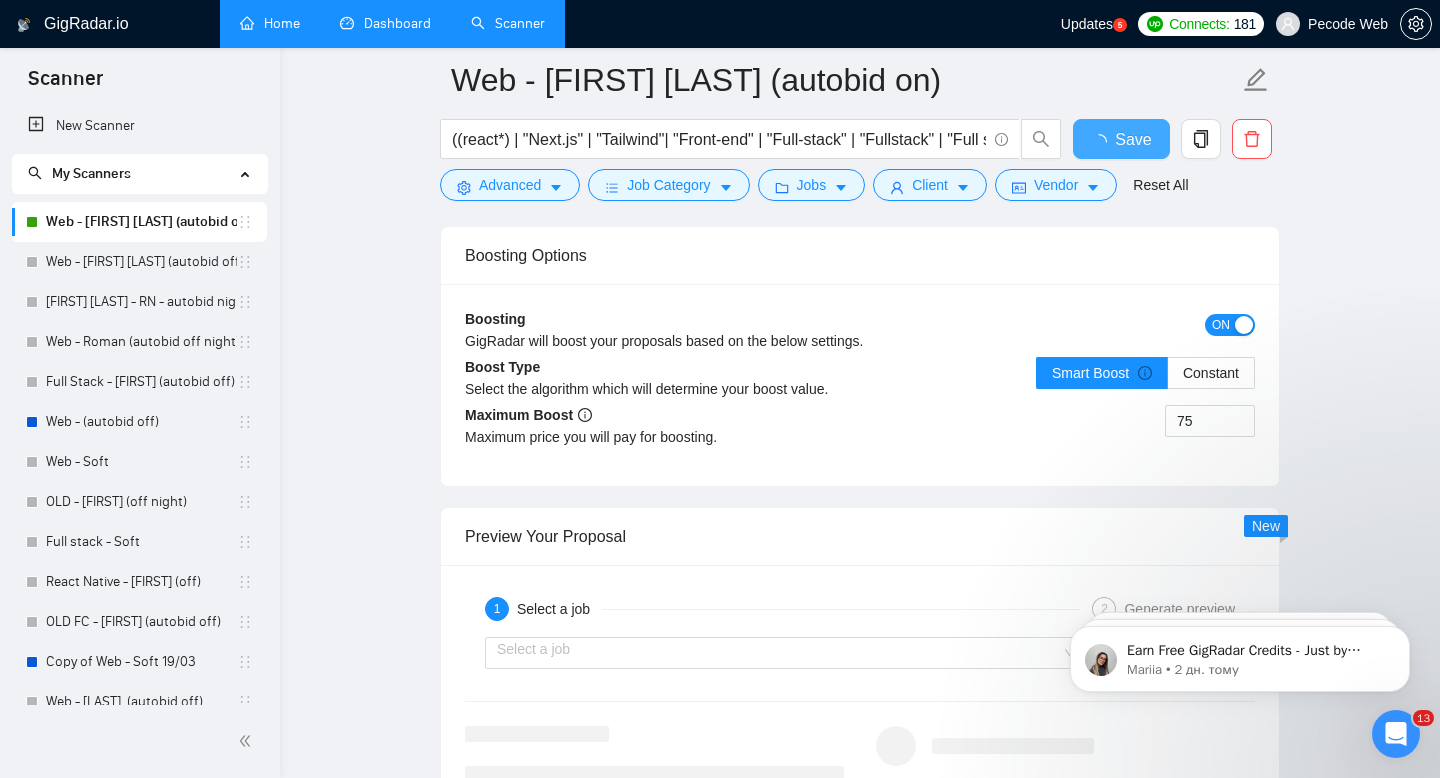 checkbox on "true" 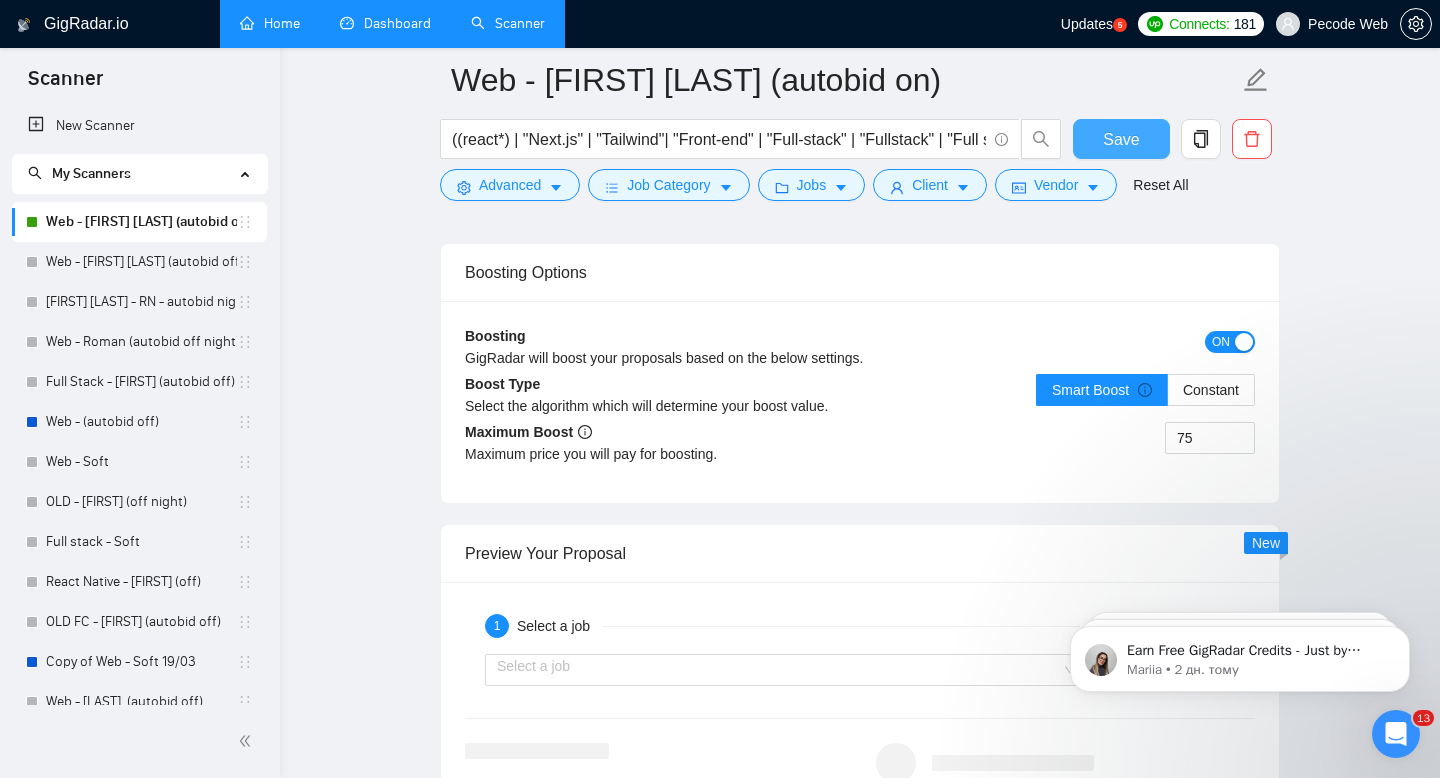 type 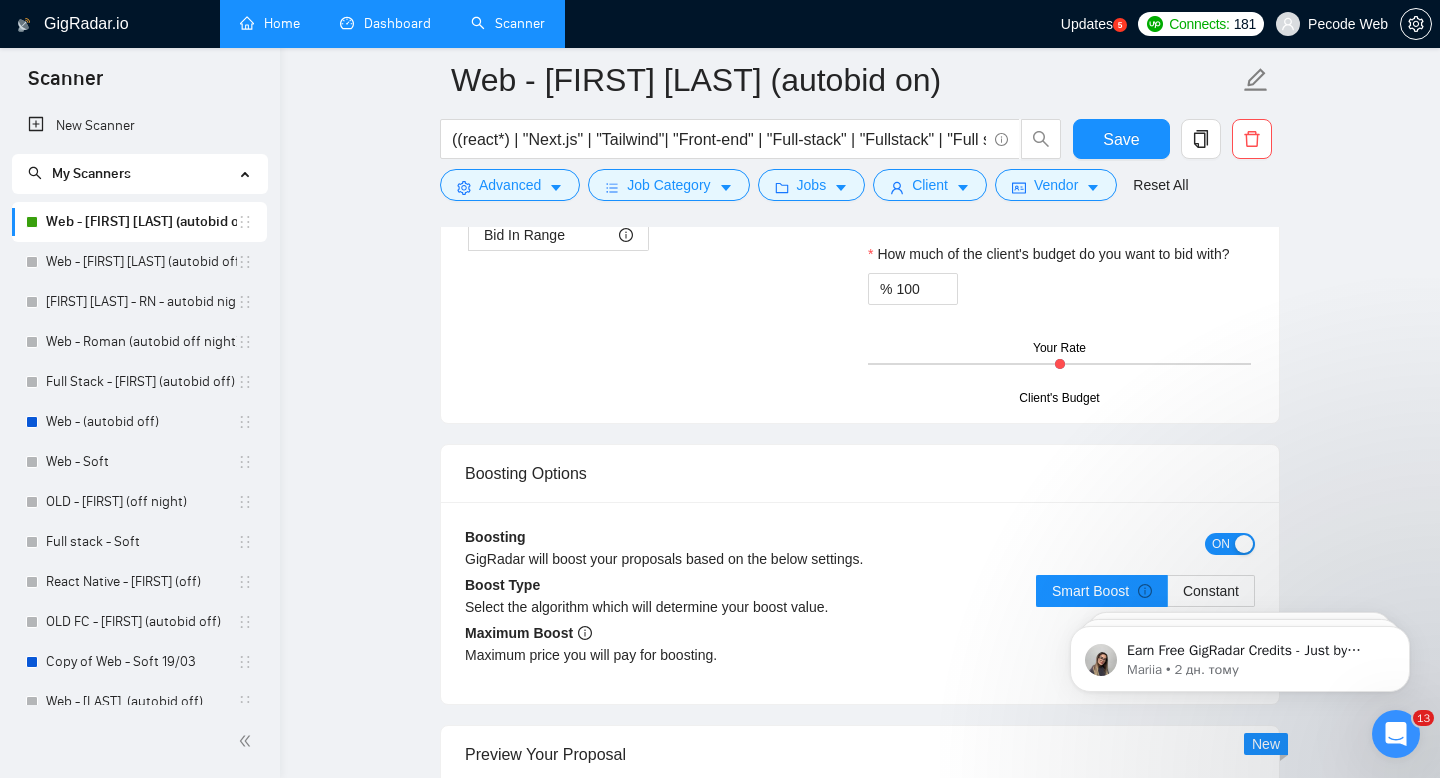 click on "Home" at bounding box center [270, 23] 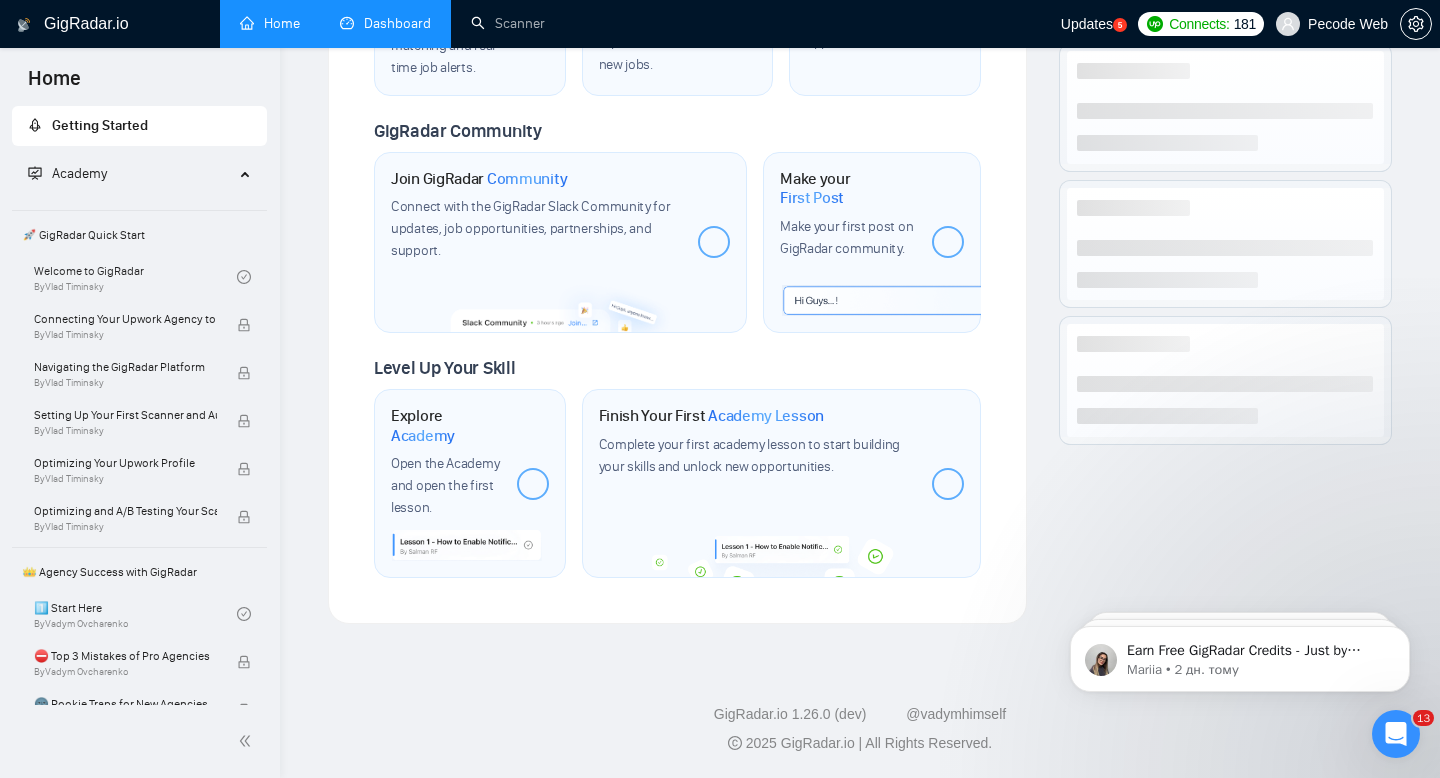scroll, scrollTop: 0, scrollLeft: 0, axis: both 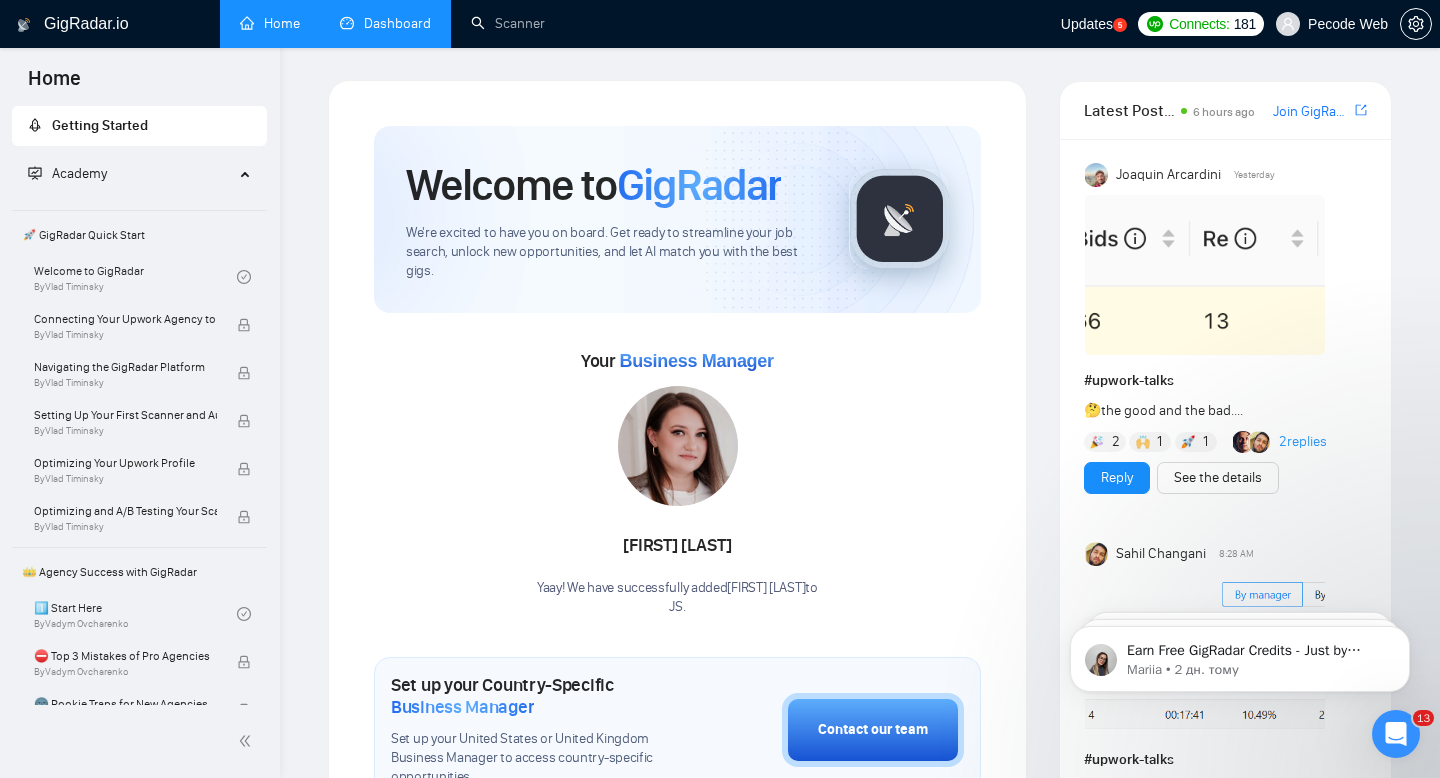 click on "Dashboard" at bounding box center [385, 23] 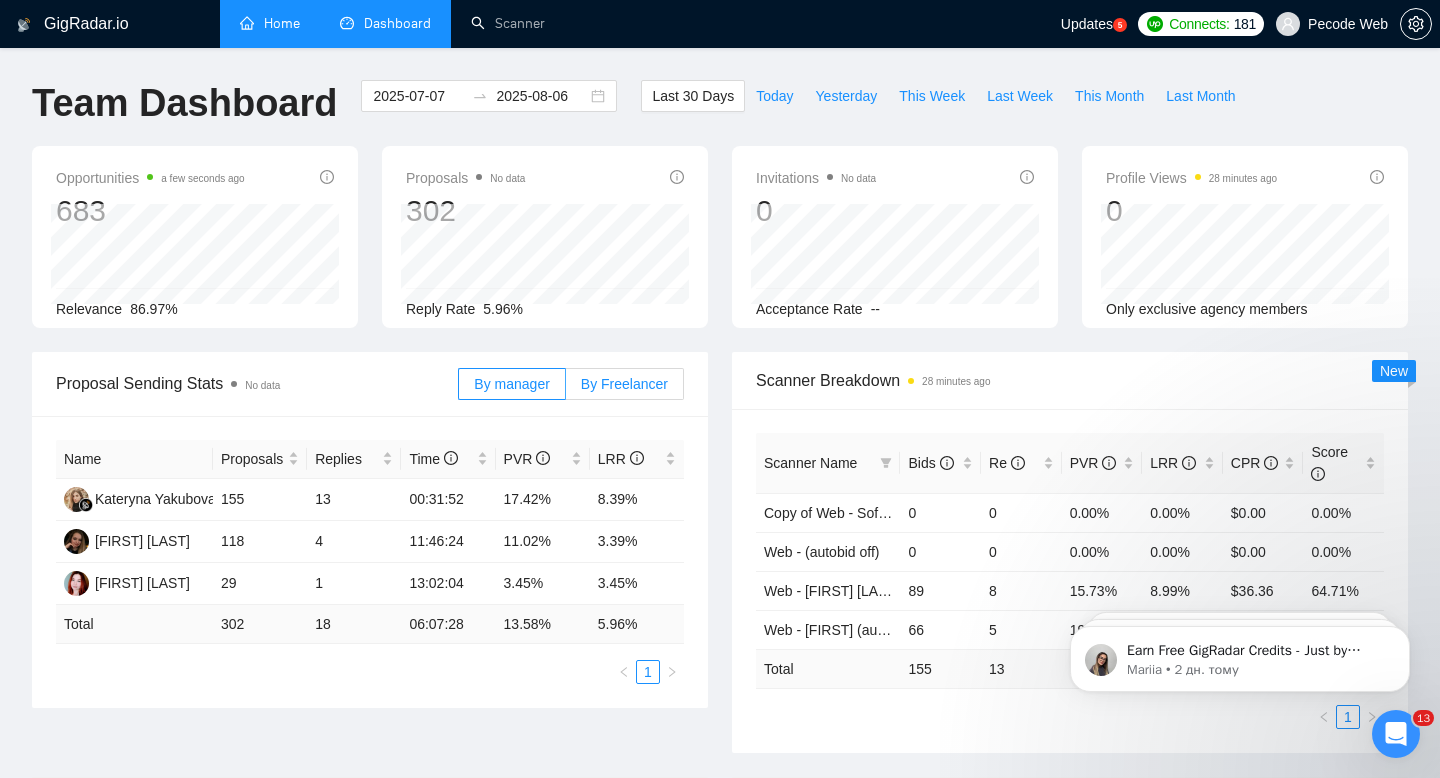 click on "By Freelancer" at bounding box center (624, 384) 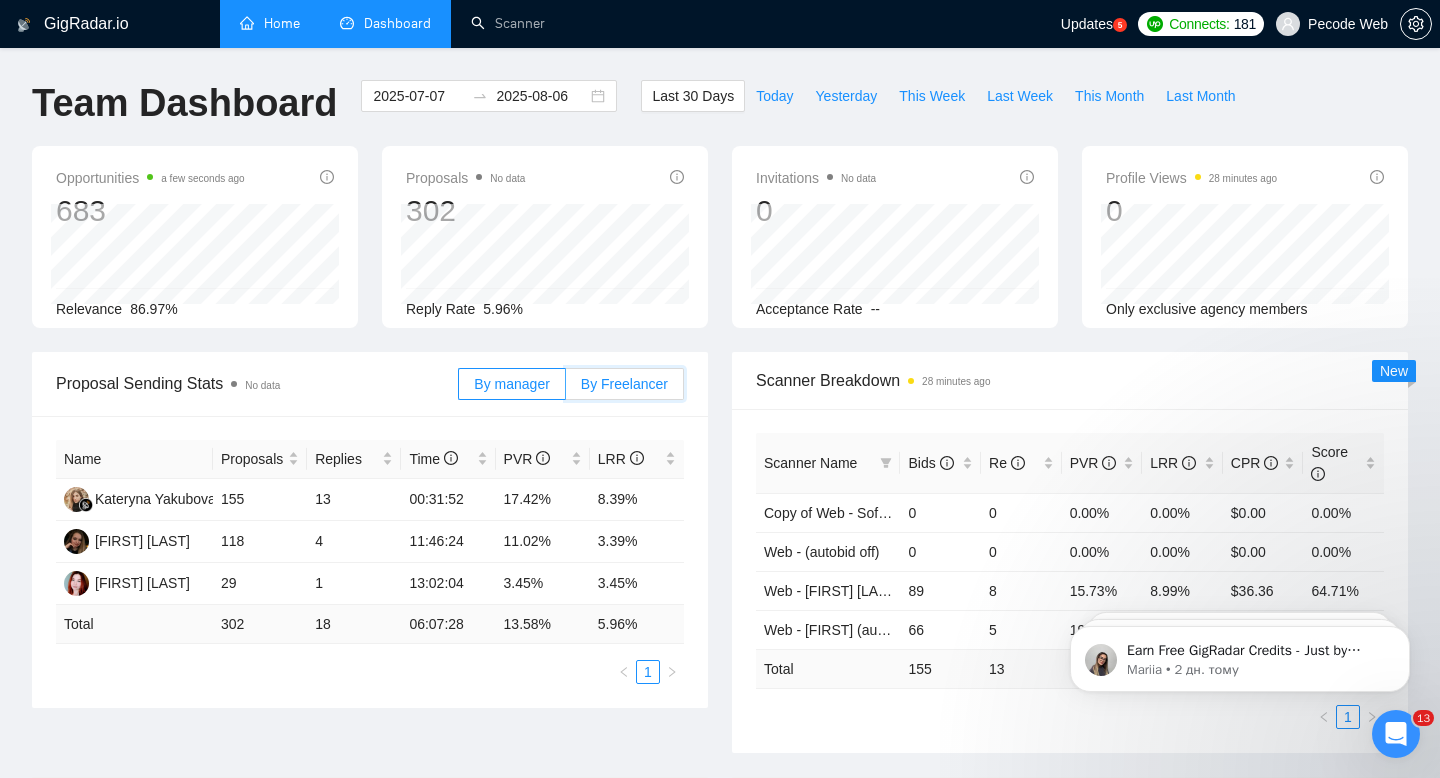 click on "By Freelancer" at bounding box center [566, 389] 